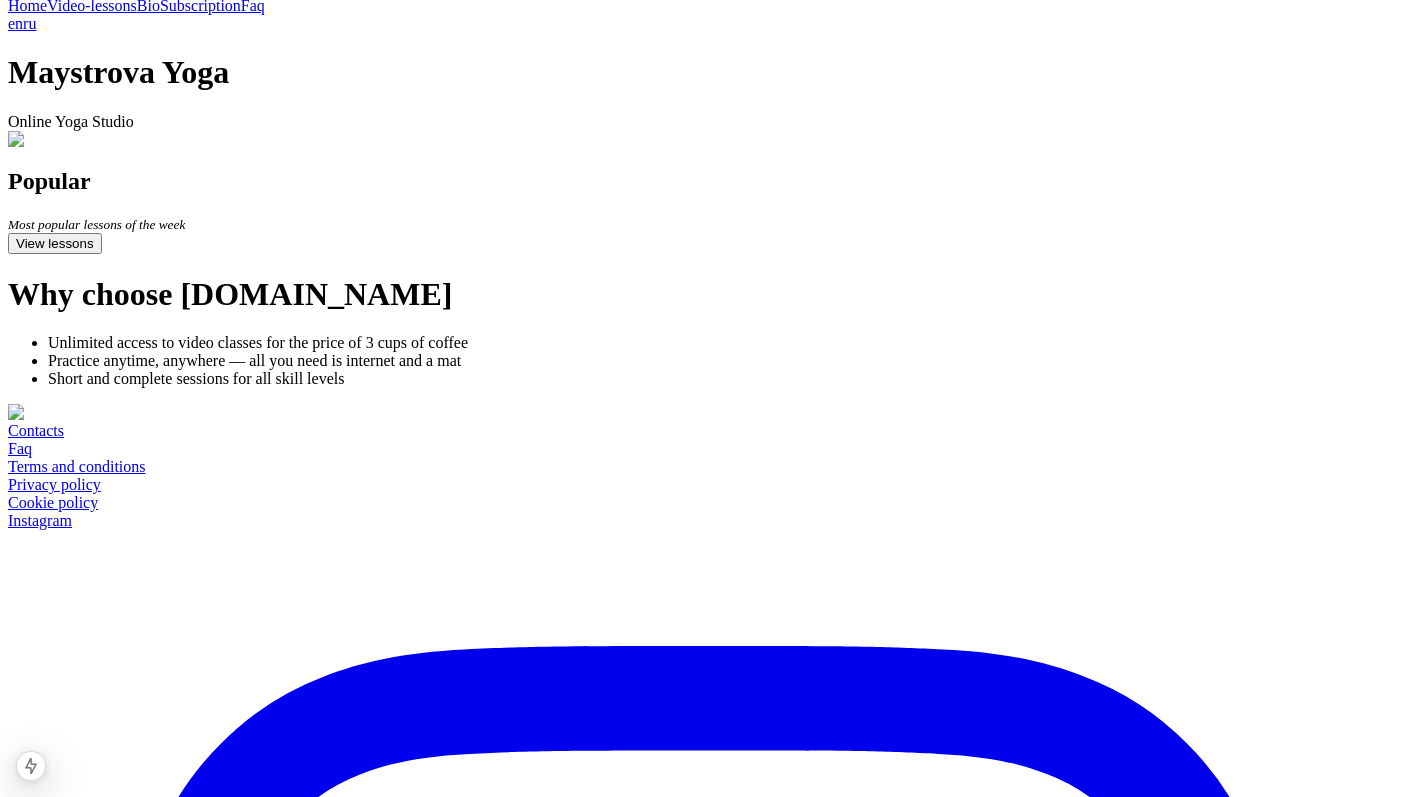scroll, scrollTop: 345, scrollLeft: 0, axis: vertical 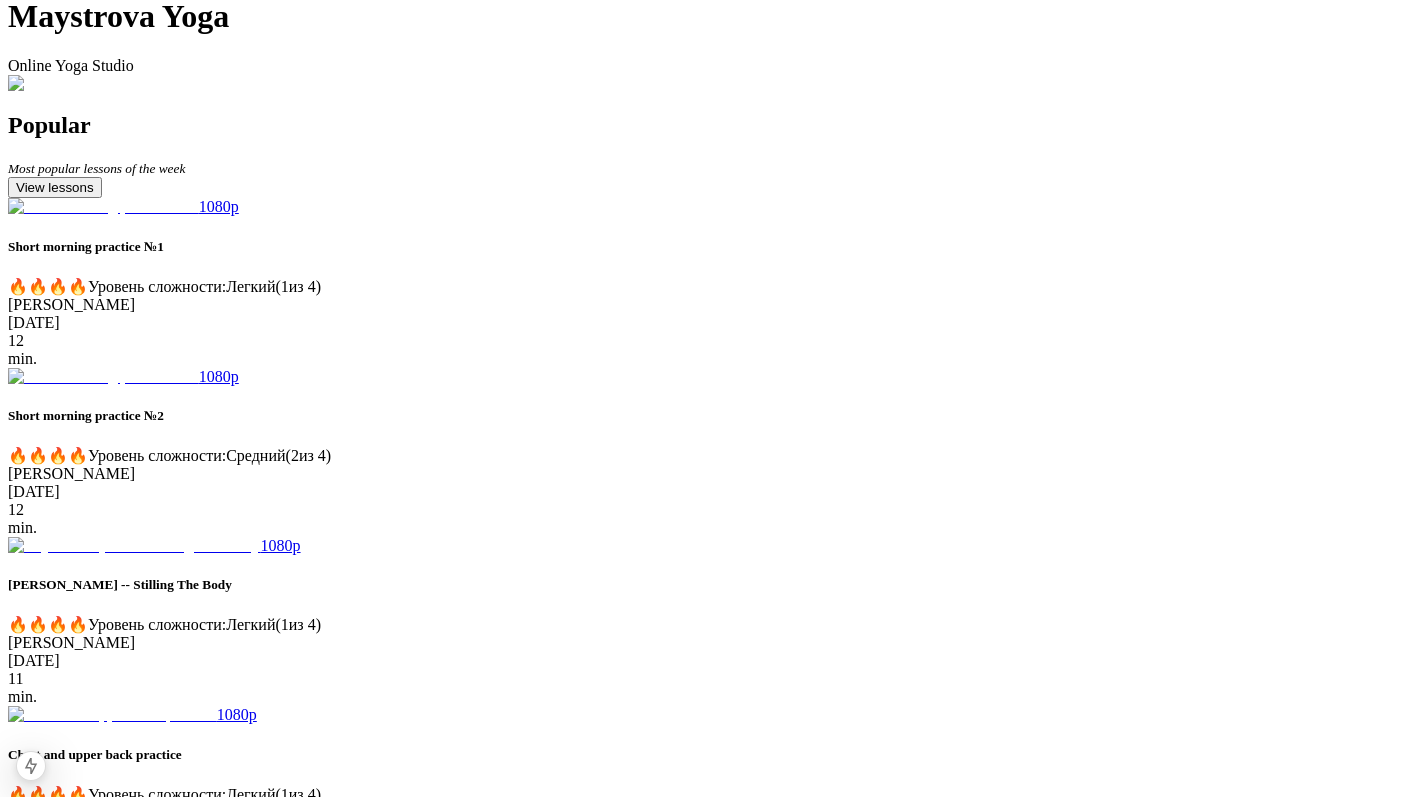 click on "View lessons" at bounding box center (55, 187) 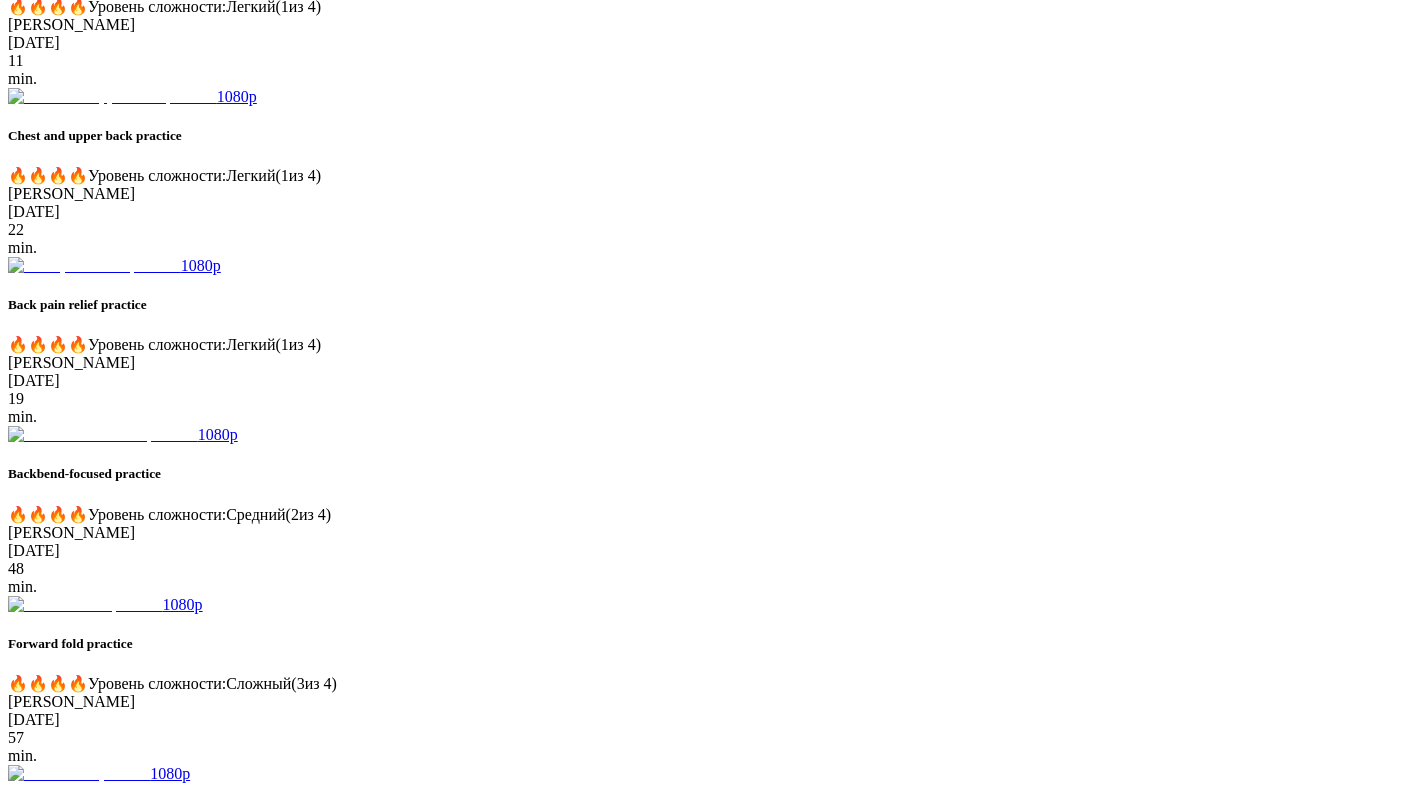 scroll, scrollTop: 1222, scrollLeft: 0, axis: vertical 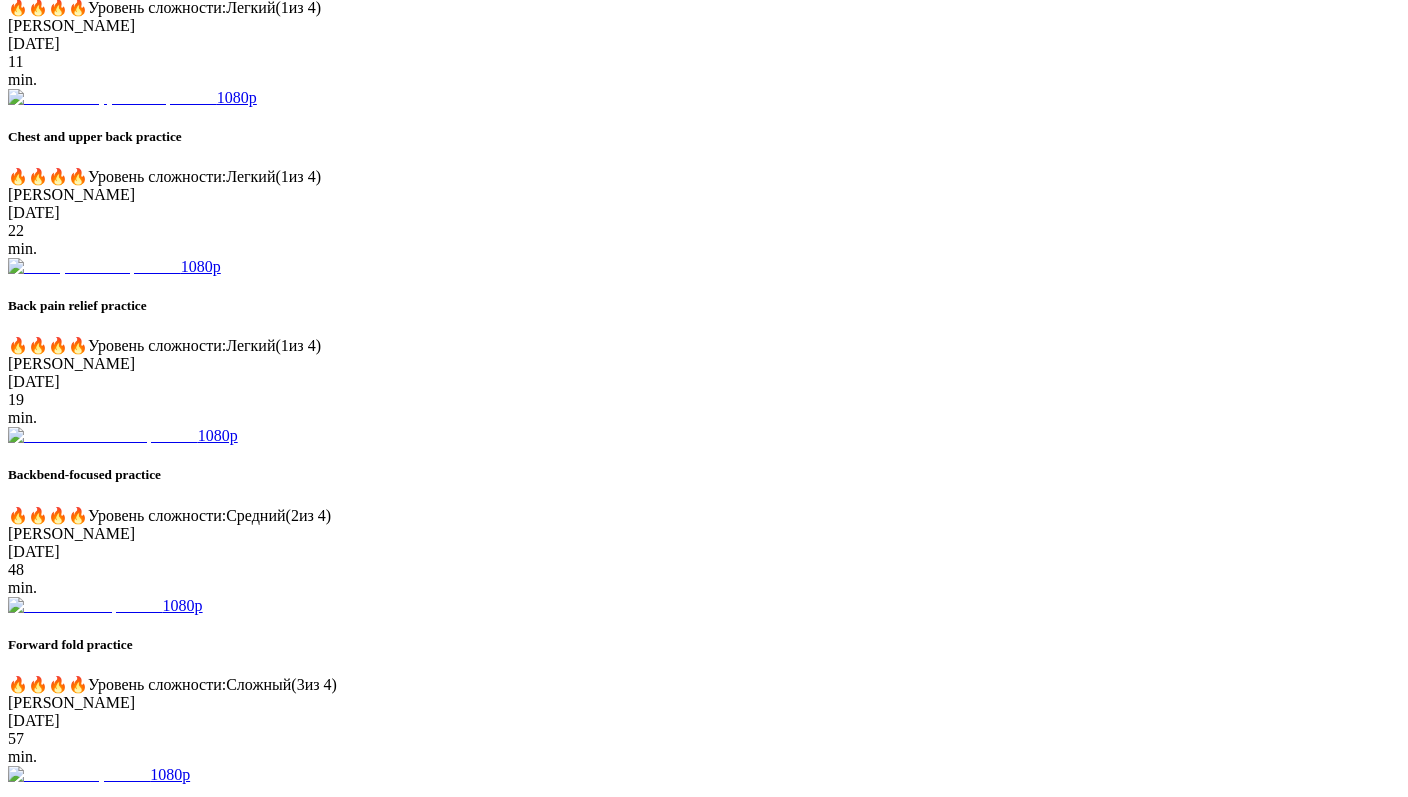 drag, startPoint x: 845, startPoint y: 501, endPoint x: 868, endPoint y: 501, distance: 23 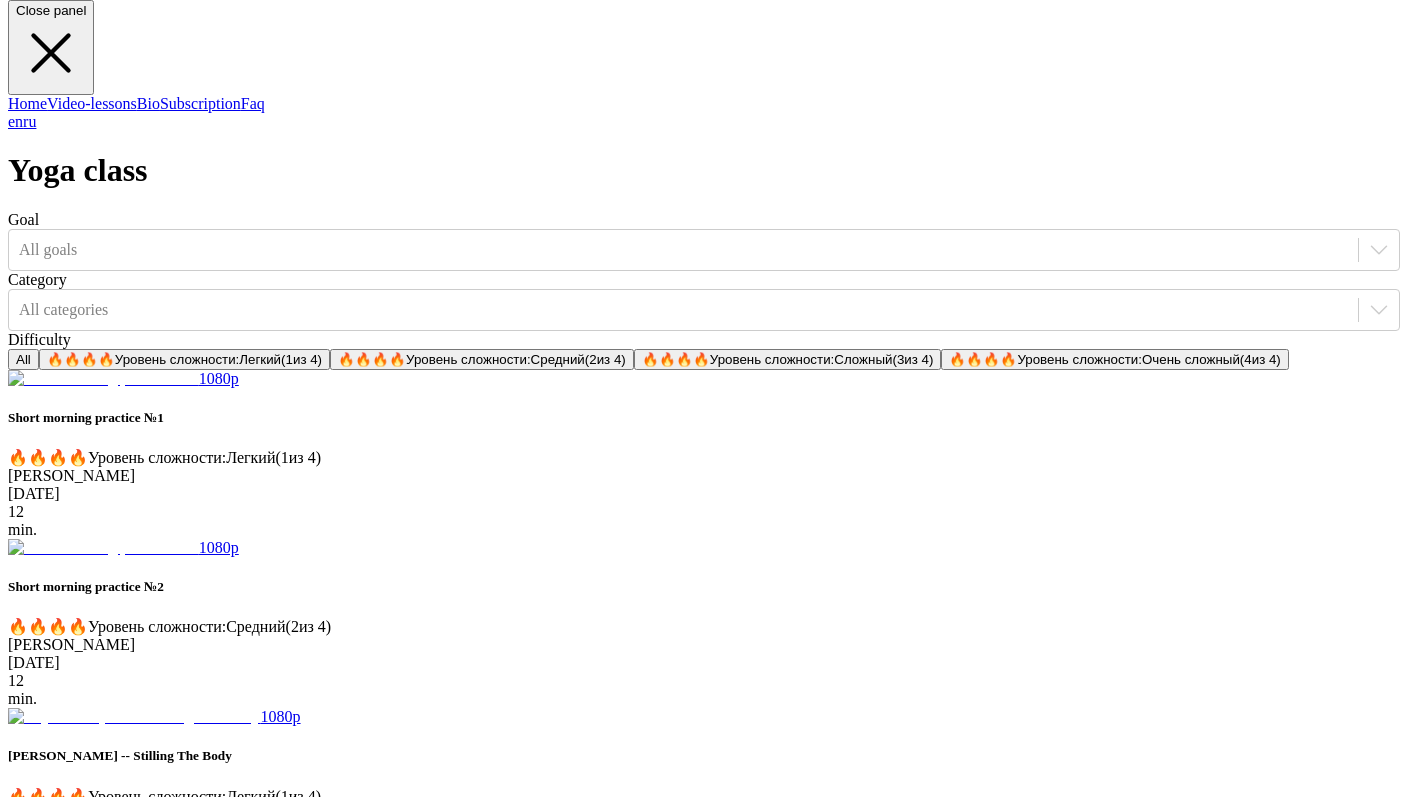 scroll, scrollTop: 0, scrollLeft: 0, axis: both 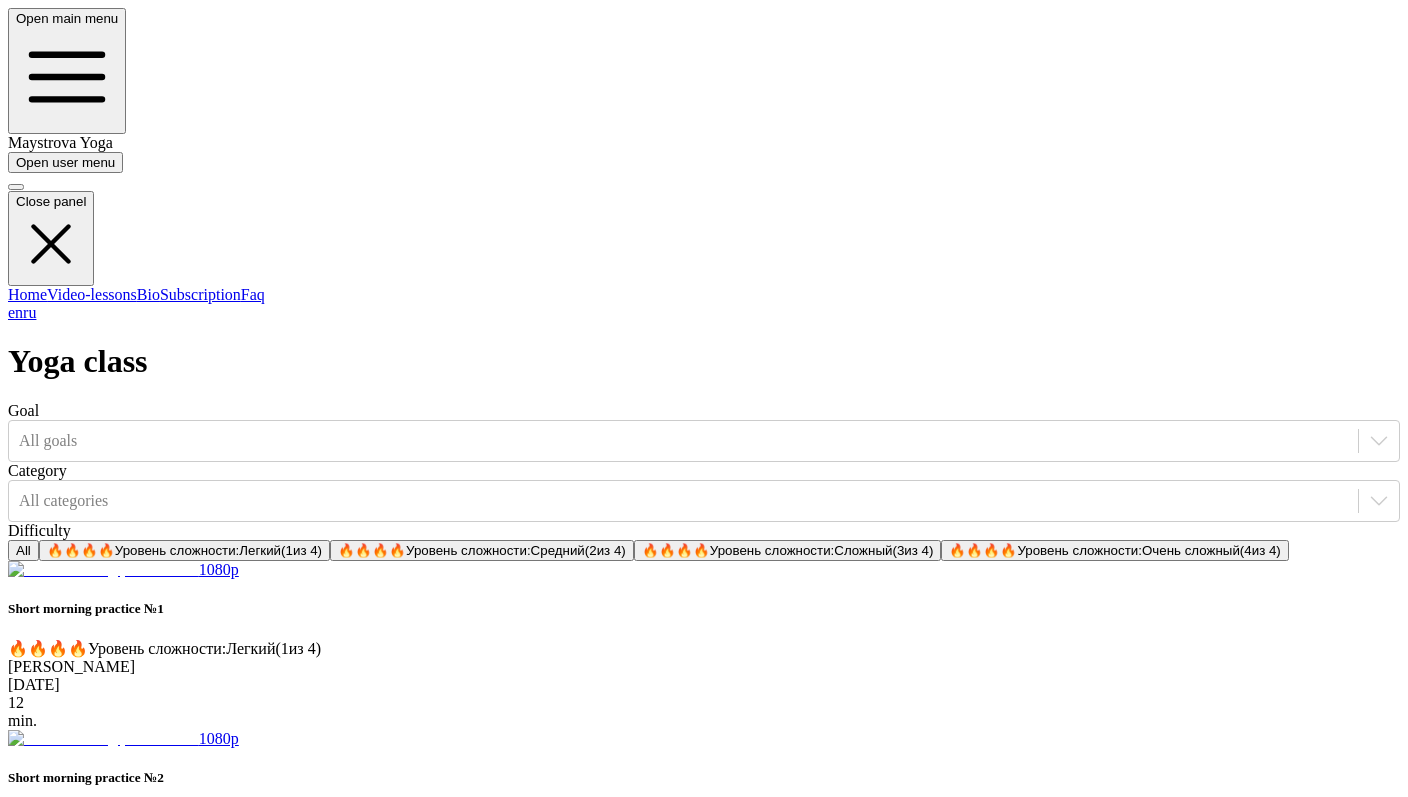 click on "🔥" at bounding box center (89, 550) 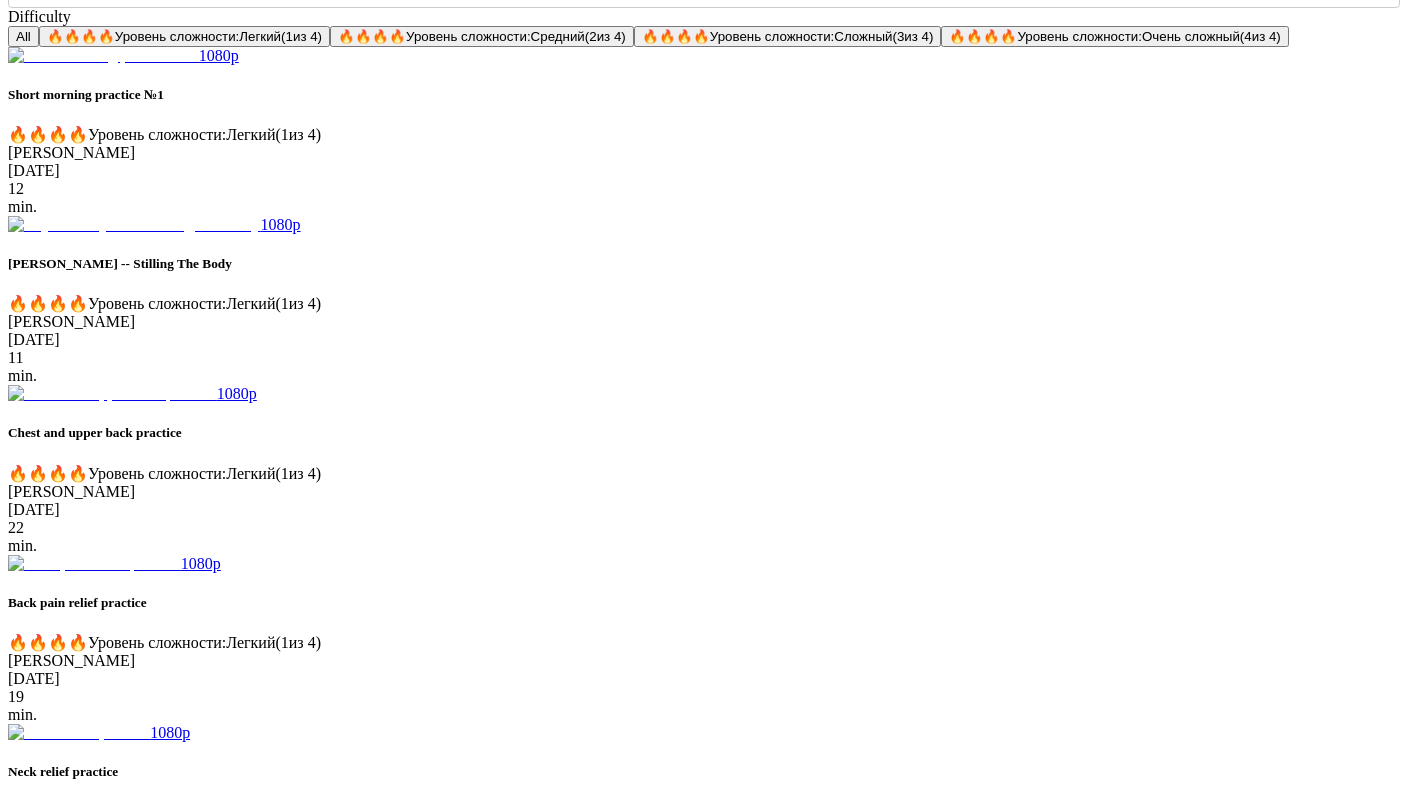 scroll, scrollTop: 0, scrollLeft: 0, axis: both 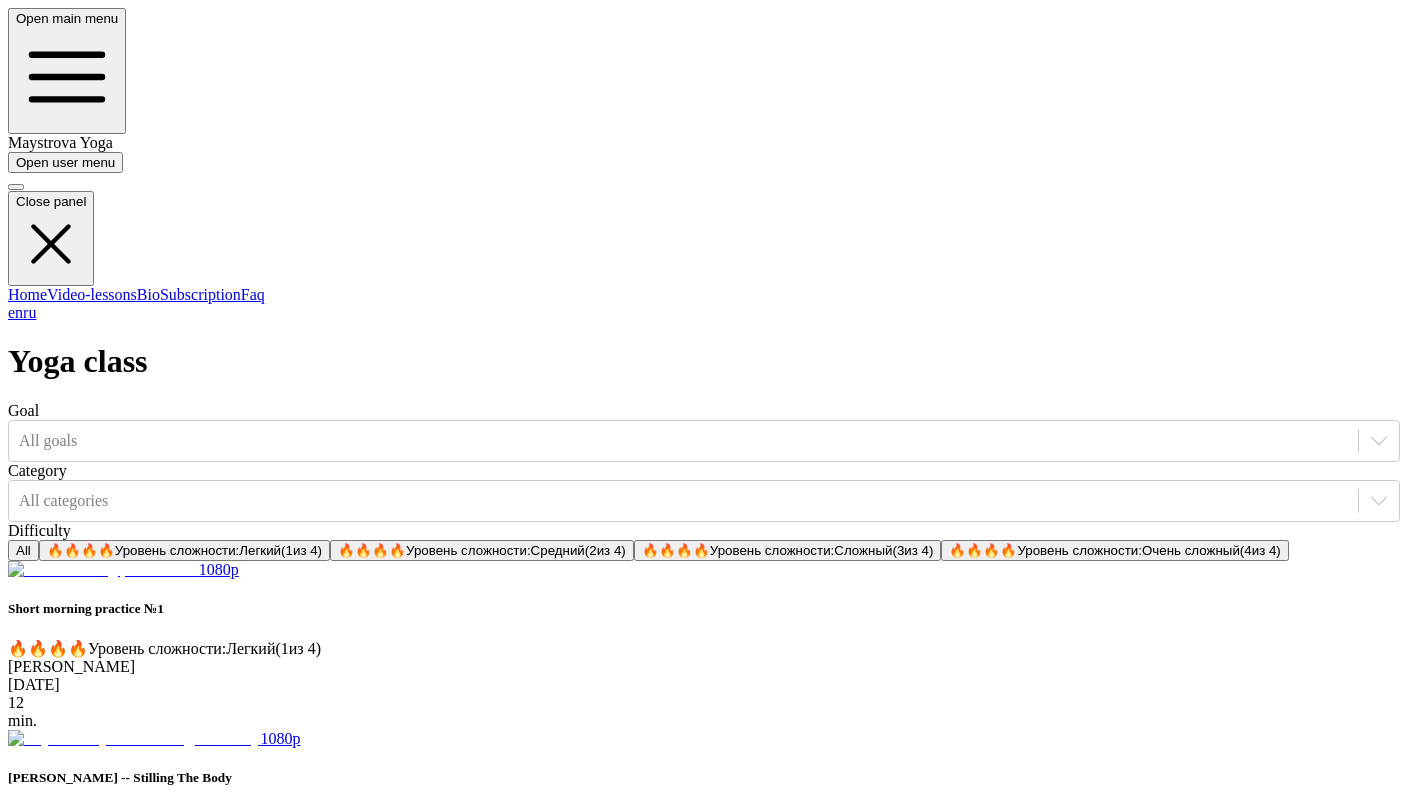 click on "🔥" at bounding box center (380, 550) 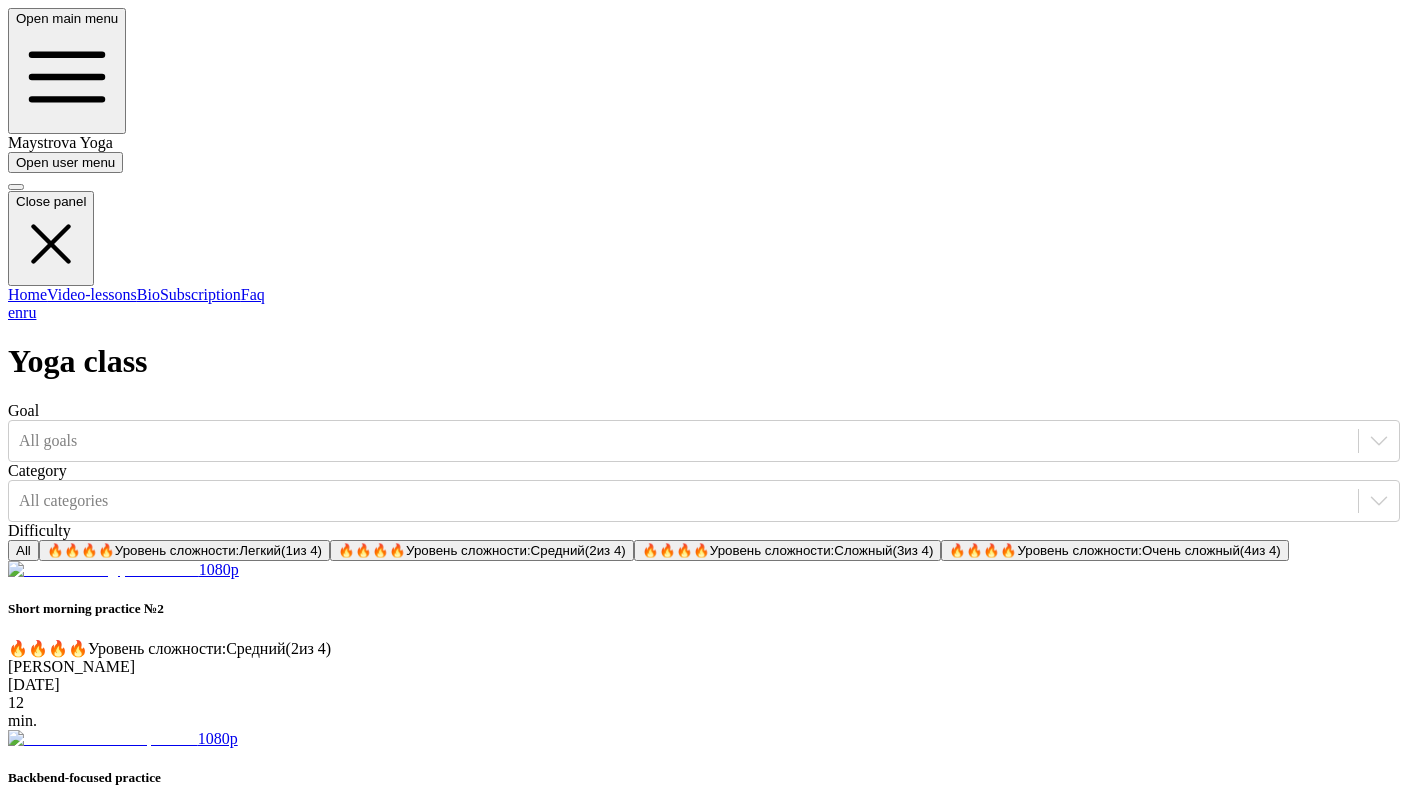 click on "🔥" at bounding box center [684, 550] 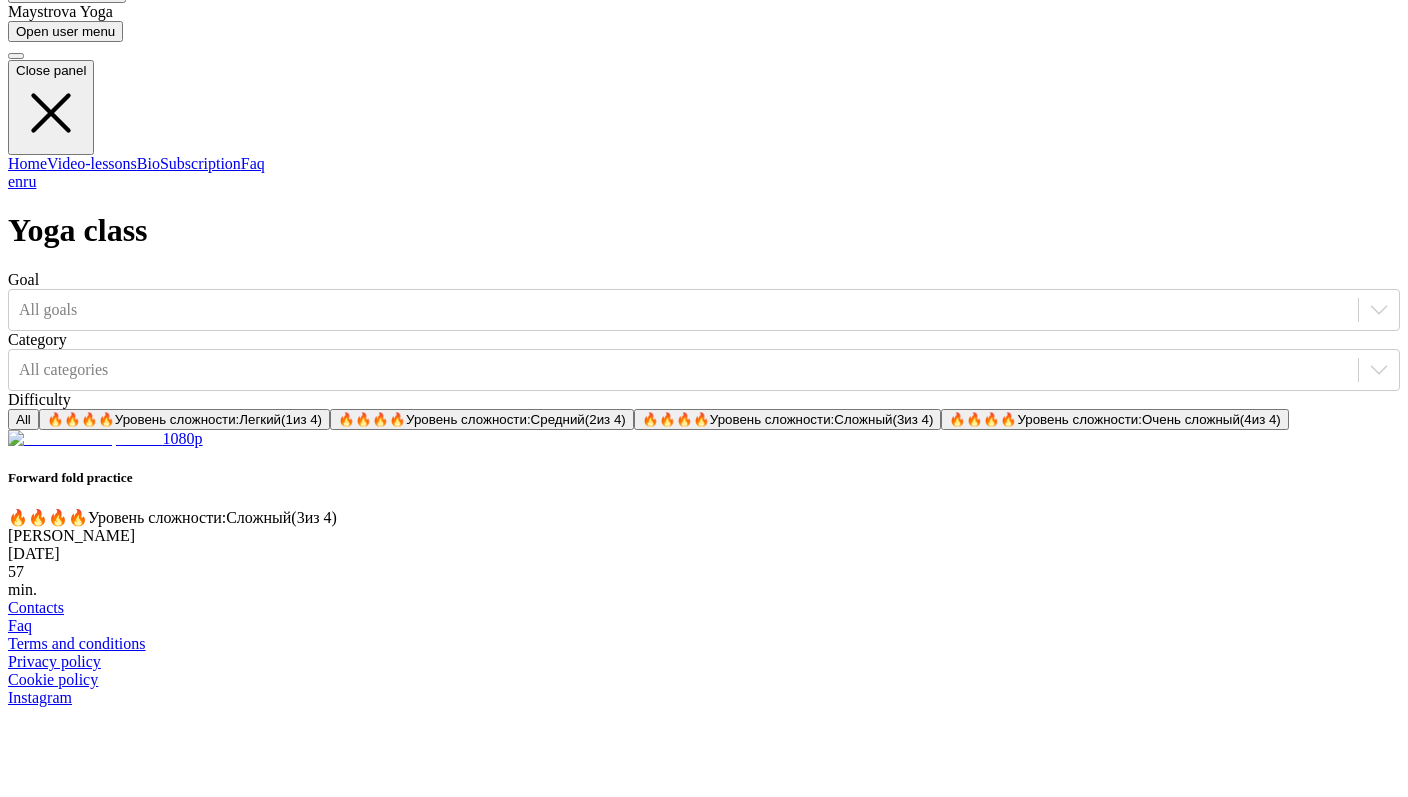 scroll, scrollTop: 133, scrollLeft: 0, axis: vertical 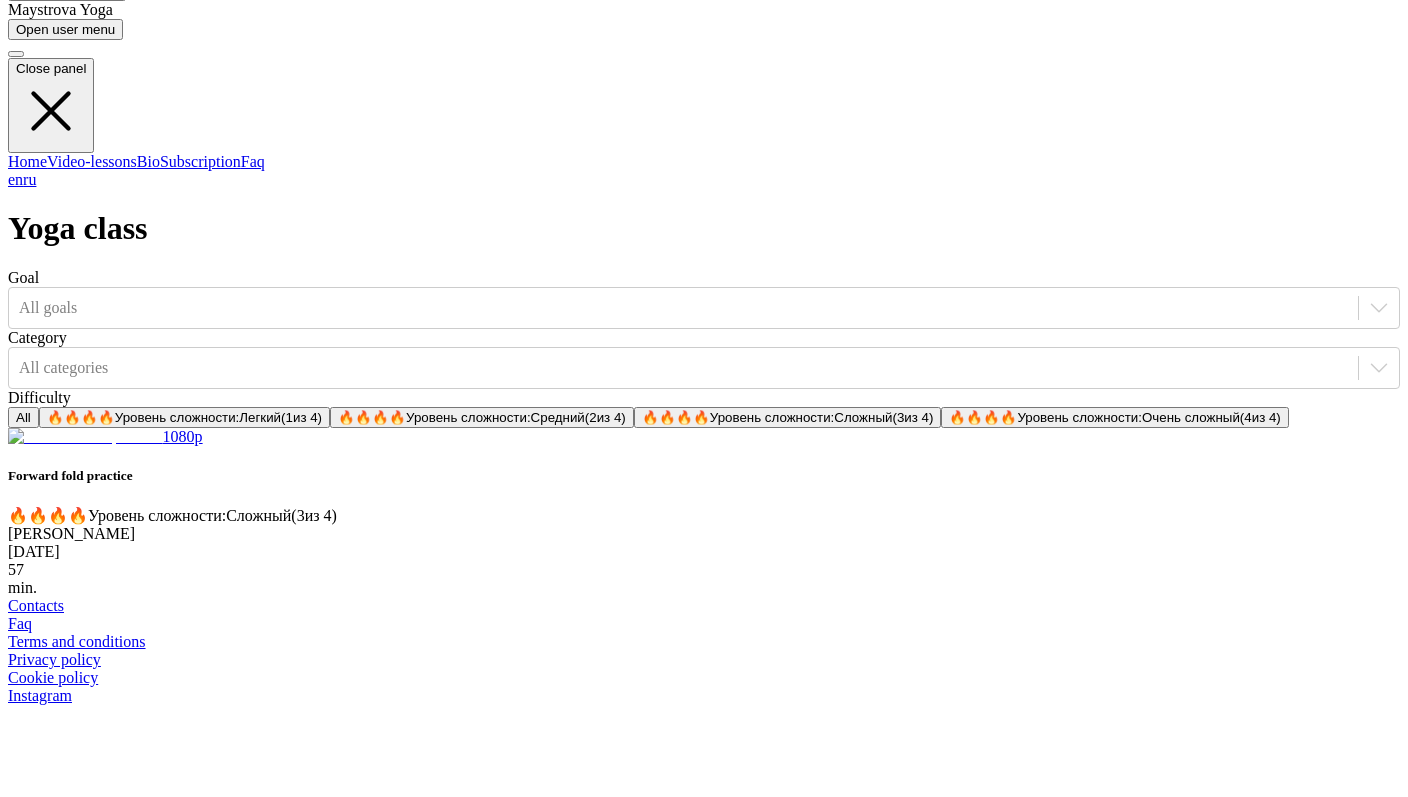 click on "🔥" at bounding box center (974, 417) 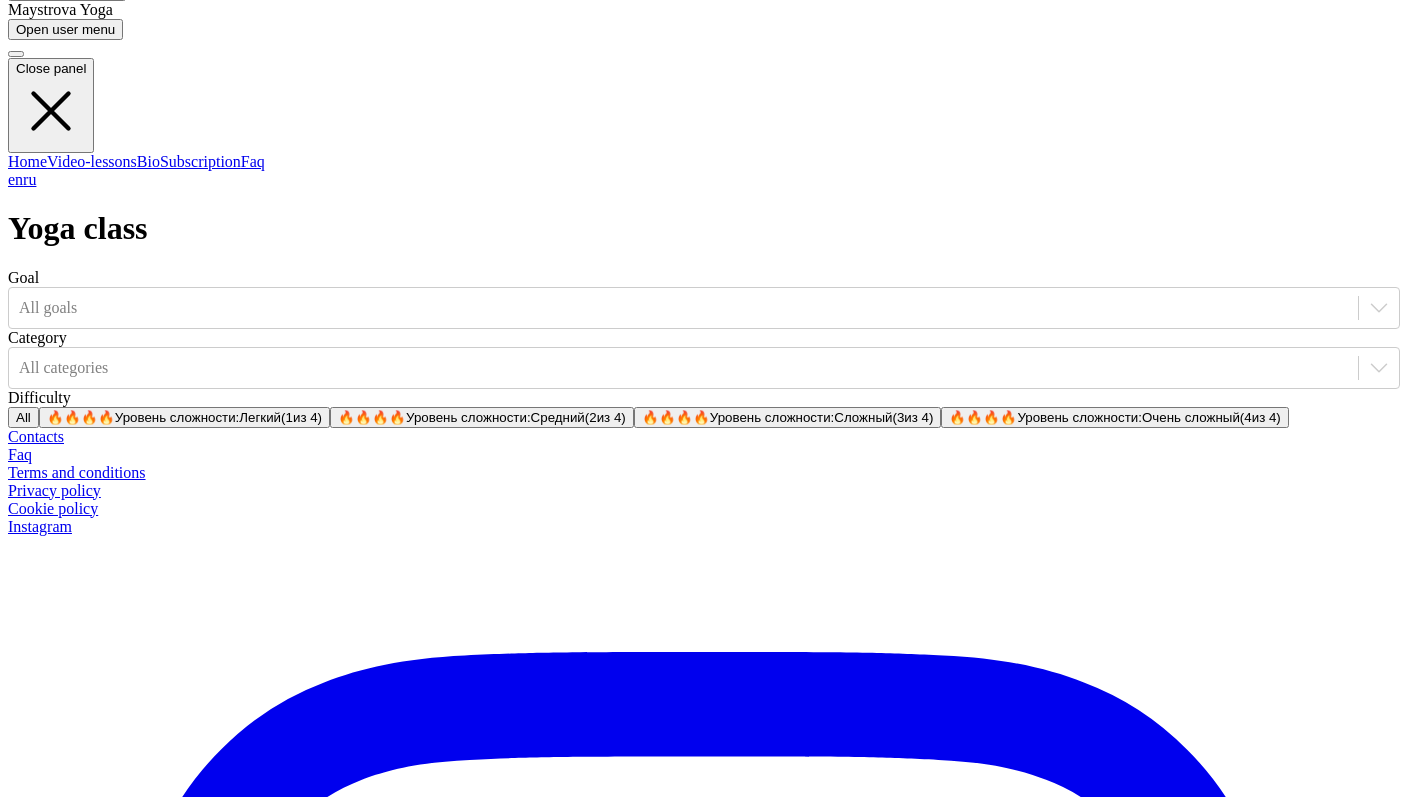 scroll, scrollTop: 0, scrollLeft: 0, axis: both 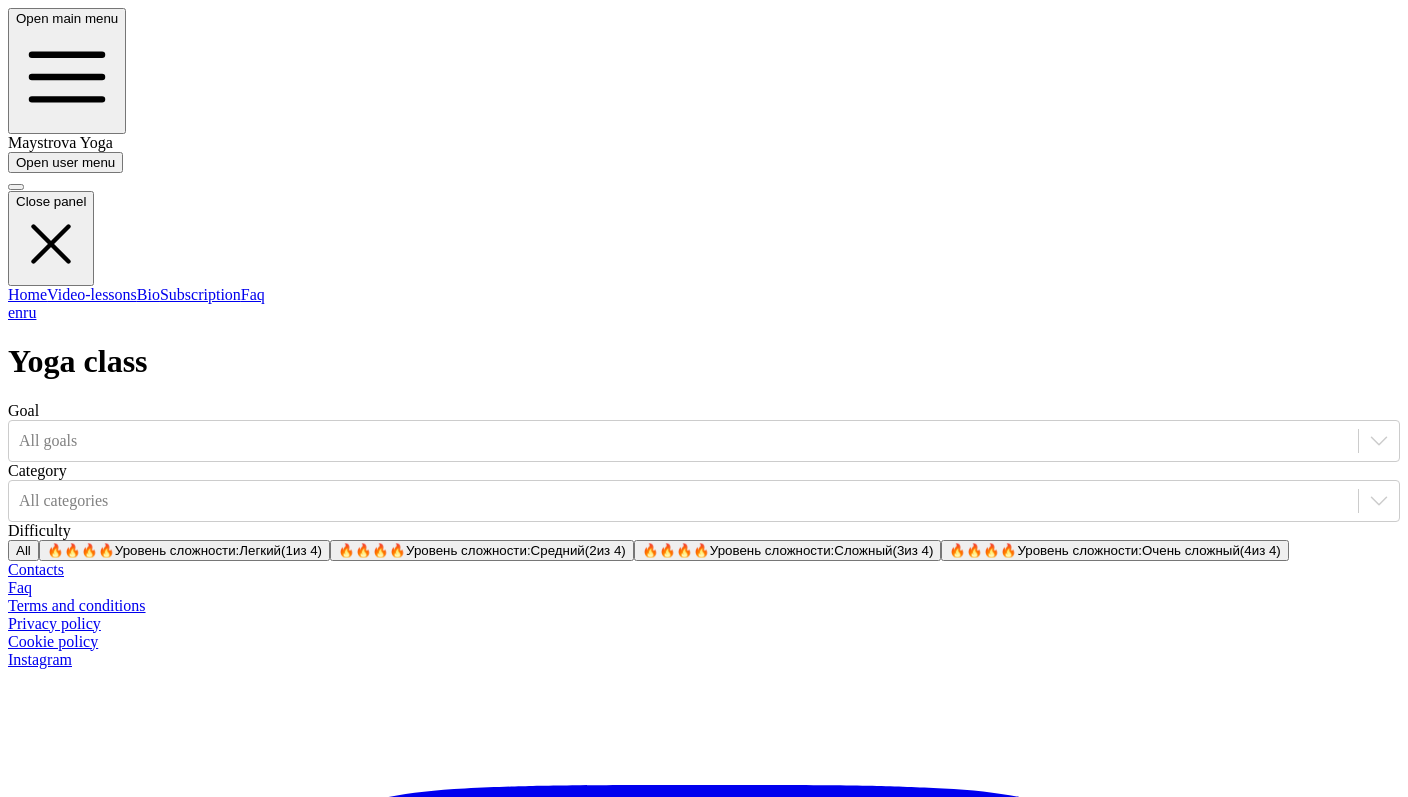 click on "🔥" at bounding box center [89, 550] 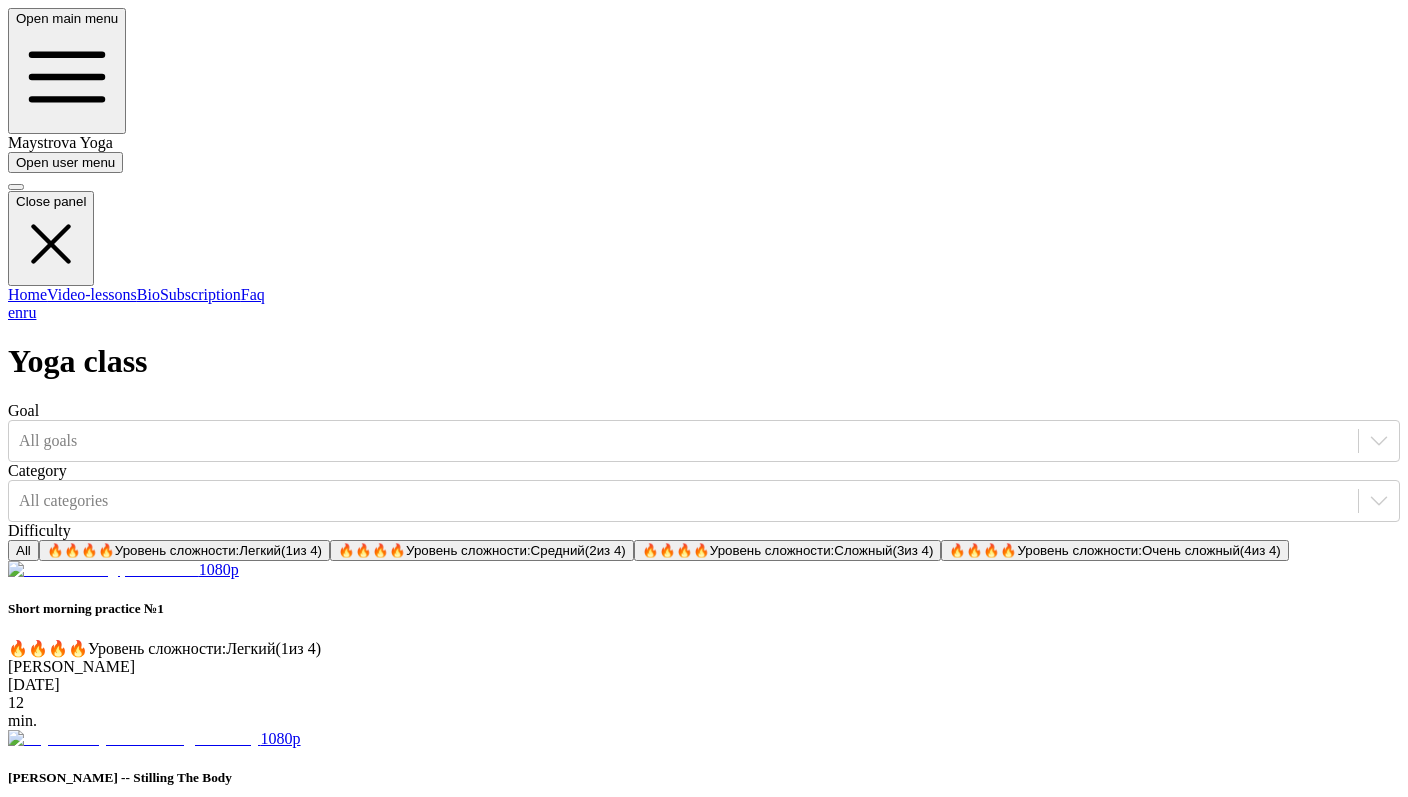 click on "Goal All goals Category All categories Difficulty All 🔥 🔥 🔥 🔥 Уровень сложности:  Легкий  ( 1  из 4) 🔥 🔥 🔥 🔥 Уровень сложности:  Средний  ( 2  из 4) 🔥 🔥 🔥 🔥 Уровень сложности:  Сложный  ( 3  из 4) 🔥 🔥 🔥 🔥 Уровень сложности:  Очень сложный  ( 4  из 4)" at bounding box center (704, 481) 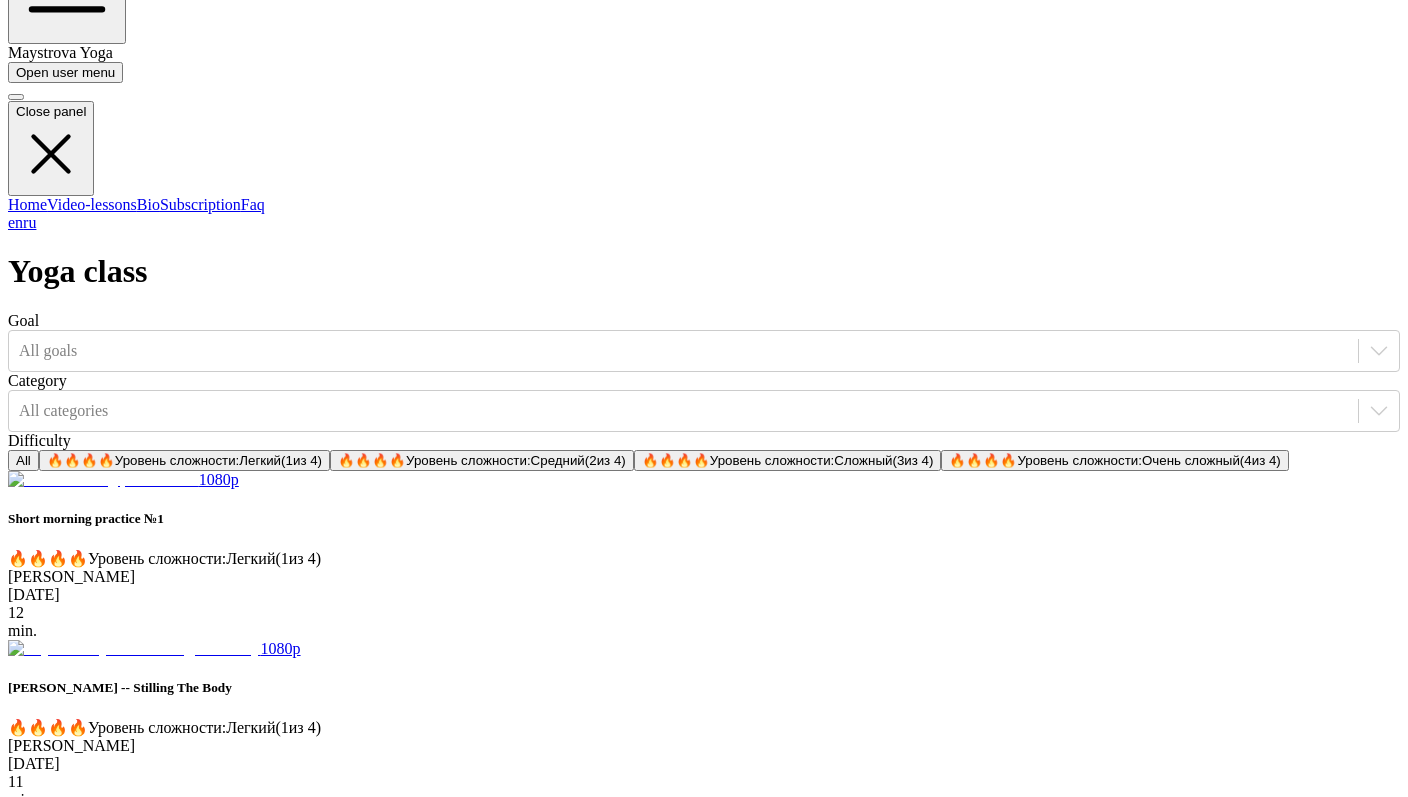 scroll, scrollTop: 97, scrollLeft: 0, axis: vertical 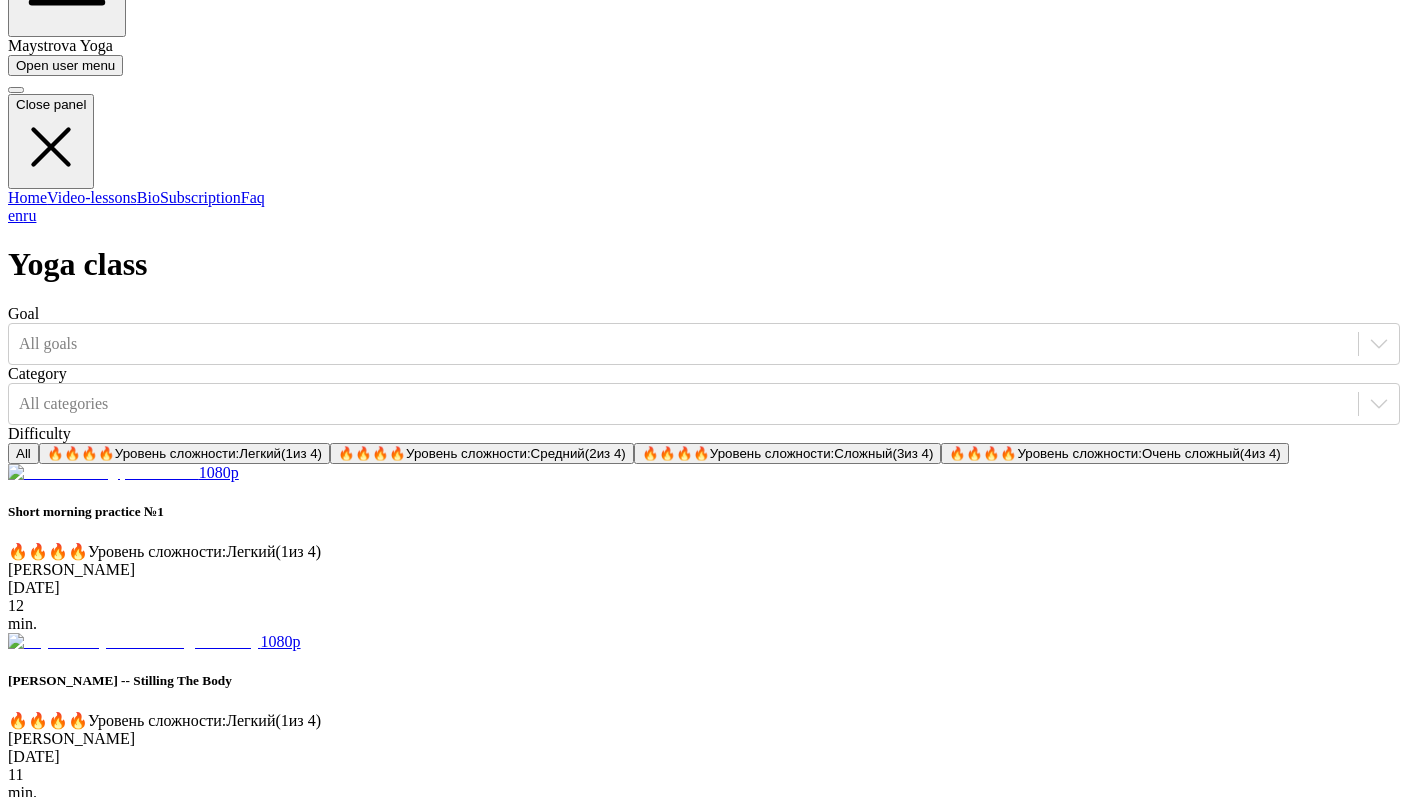 click on "🔥" at bounding box center [684, 453] 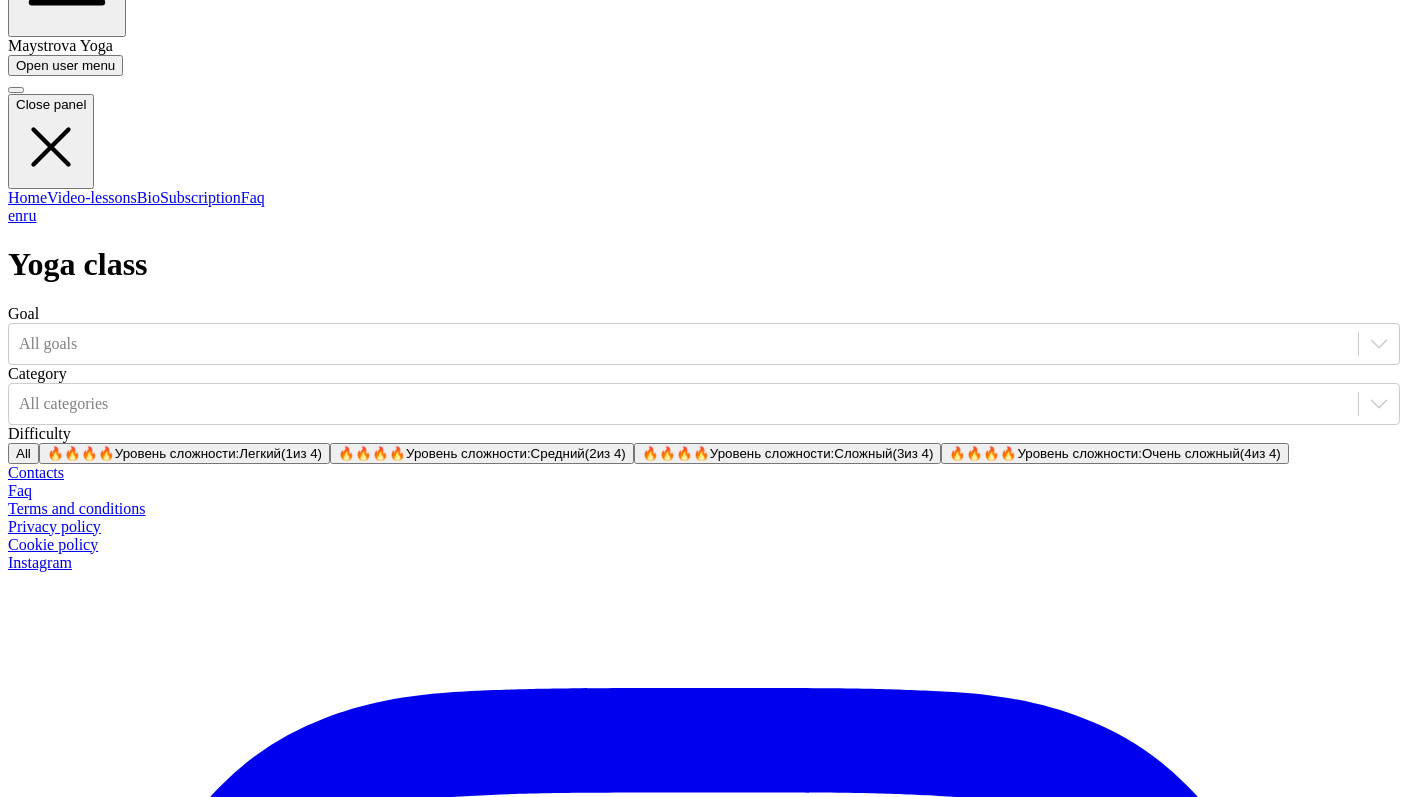 click on "🔥" at bounding box center (363, 453) 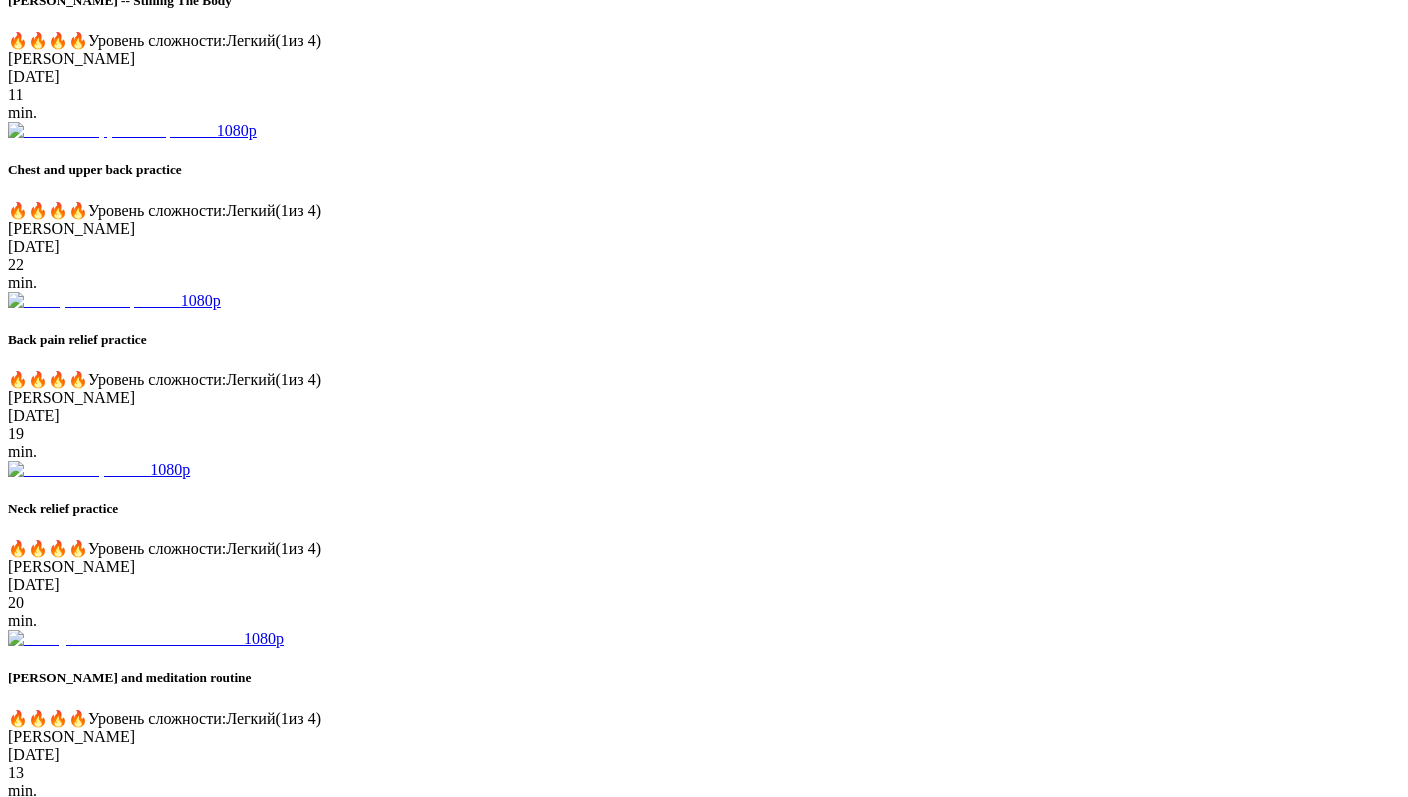 scroll, scrollTop: 0, scrollLeft: 0, axis: both 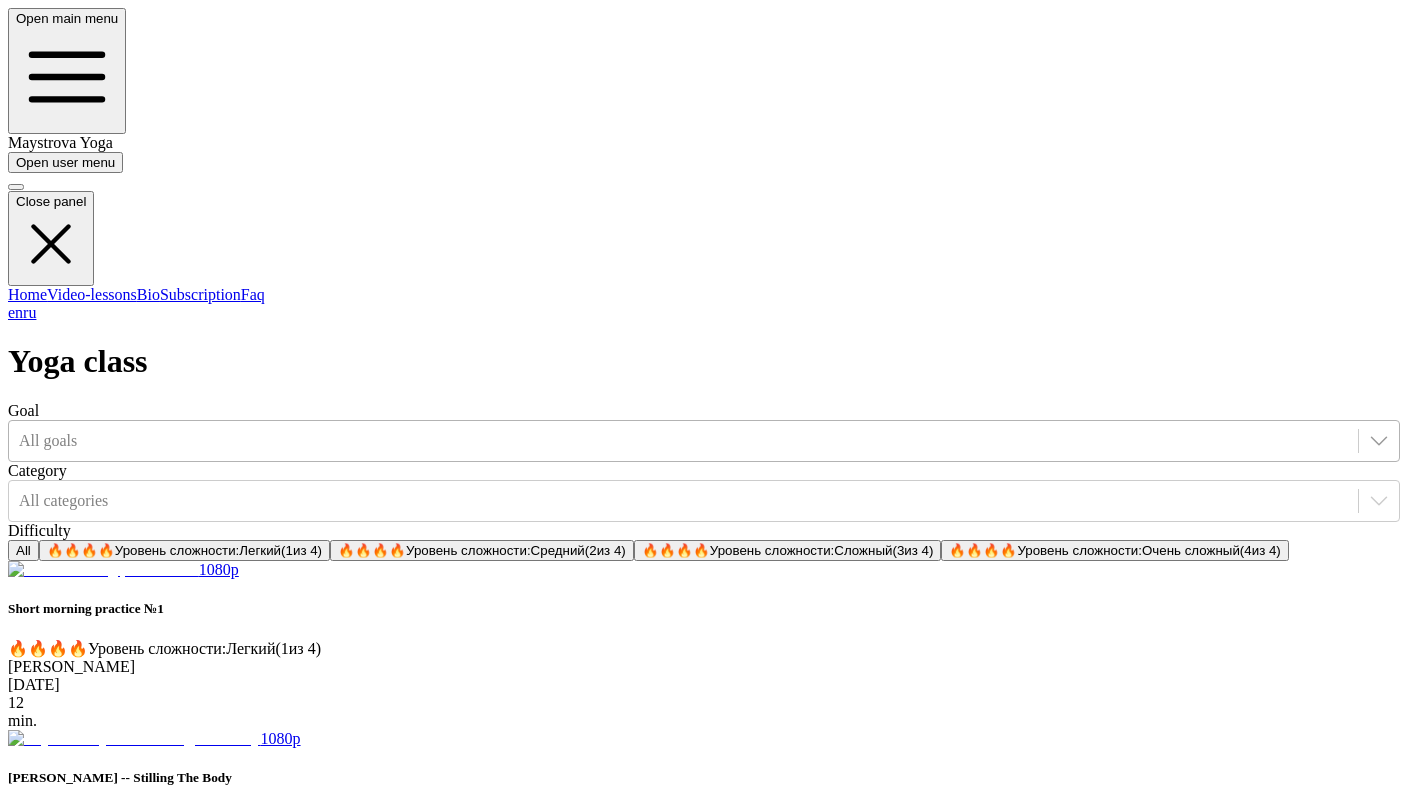 click 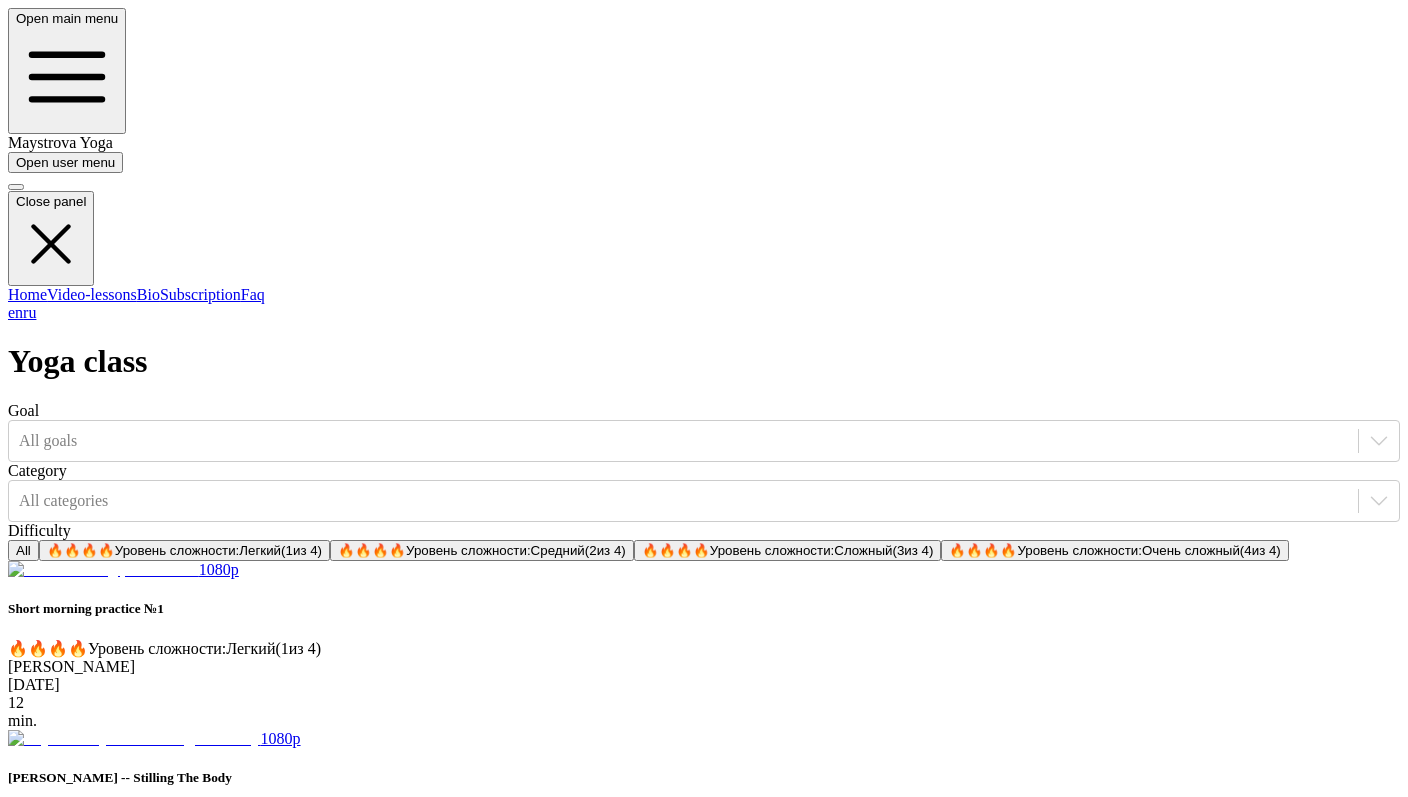 click on "Yoga class Goal All goals Category All categories Difficulty All 🔥 🔥 🔥 🔥 Уровень сложности:  Легкий  ( 1  из 4) 🔥 🔥 🔥 🔥 Уровень сложности:  Средний  ( 2  из 4) 🔥 🔥 🔥 🔥 Уровень сложности:  Сложный  ( 3  из 4) 🔥 🔥 🔥 🔥 Уровень сложности:  Очень сложный  ( 4  из 4) 1080p Short morning practice №1 🔥 🔥 🔥 🔥 Уровень сложности:  Легкий  ( 1  из 4) Ekaterina Maystrova 08 March 2025 12 min. 1080p Kaya Sthairyam -- Stilling The Body 🔥 🔥 🔥 🔥 Уровень сложности:  Легкий  ( 1  из 4) Ekaterina Maystrova 20 July 2025 11 min. 1080p Chest and upper back practice 🔥 🔥 🔥 🔥 Уровень сложности:  Легкий  ( 1  из 4) Ekaterina Maystrova 20 July 2025 22 min. 1080p Back pain relief practice  🔥 🔥 🔥 🔥 Уровень сложности:  Легкий  ( 1  из 4) 19 min. 1" at bounding box center (704, 1371) 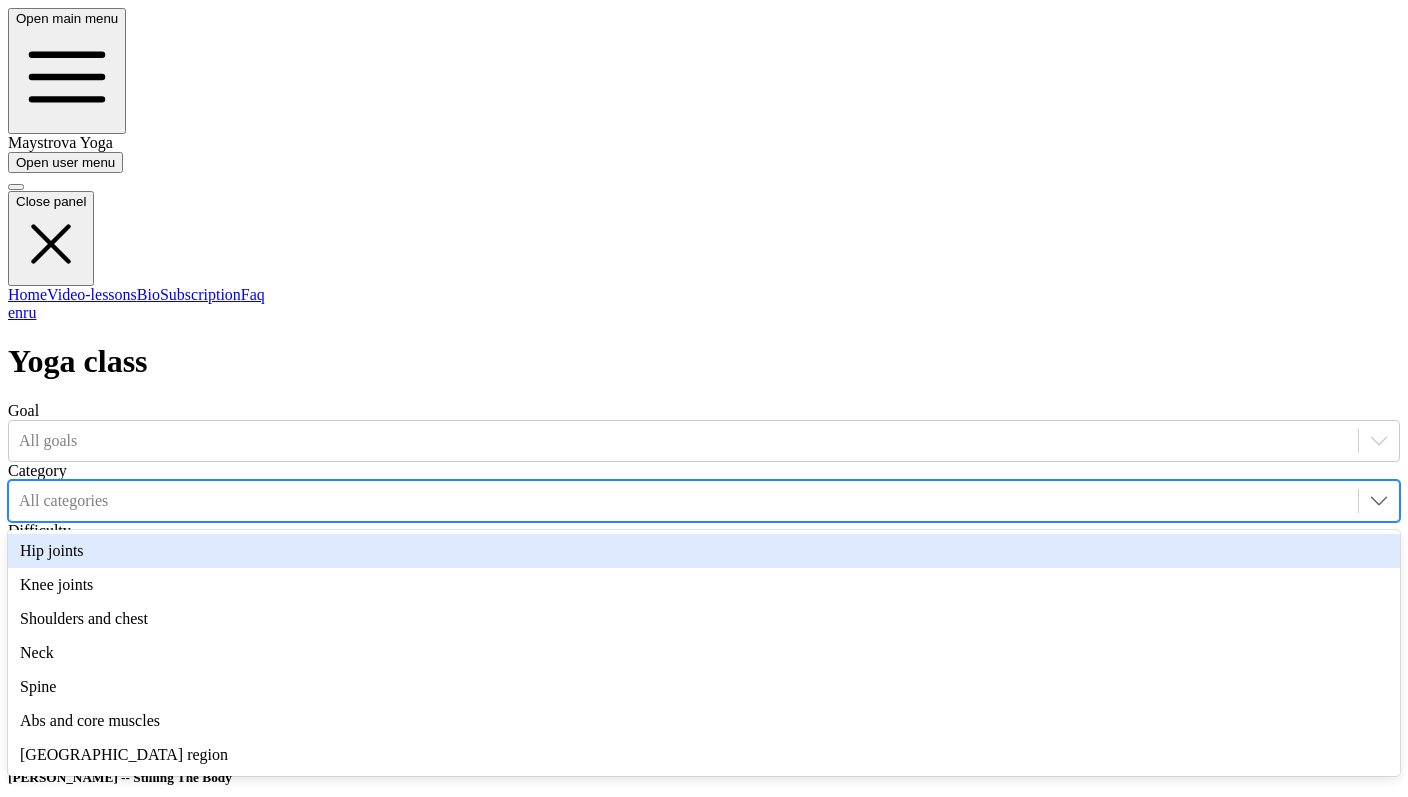 click at bounding box center [683, 501] 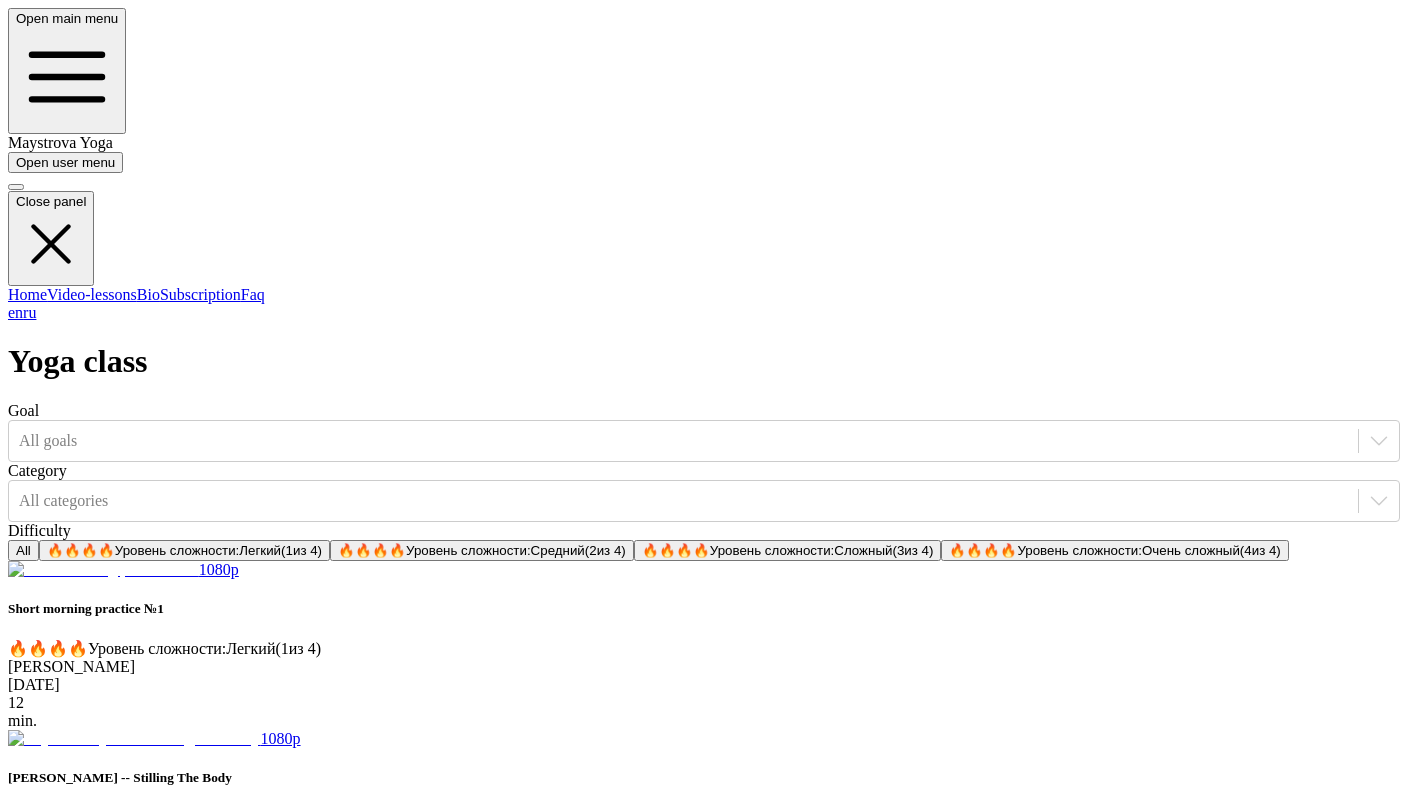 click on "Yoga class Goal All goals Category All categories Difficulty All 🔥 🔥 🔥 🔥 Уровень сложности:  Легкий  ( 1  из 4) 🔥 🔥 🔥 🔥 Уровень сложности:  Средний  ( 2  из 4) 🔥 🔥 🔥 🔥 Уровень сложности:  Сложный  ( 3  из 4) 🔥 🔥 🔥 🔥 Уровень сложности:  Очень сложный  ( 4  из 4) 1080p Short morning practice №1 🔥 🔥 🔥 🔥 Уровень сложности:  Легкий  ( 1  из 4) Ekaterina Maystrova 08 March 2025 12 min. 1080p Kaya Sthairyam -- Stilling The Body 🔥 🔥 🔥 🔥 Уровень сложности:  Легкий  ( 1  из 4) Ekaterina Maystrova 20 July 2025 11 min. 1080p Chest and upper back practice 🔥 🔥 🔥 🔥 Уровень сложности:  Легкий  ( 1  из 4) Ekaterina Maystrova 20 July 2025 22 min. 1080p Back pain relief practice  🔥 🔥 🔥 🔥 Уровень сложности:  Легкий  ( 1  из 4) 19 min. 1" at bounding box center [704, 1371] 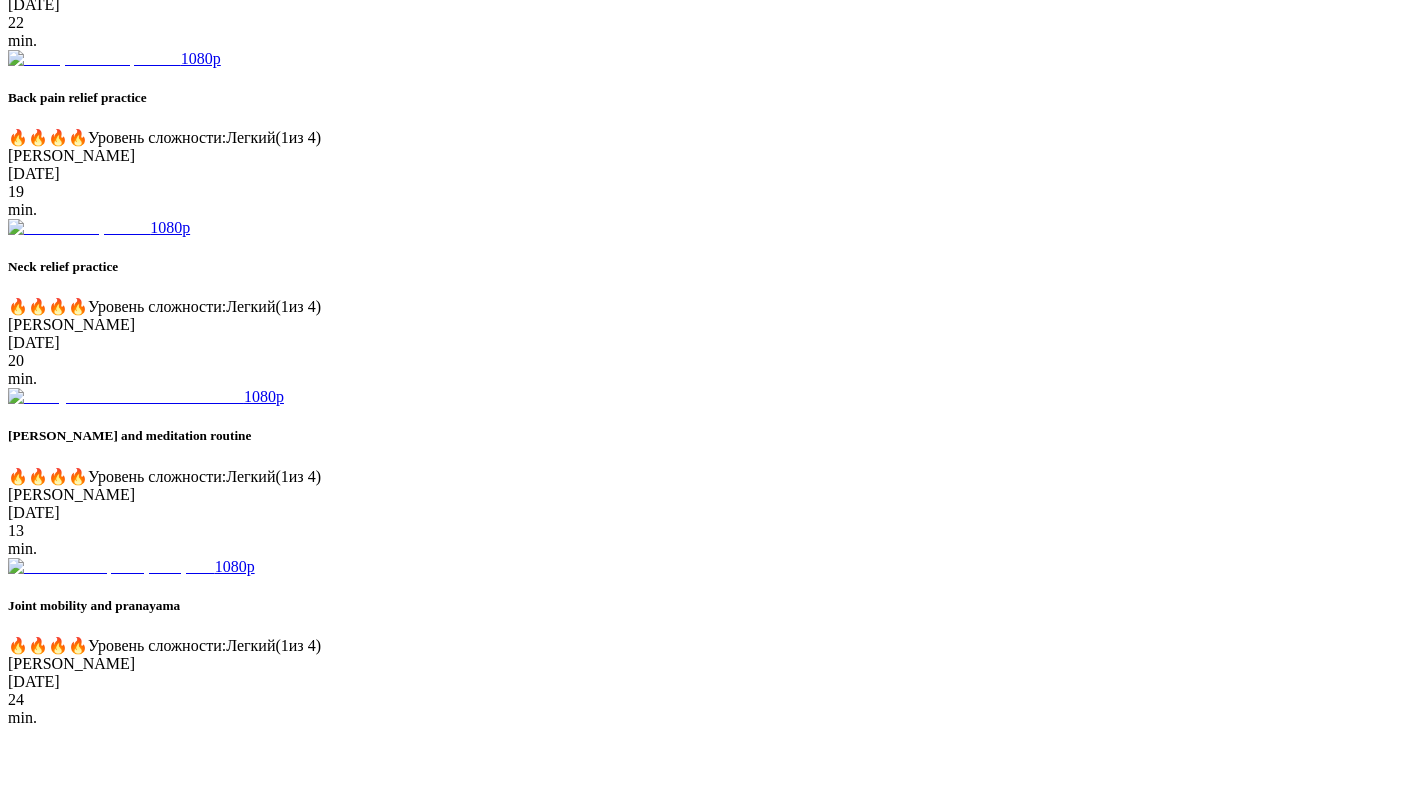 scroll, scrollTop: 0, scrollLeft: 0, axis: both 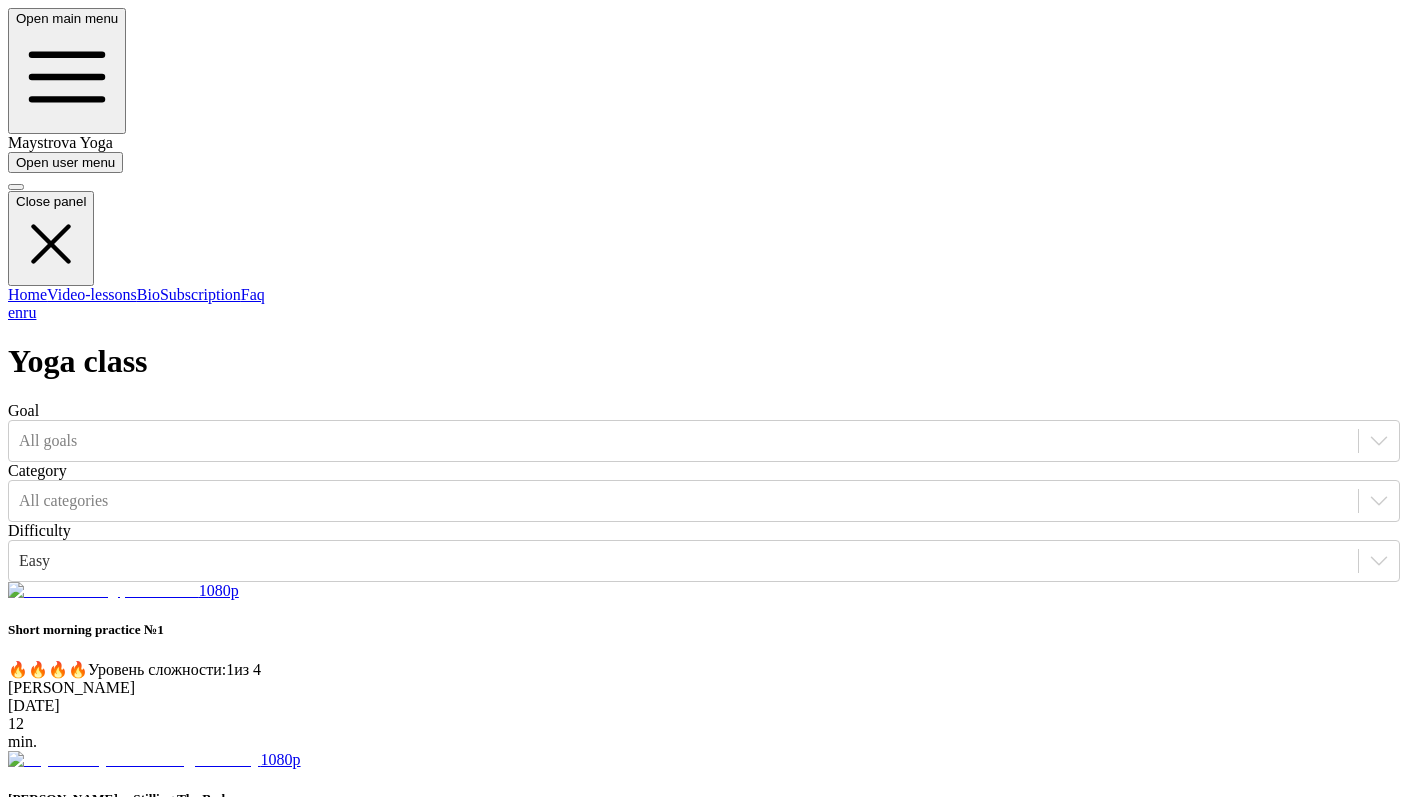 click on "Yoga class Goal All goals Category All categories Difficulty Easy 1080p Short morning practice №1 🔥 🔥 🔥 🔥 Уровень сложности:  1  из 4 [PERSON_NAME] [DATE] 12 min. 1080p [PERSON_NAME] -- Stilling The Body 🔥 🔥 🔥 🔥 Уровень сложности:  1  из 4 [PERSON_NAME] [DATE] 11 min. 1080p Chest and upper back practice 🔥 🔥 🔥 🔥 Уровень сложности:  1  из 4 [PERSON_NAME] [DATE] 22 min. 1080p Back pain relief practice  🔥 🔥 🔥 🔥 Уровень сложности:  1  из 4 [PERSON_NAME] [DATE] 19 min. 1080p Neck relief practice 🔥 🔥 🔥 🔥 Уровень сложности:  1  из 4 [PERSON_NAME] [DATE] 20 min. 1080p Pranayama and meditation routine 🔥 🔥 🔥 🔥 Уровень сложности:  1  из 4 [PERSON_NAME] [DATE] 13 min. 1080p Joint mobility and pranayama 🔥 🔥 🔥 🔥 Уровень сложности:  1  из 4 24" at bounding box center (704, 1865) 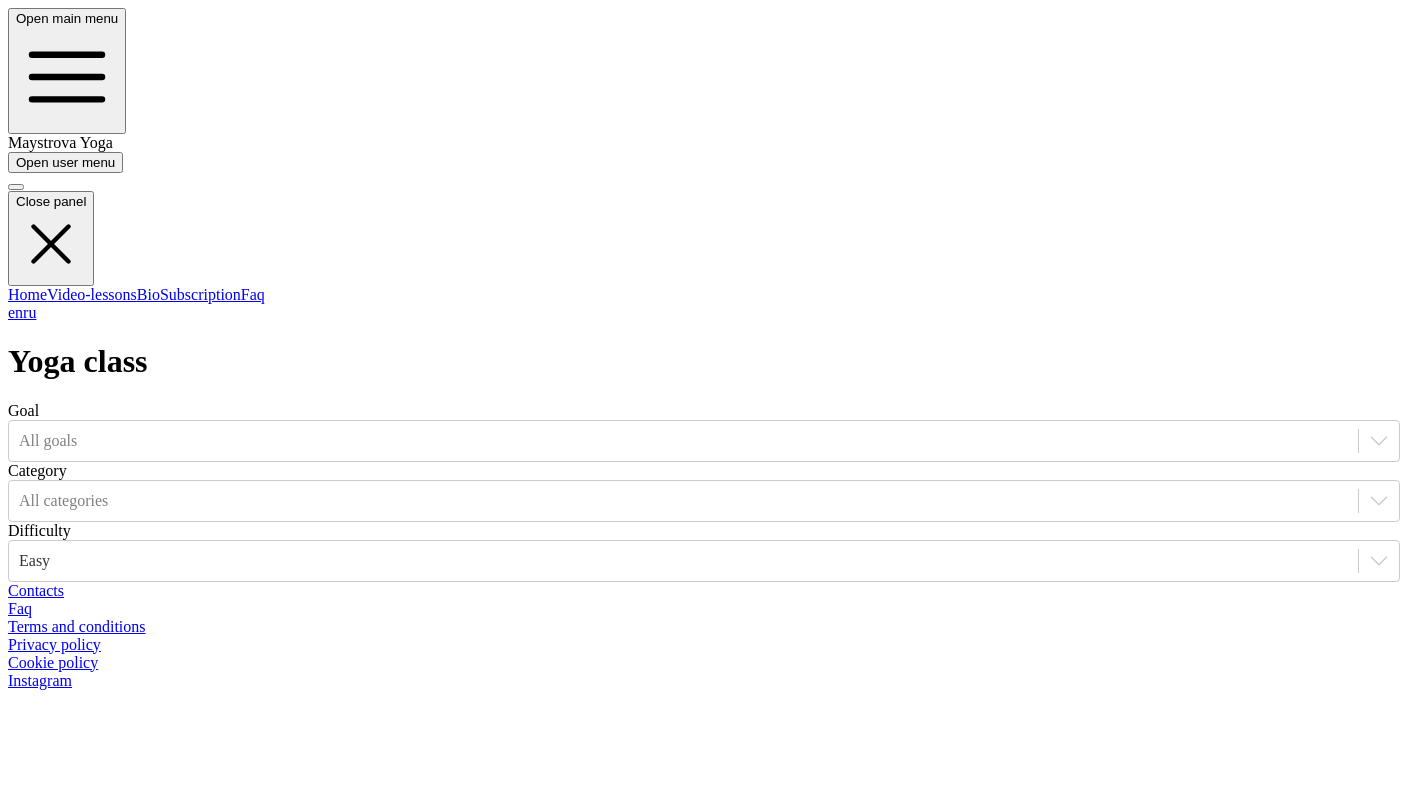 scroll, scrollTop: 0, scrollLeft: 0, axis: both 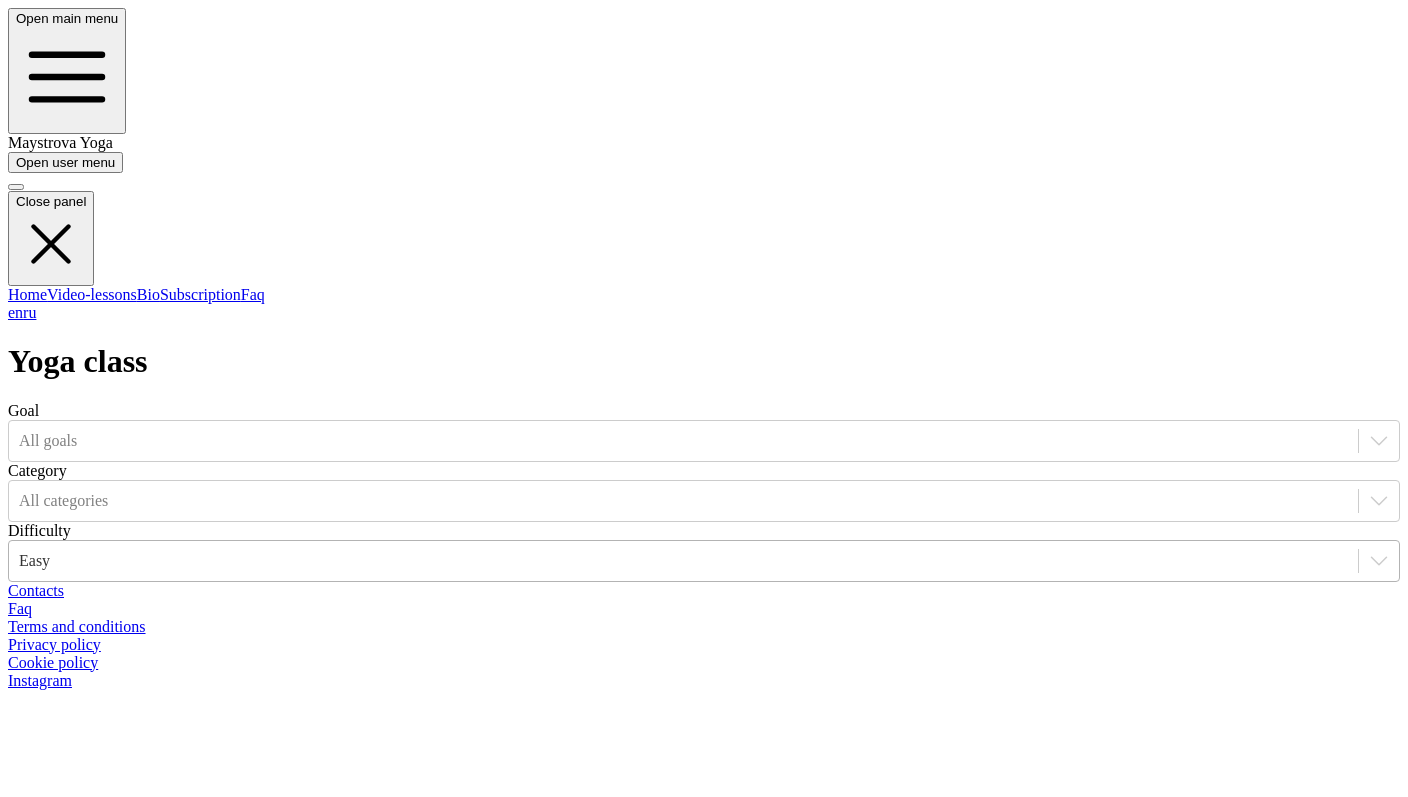 click at bounding box center [683, 561] 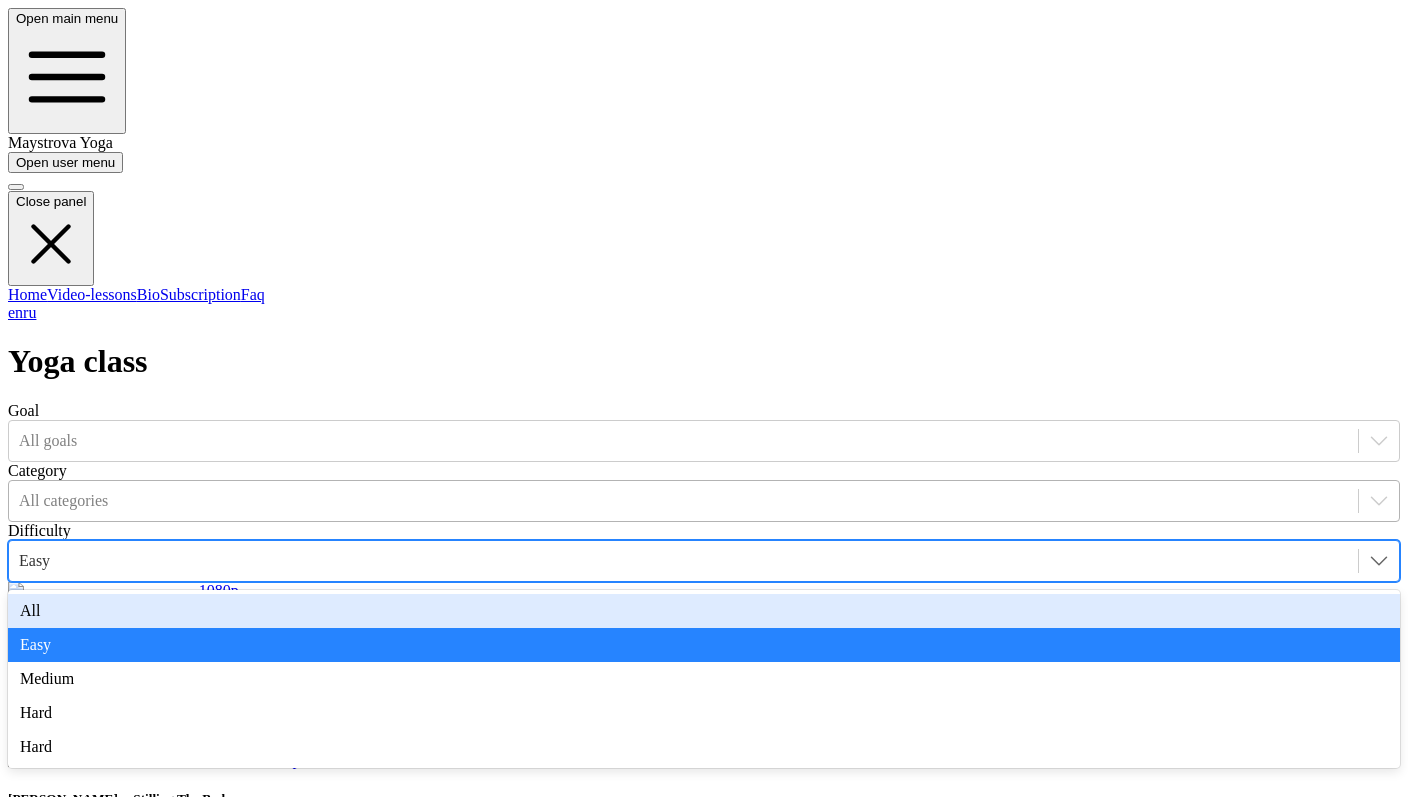 click at bounding box center (683, 501) 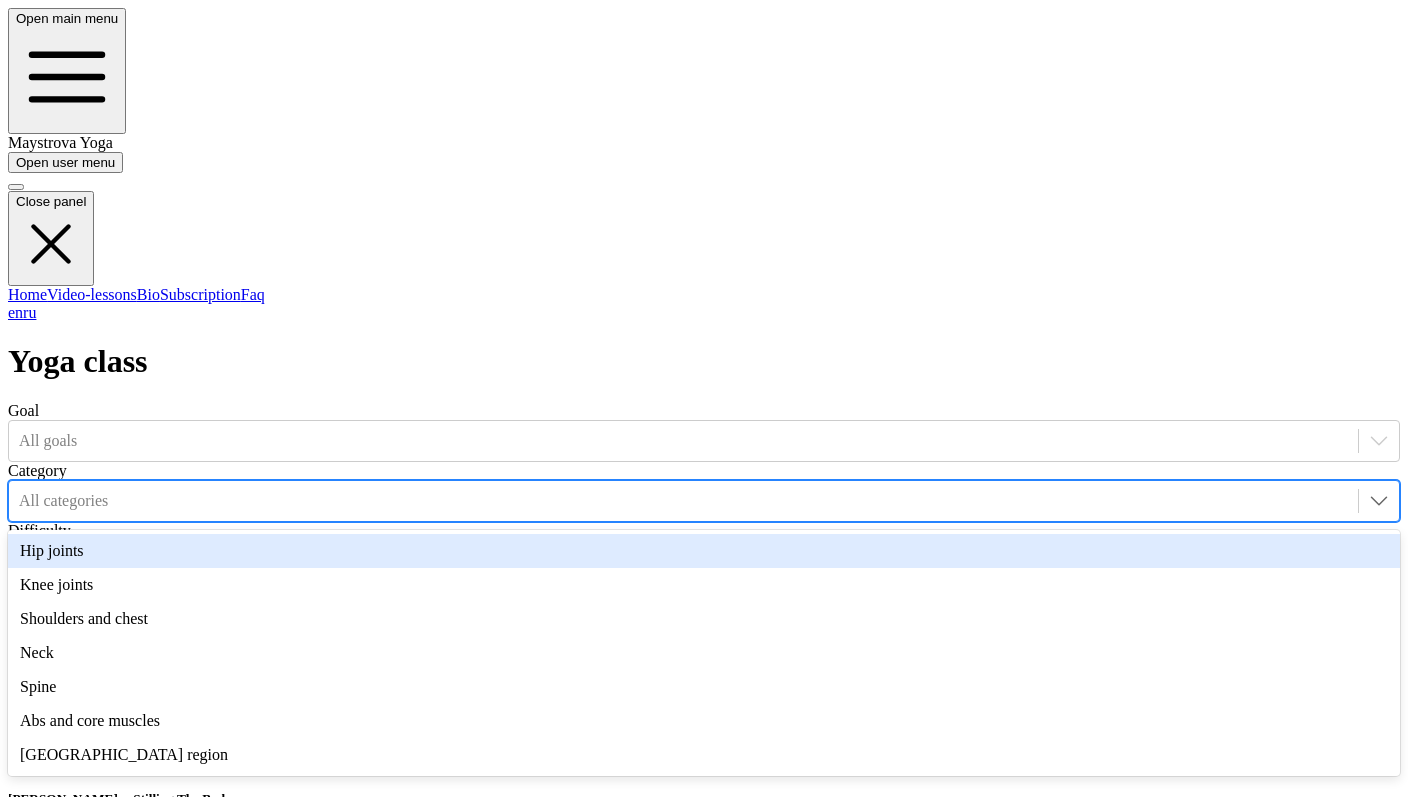 click at bounding box center [683, 561] 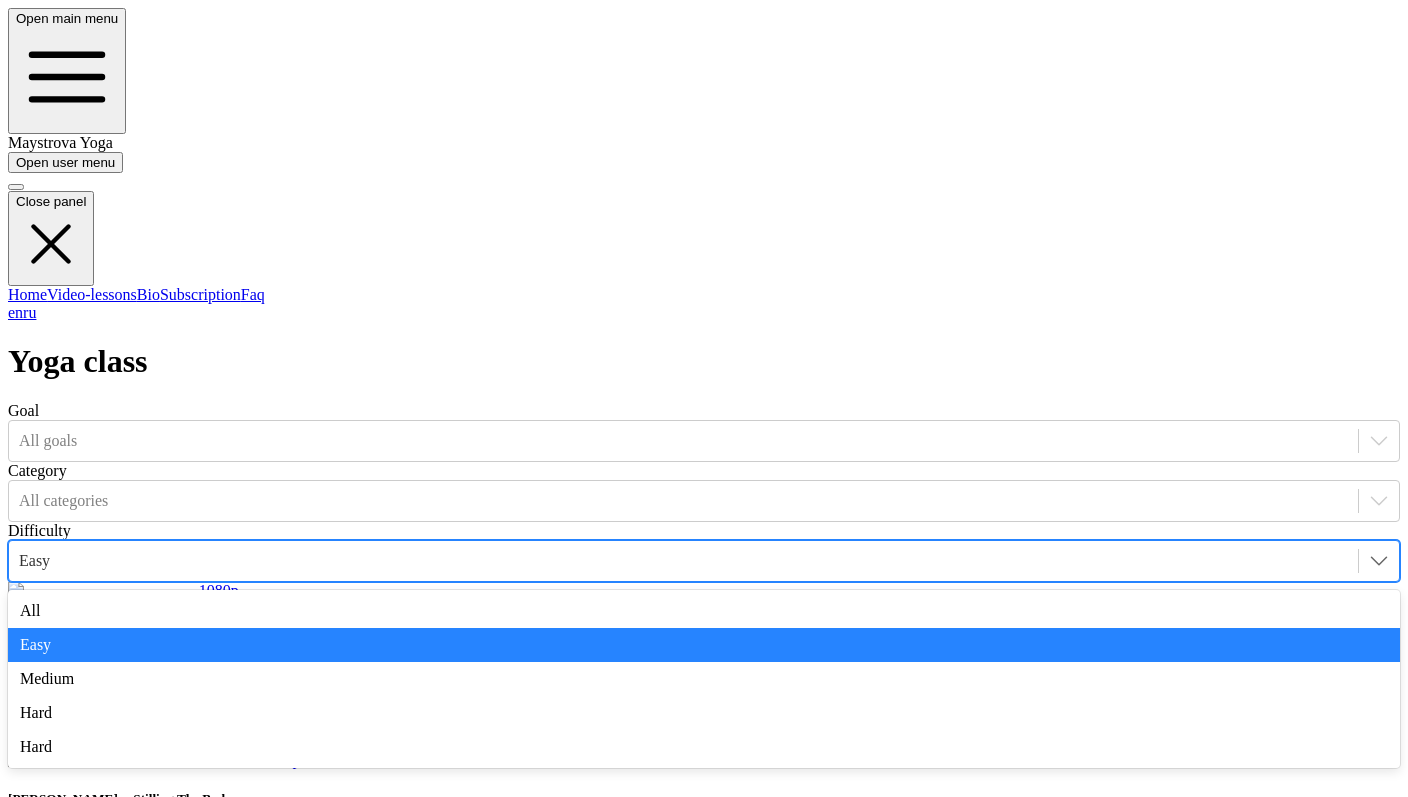 click on "Easy" at bounding box center [704, 645] 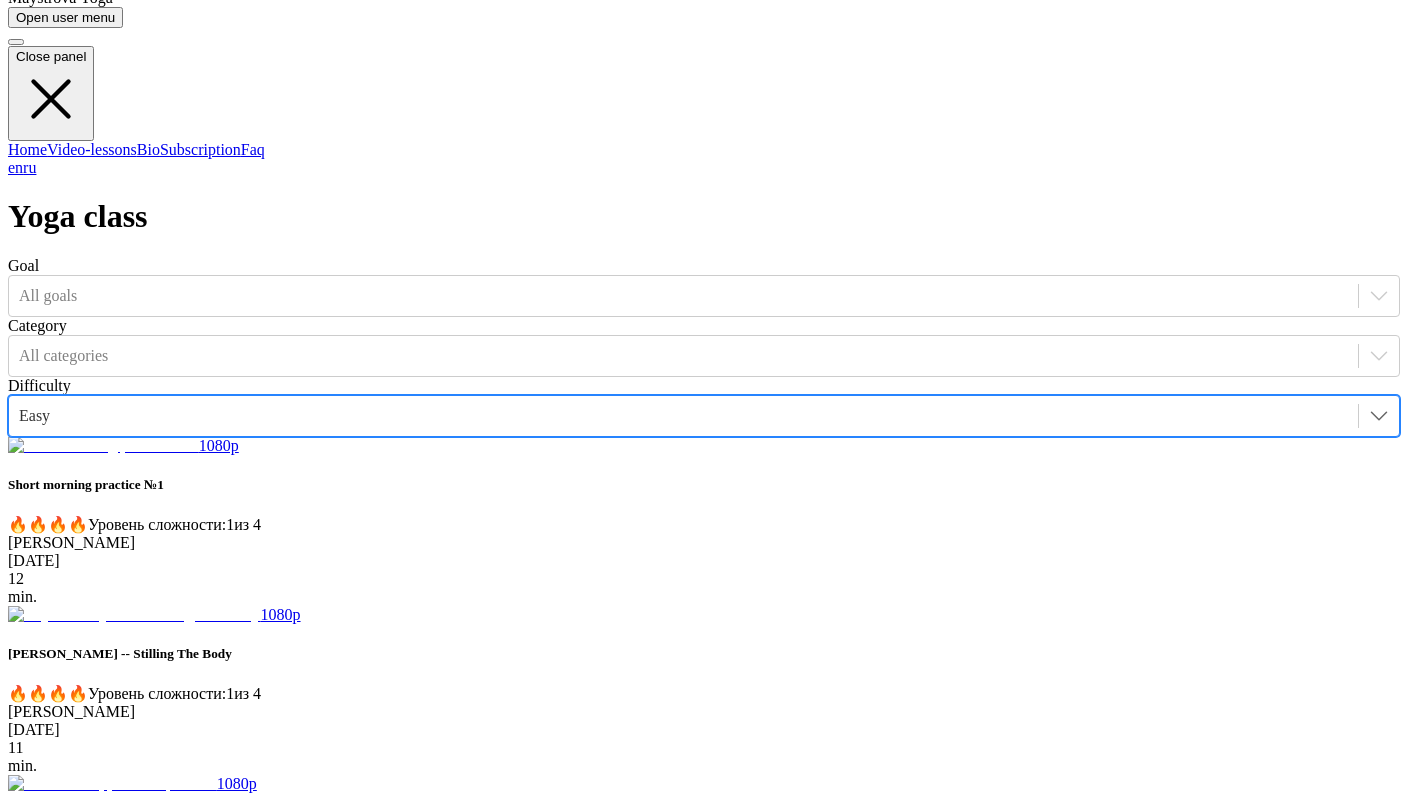 scroll, scrollTop: 0, scrollLeft: 0, axis: both 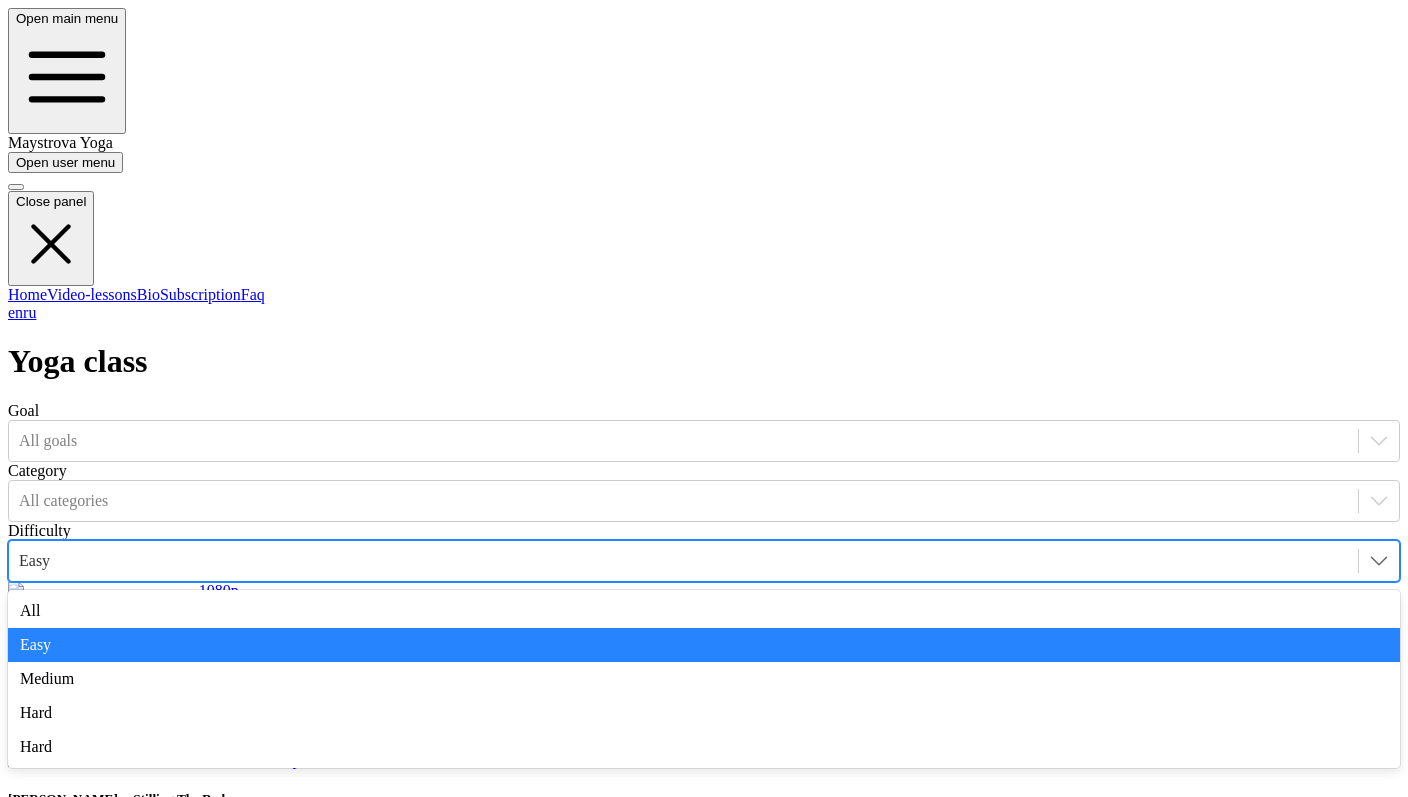 click at bounding box center (683, 561) 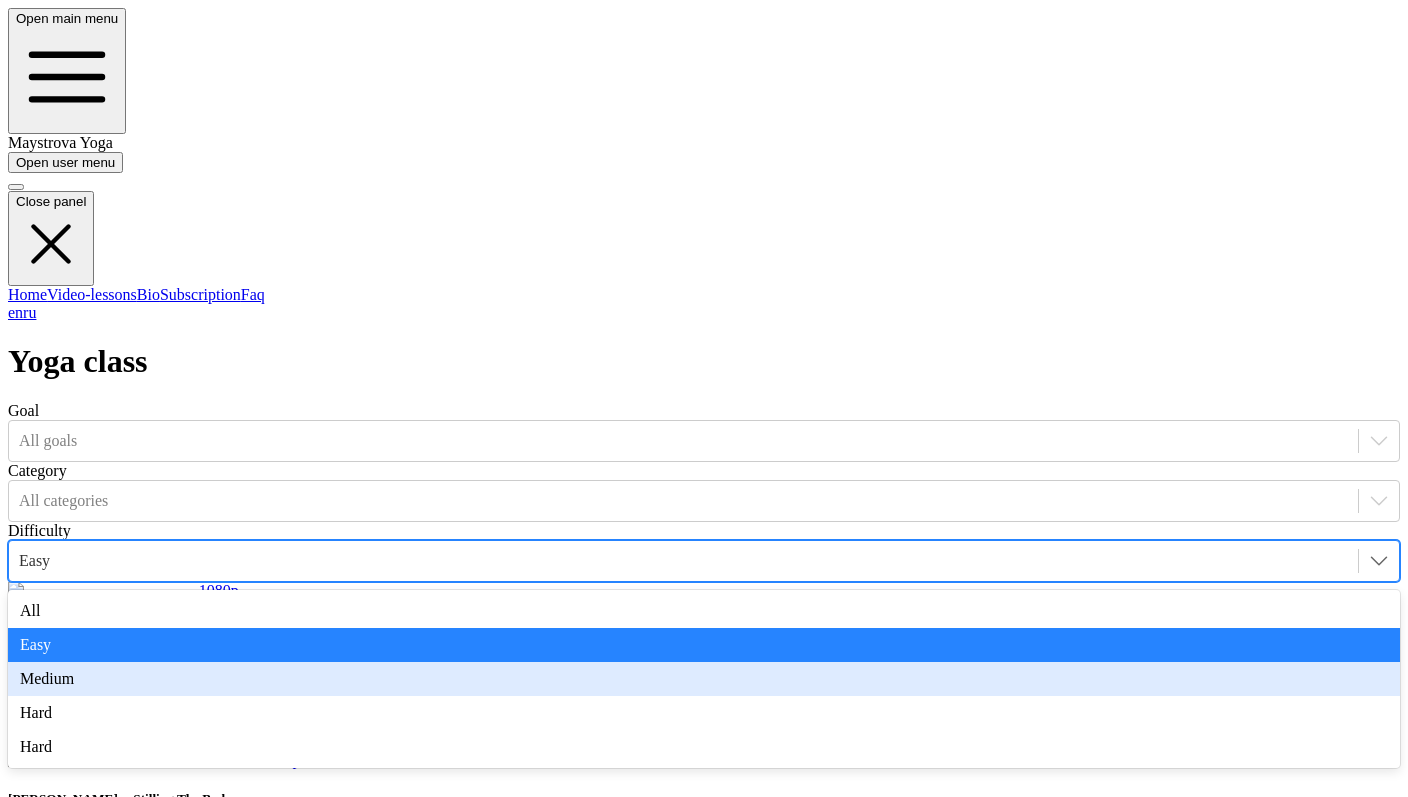 click on "Medium" at bounding box center (704, 679) 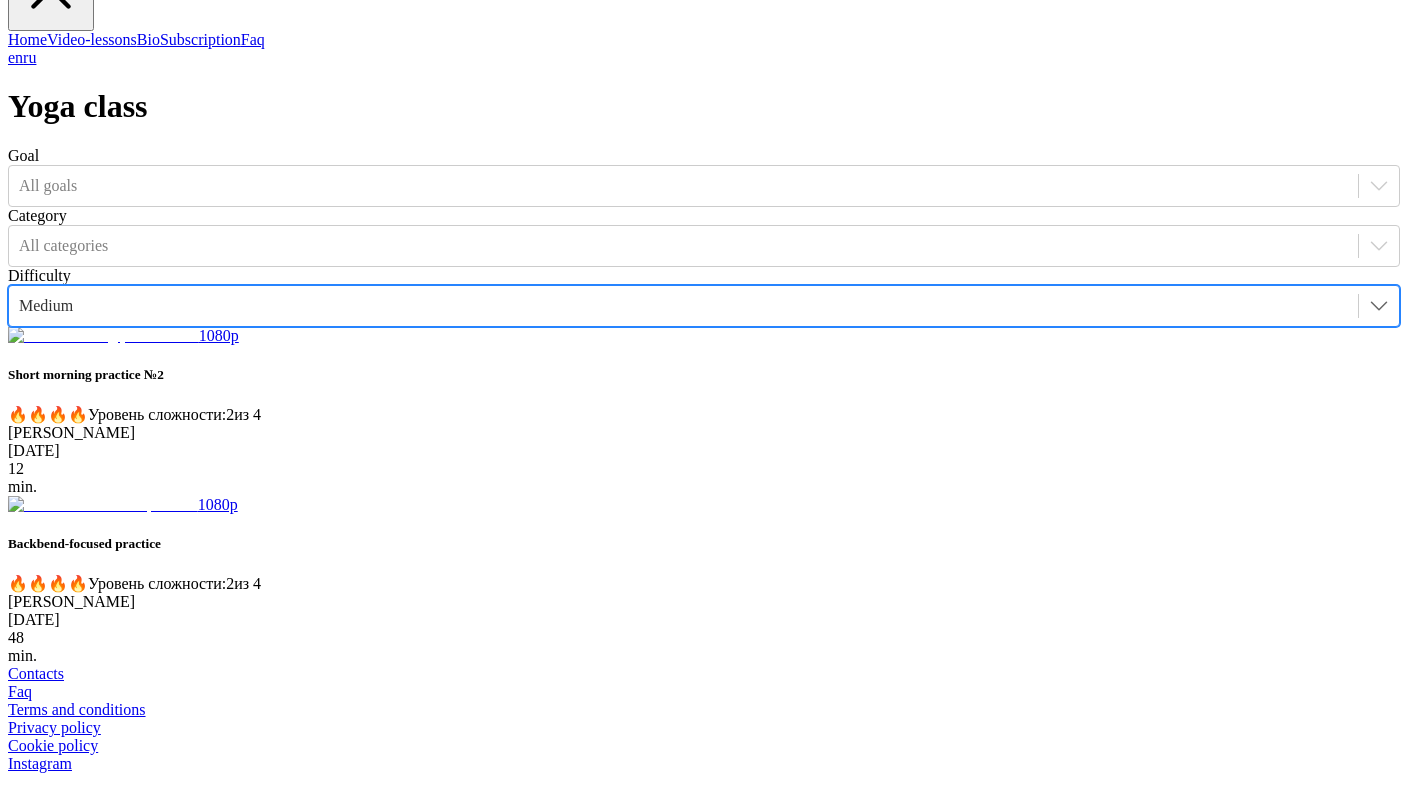 scroll, scrollTop: 0, scrollLeft: 0, axis: both 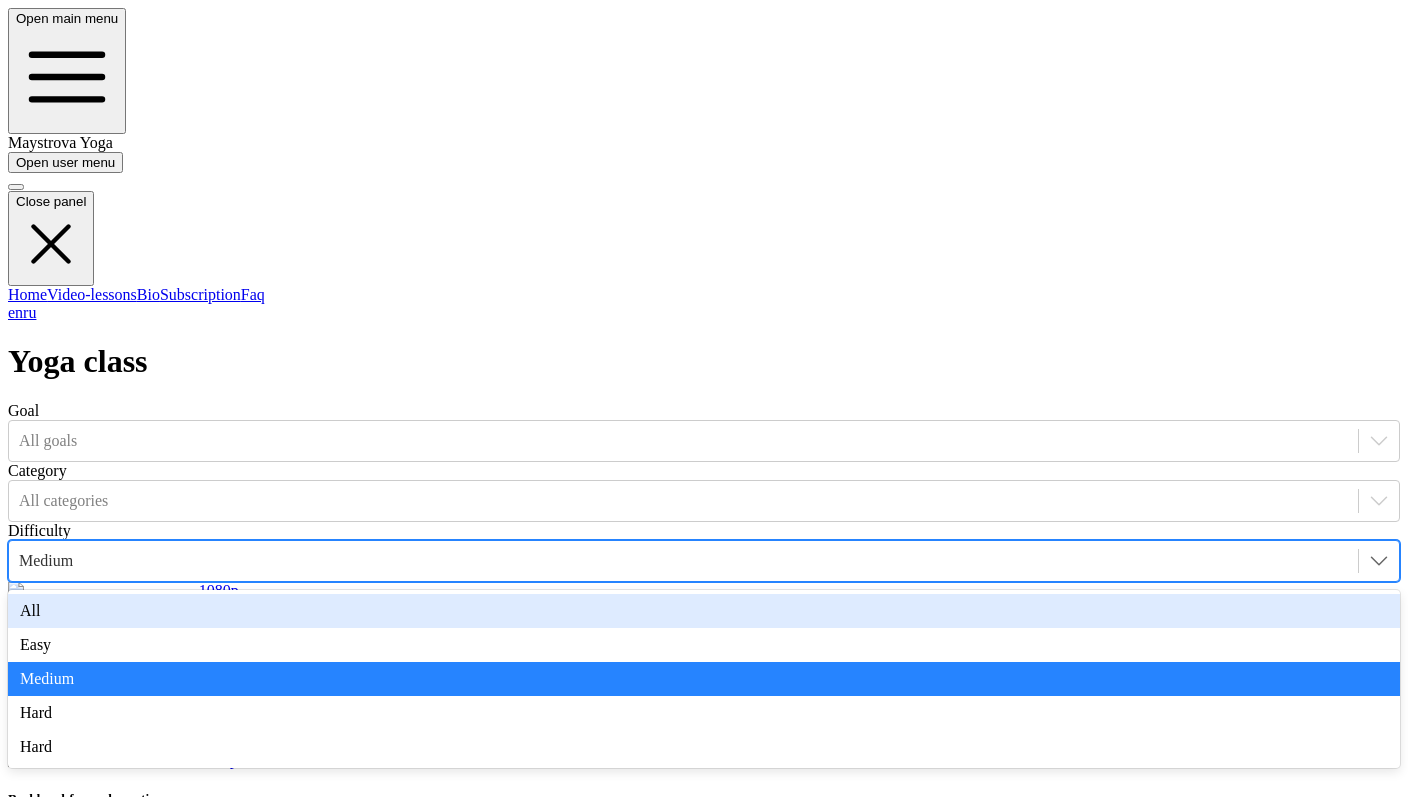 click at bounding box center (683, 561) 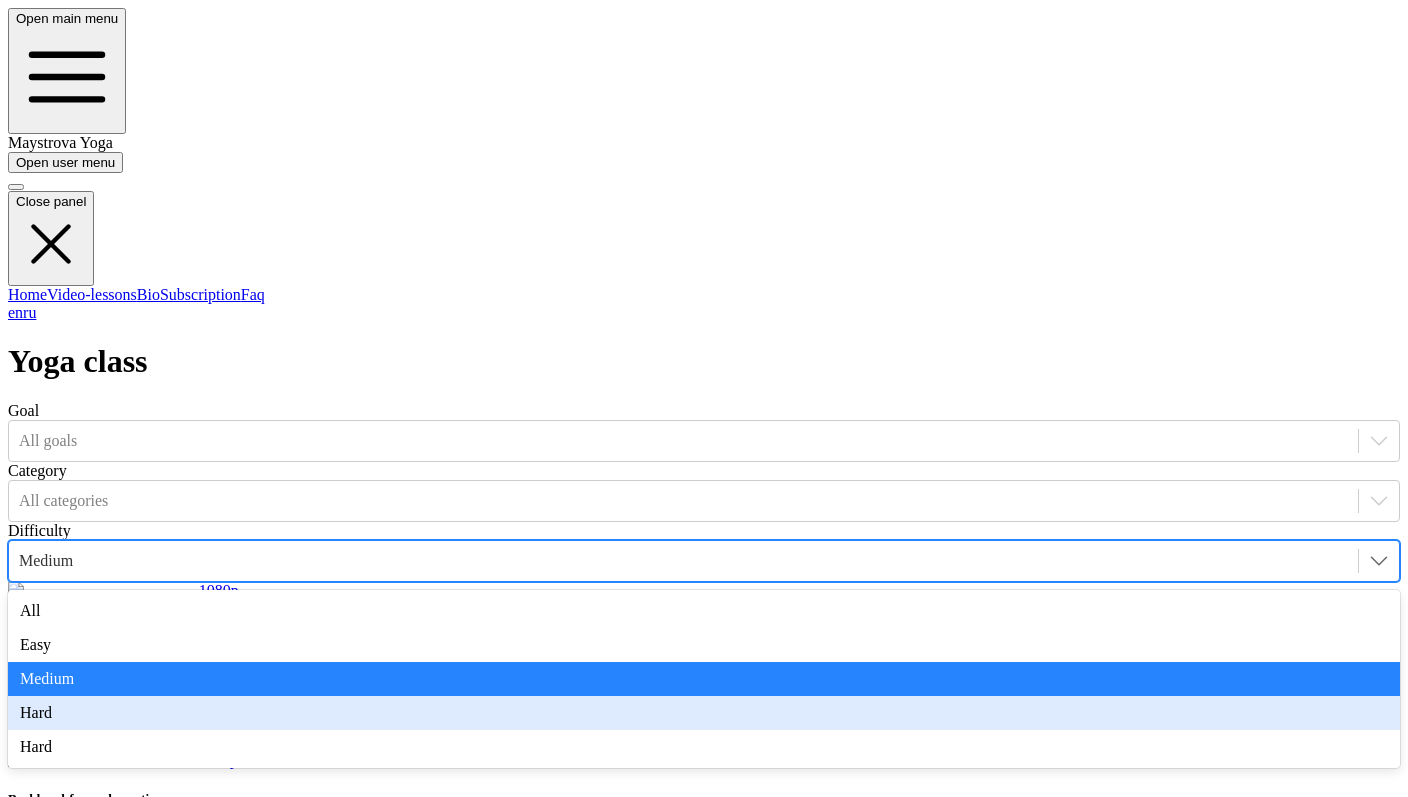 click on "Hard" at bounding box center [704, 713] 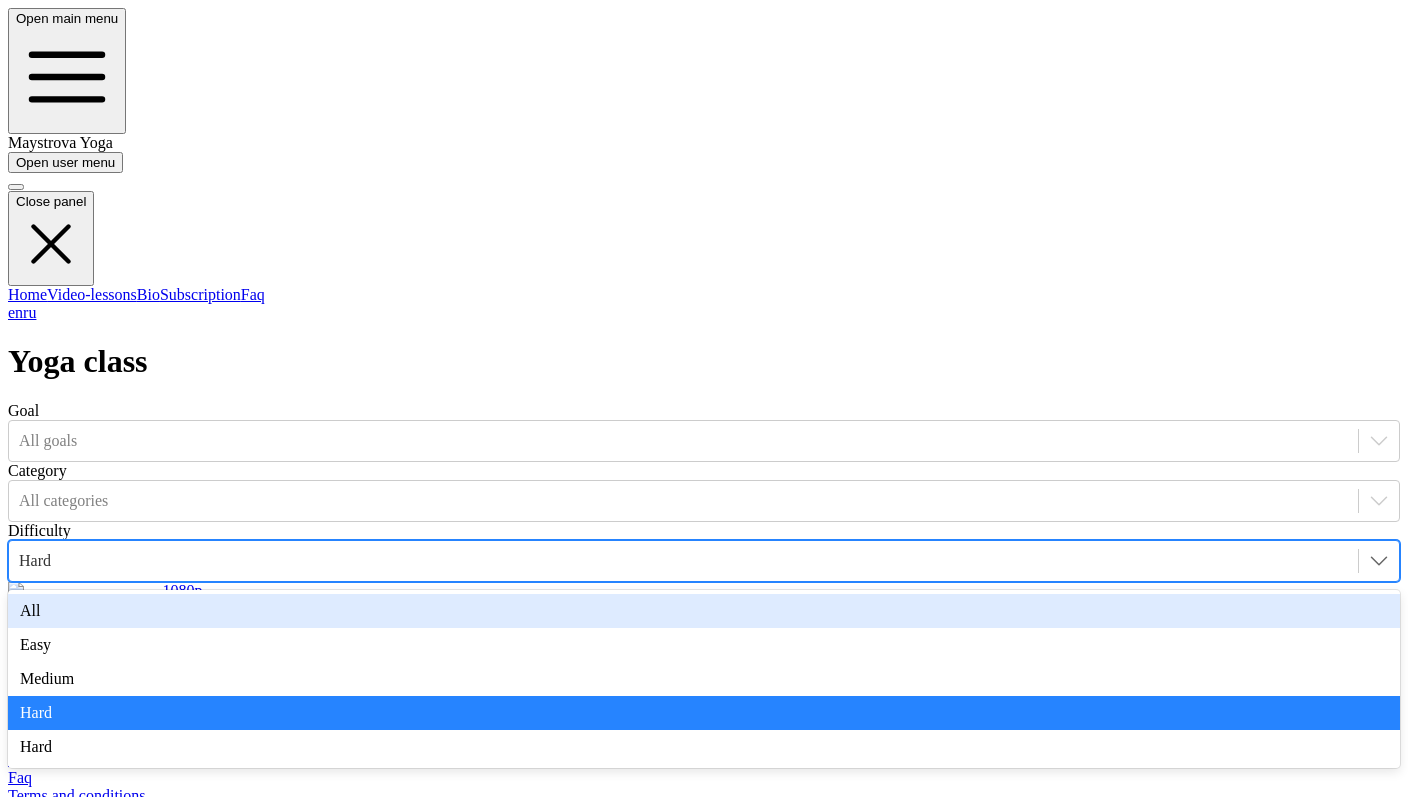 click at bounding box center (683, 561) 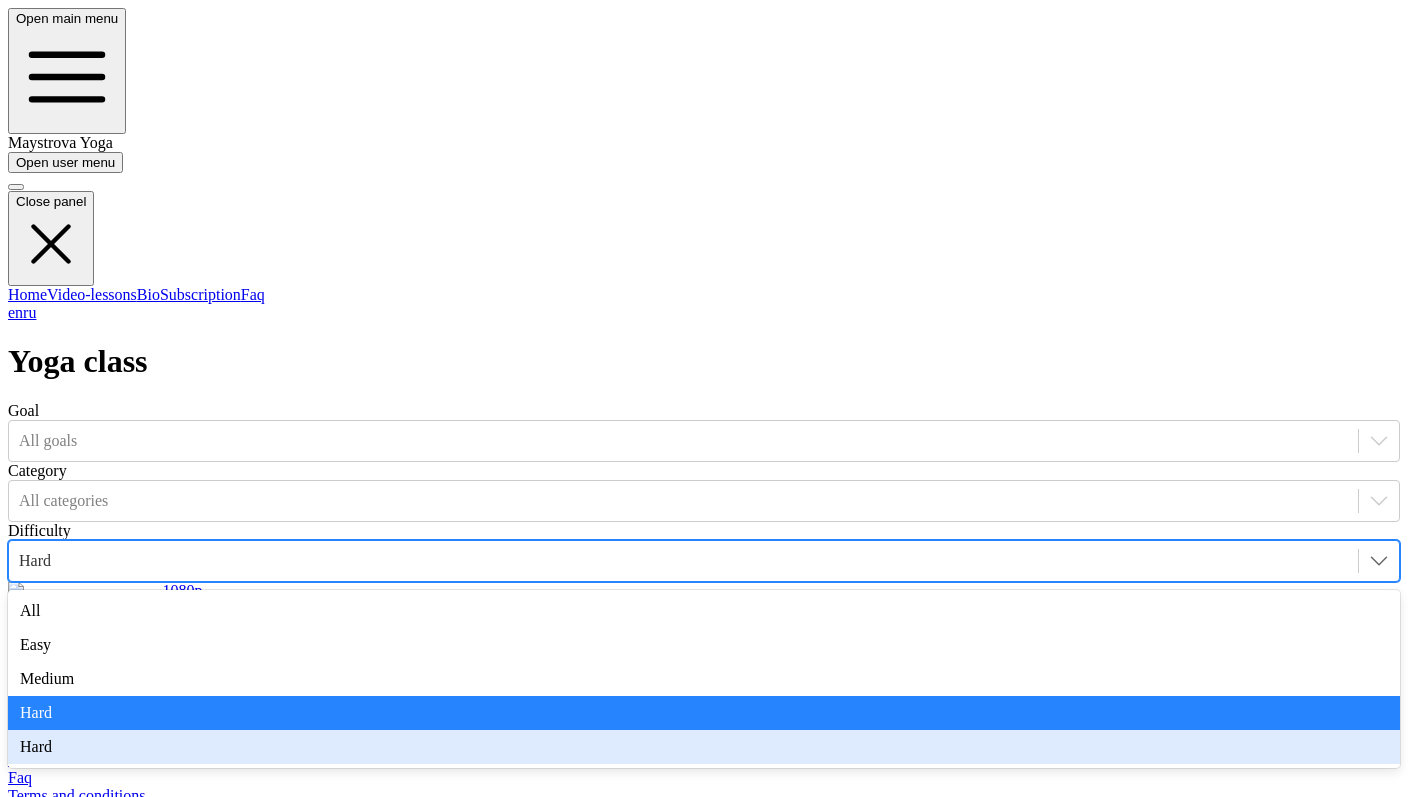 click on "Hard" at bounding box center [704, 747] 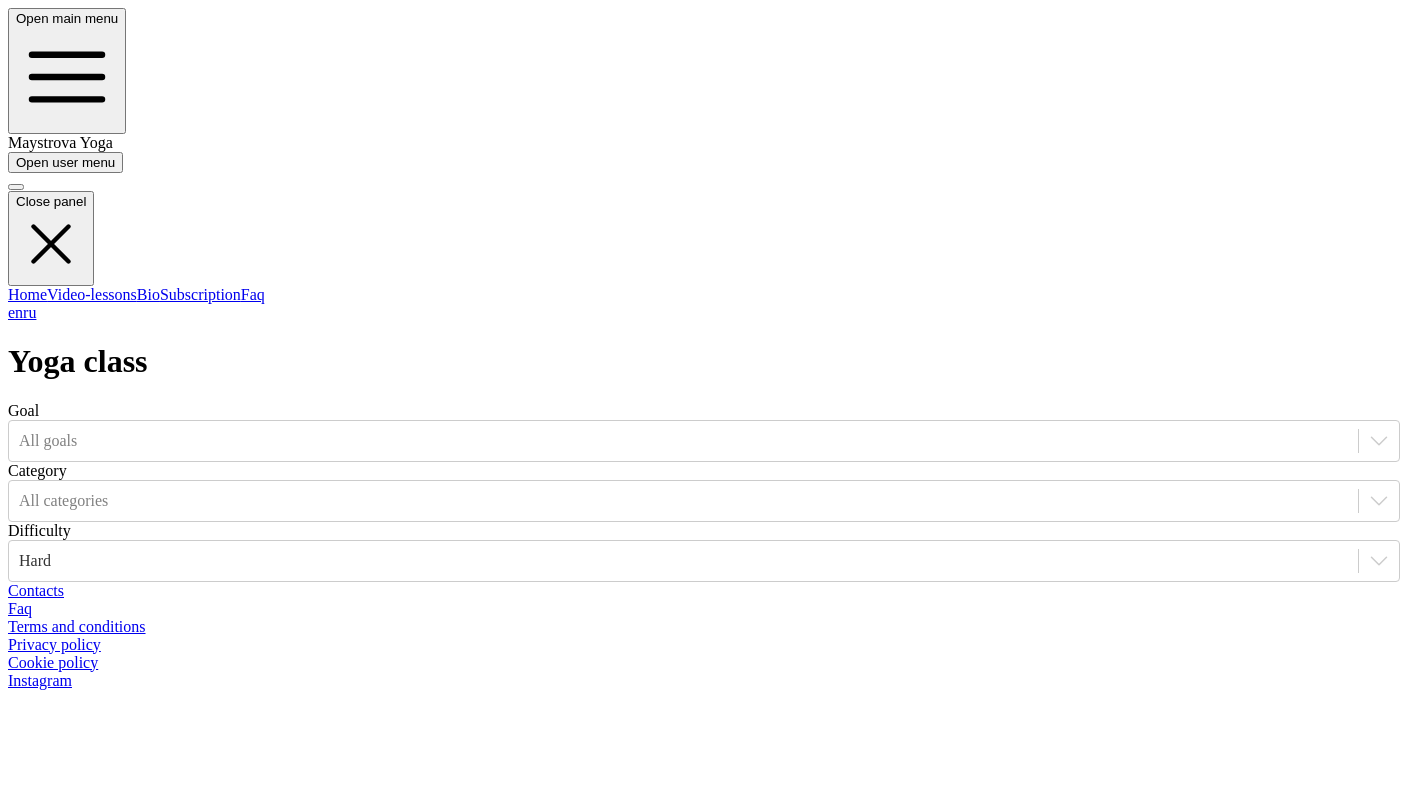 scroll, scrollTop: 0, scrollLeft: 0, axis: both 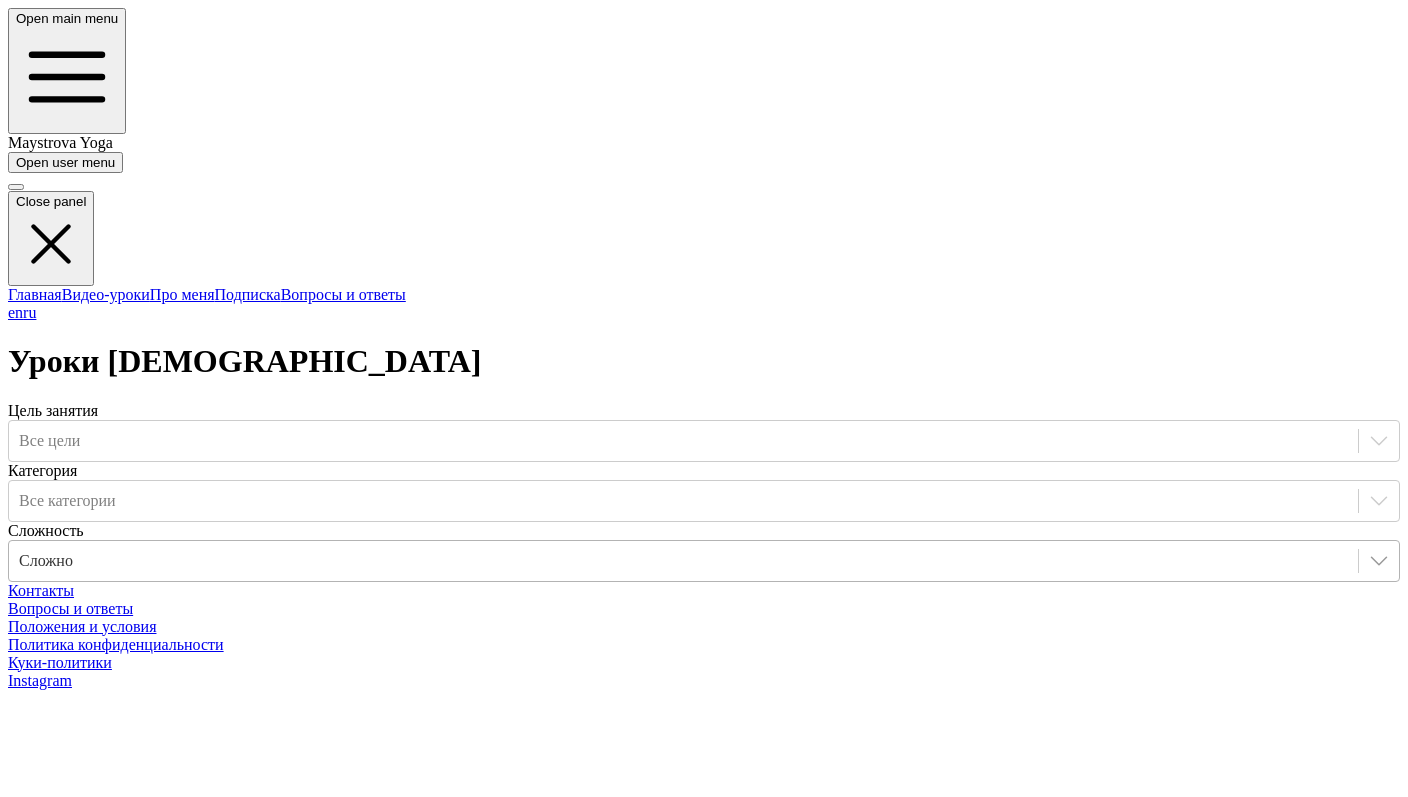 click 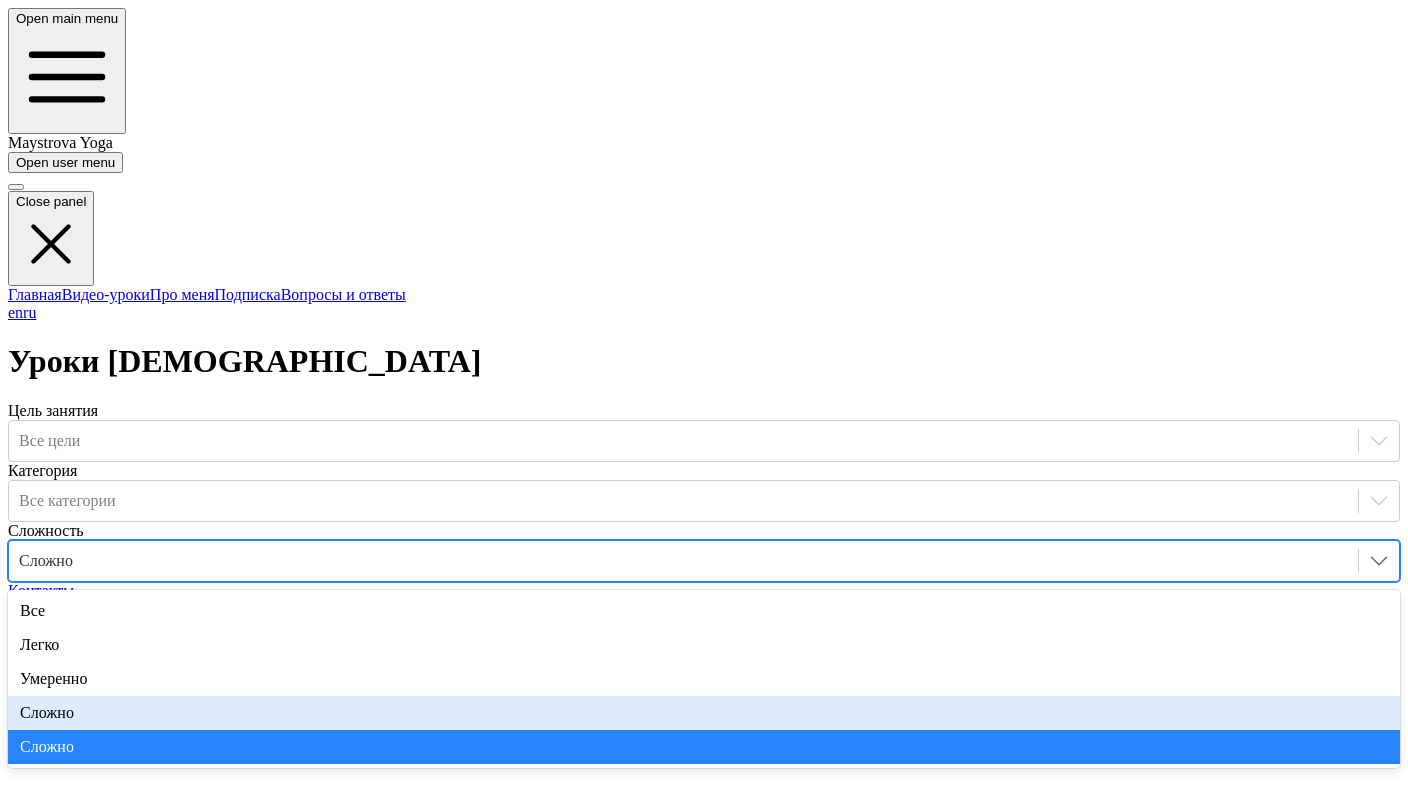 click on "Сложно" at bounding box center (704, 713) 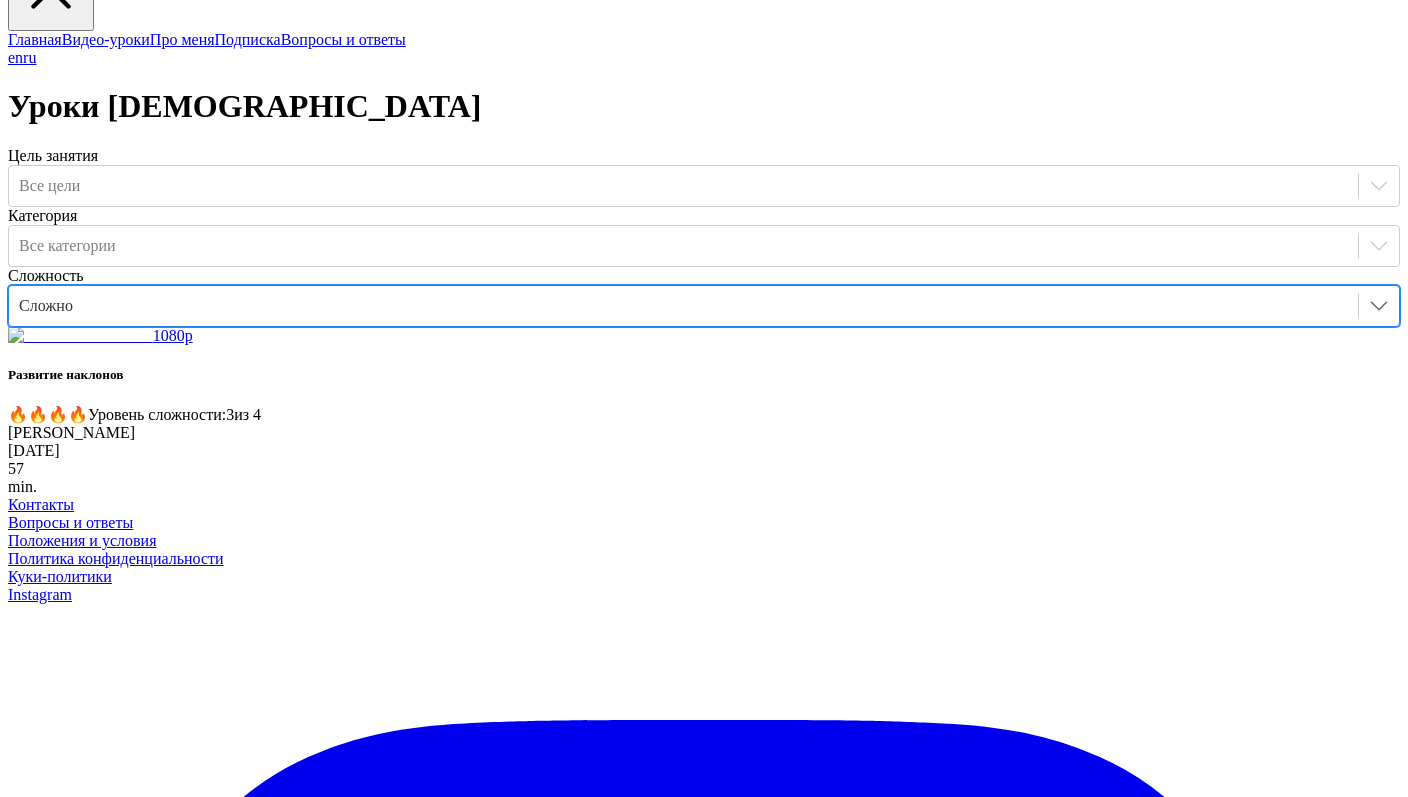 scroll, scrollTop: 0, scrollLeft: 0, axis: both 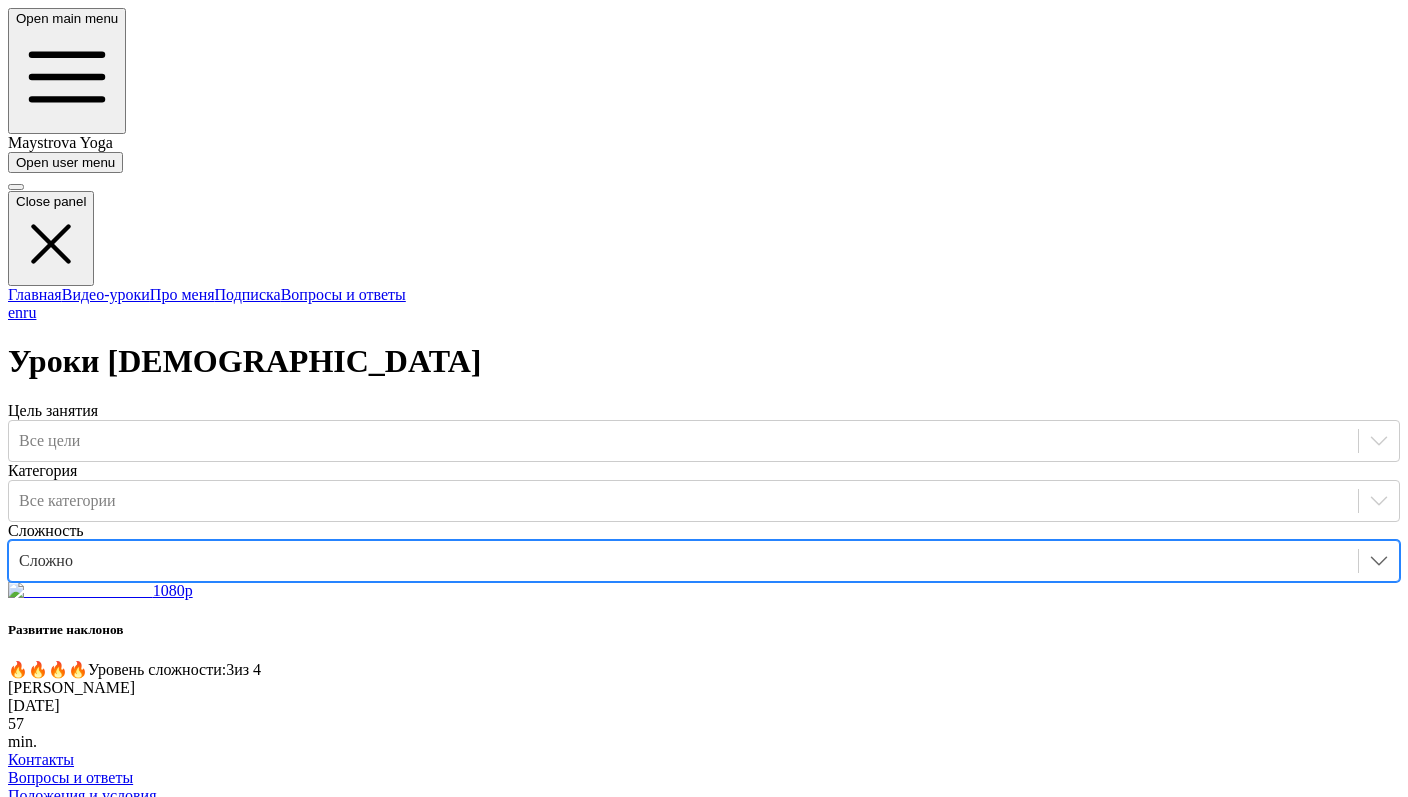 click at bounding box center (683, 561) 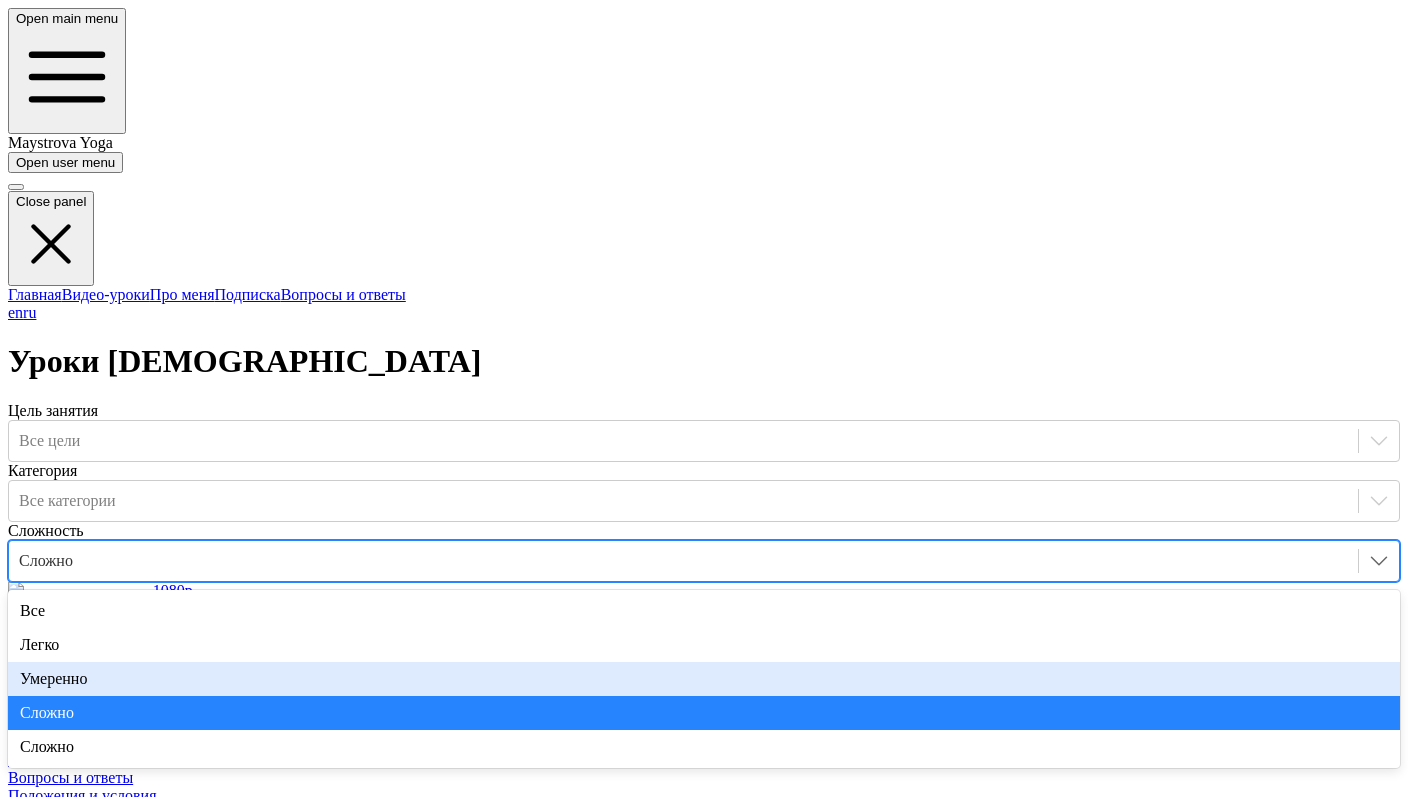 click on "Умеренно" at bounding box center [704, 679] 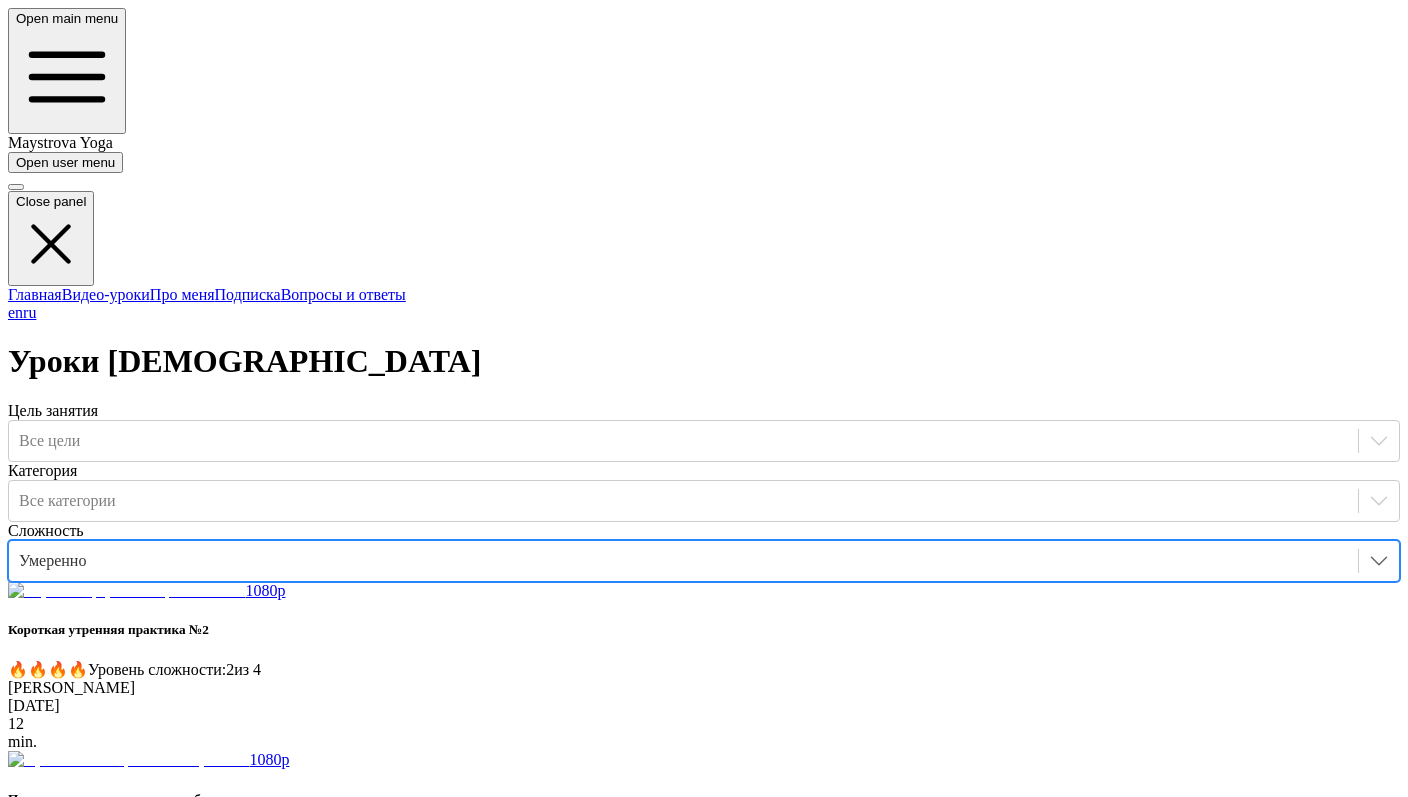 click at bounding box center [683, 561] 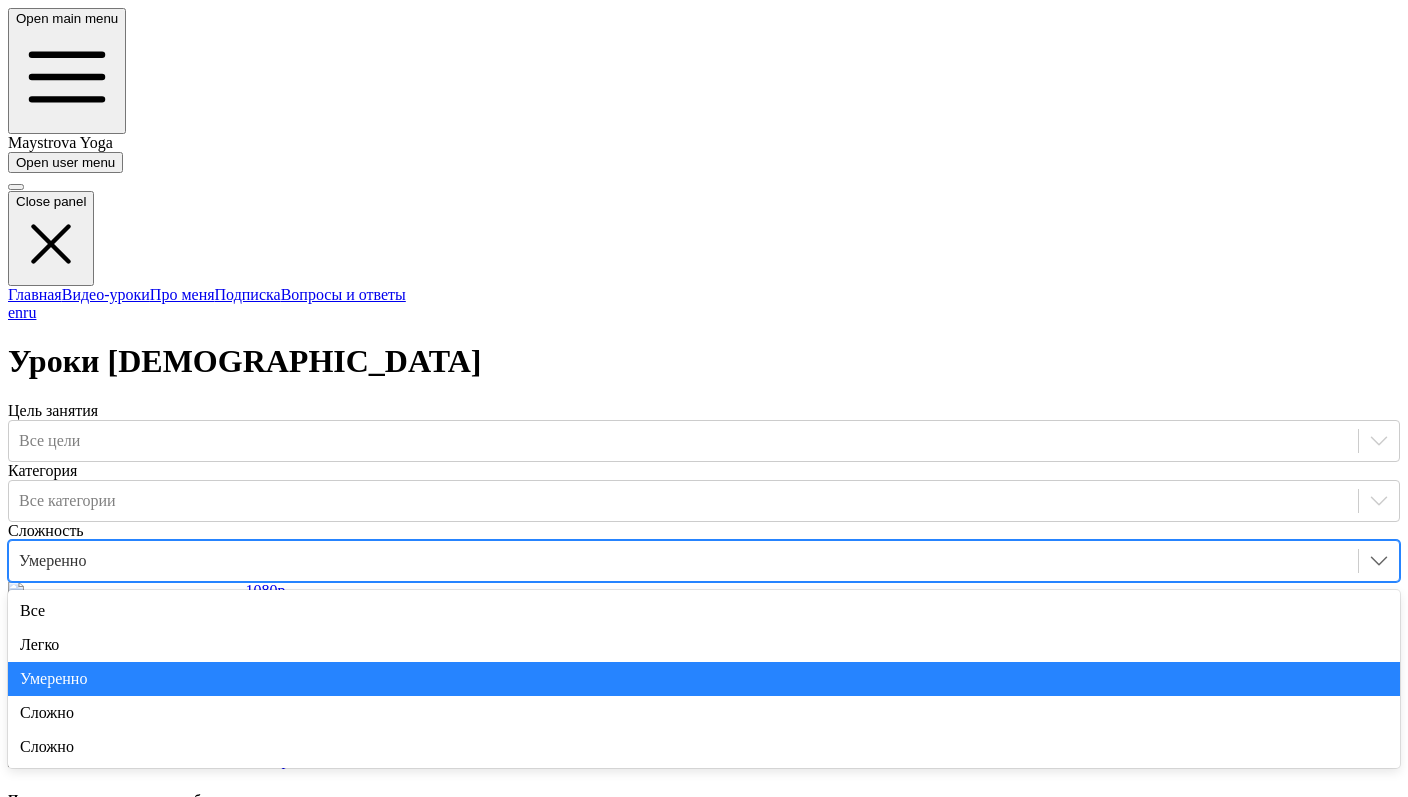 click on "Умеренно" at bounding box center [704, 679] 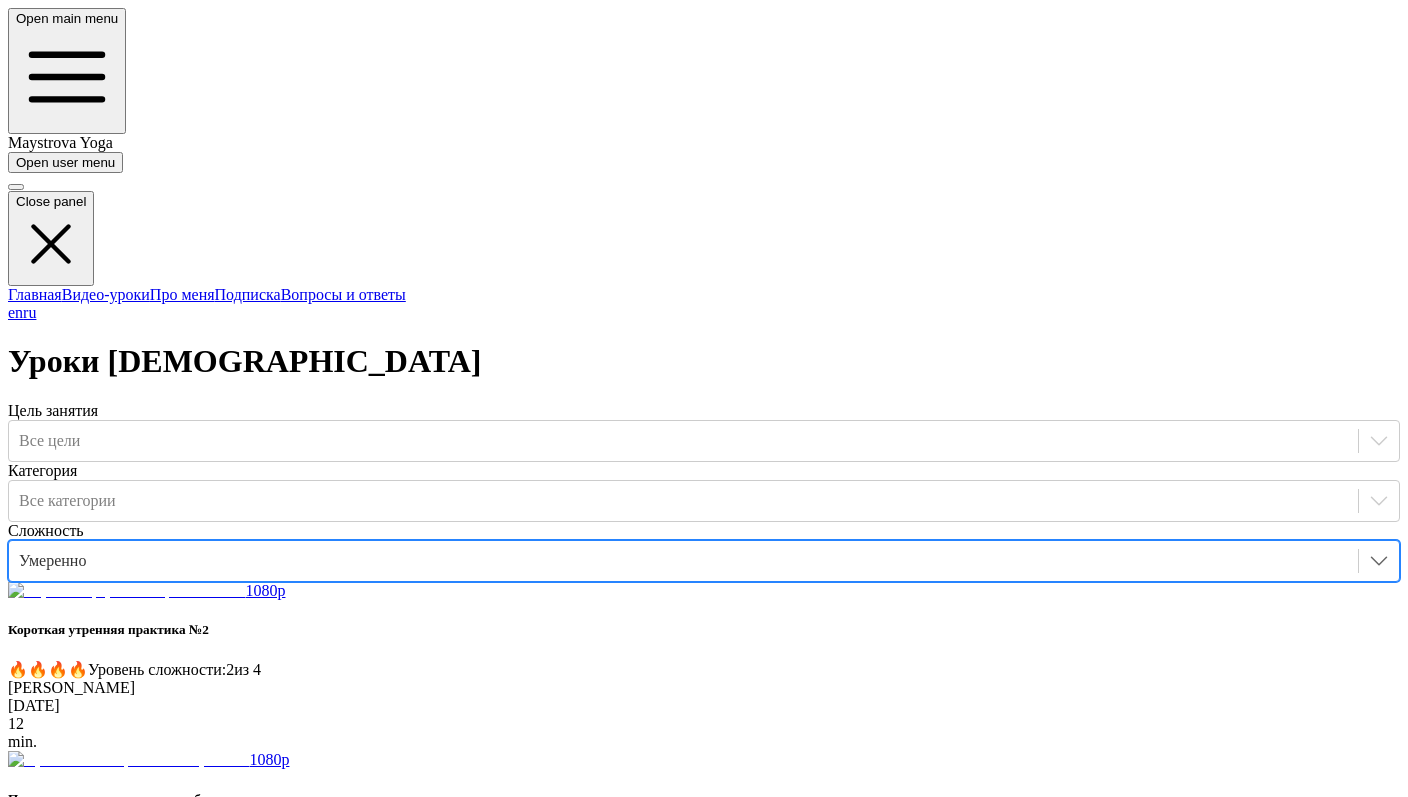 click at bounding box center [683, 561] 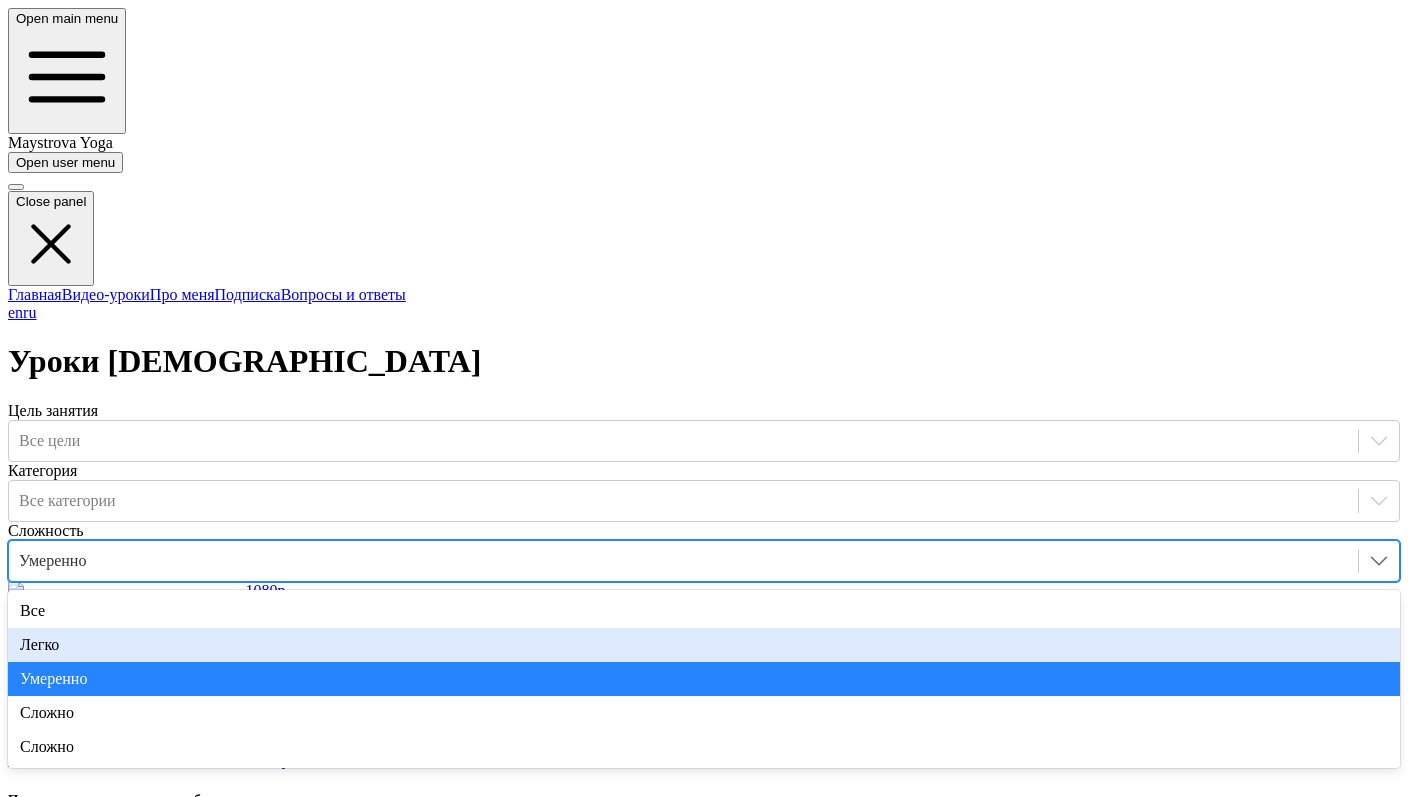 click on "Легко" at bounding box center (704, 645) 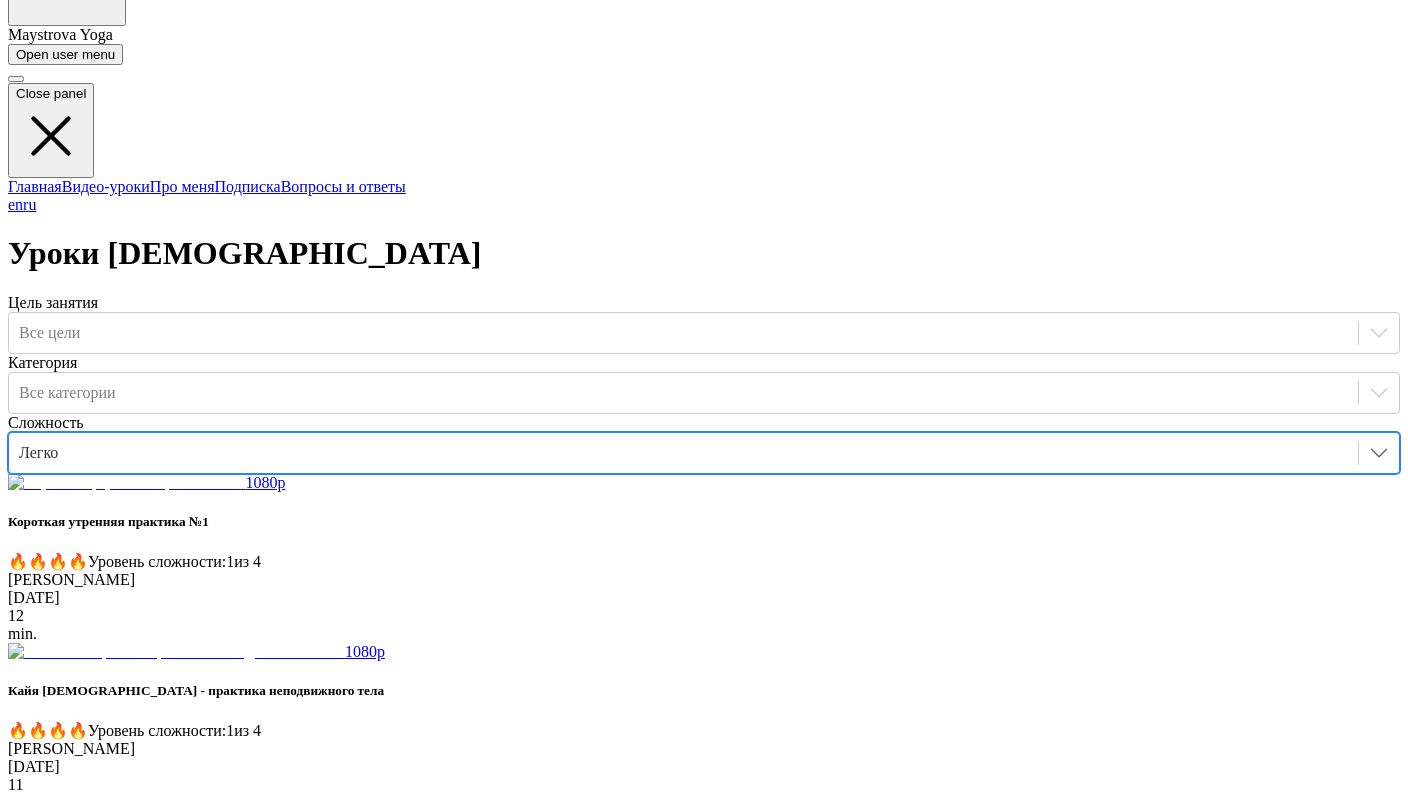 scroll, scrollTop: 125, scrollLeft: 0, axis: vertical 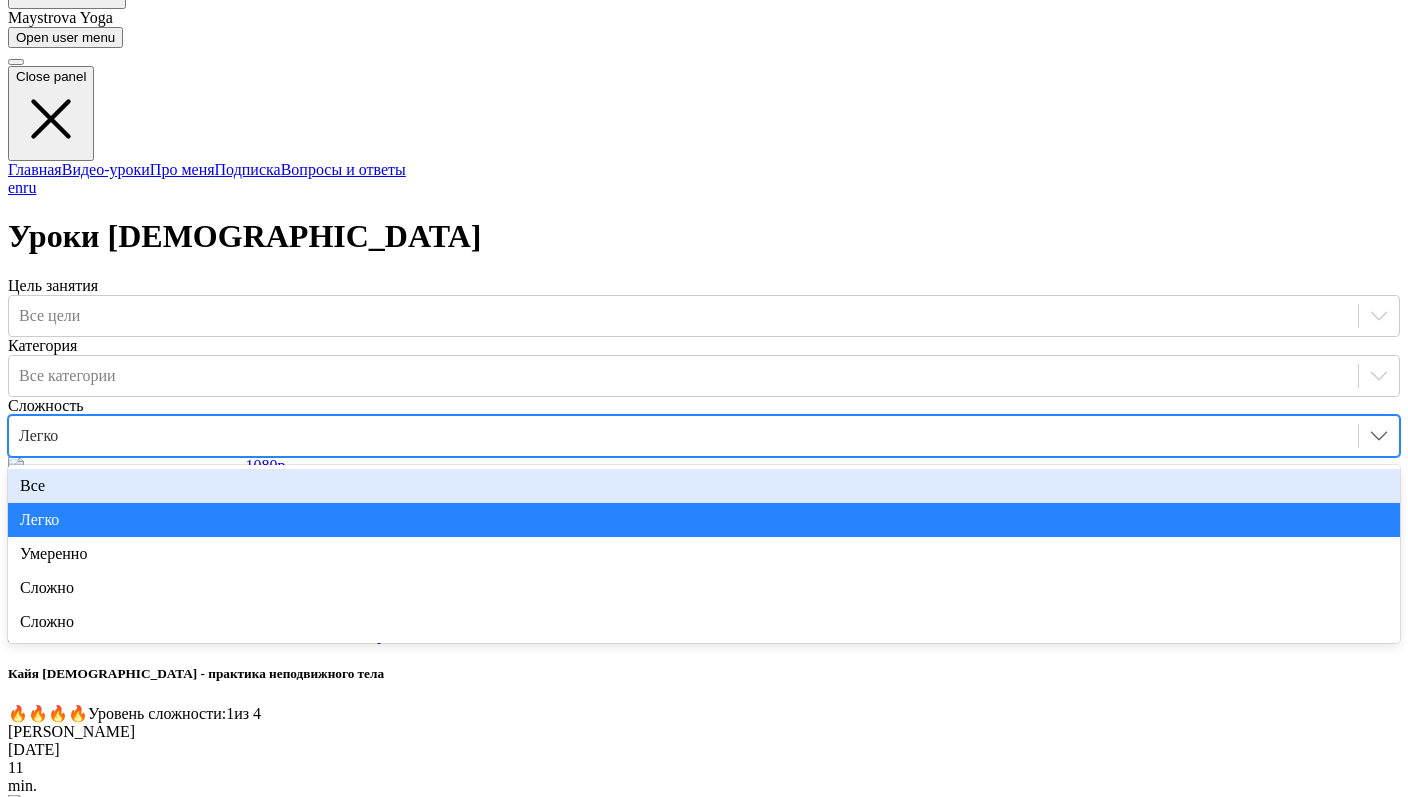 click at bounding box center (683, 436) 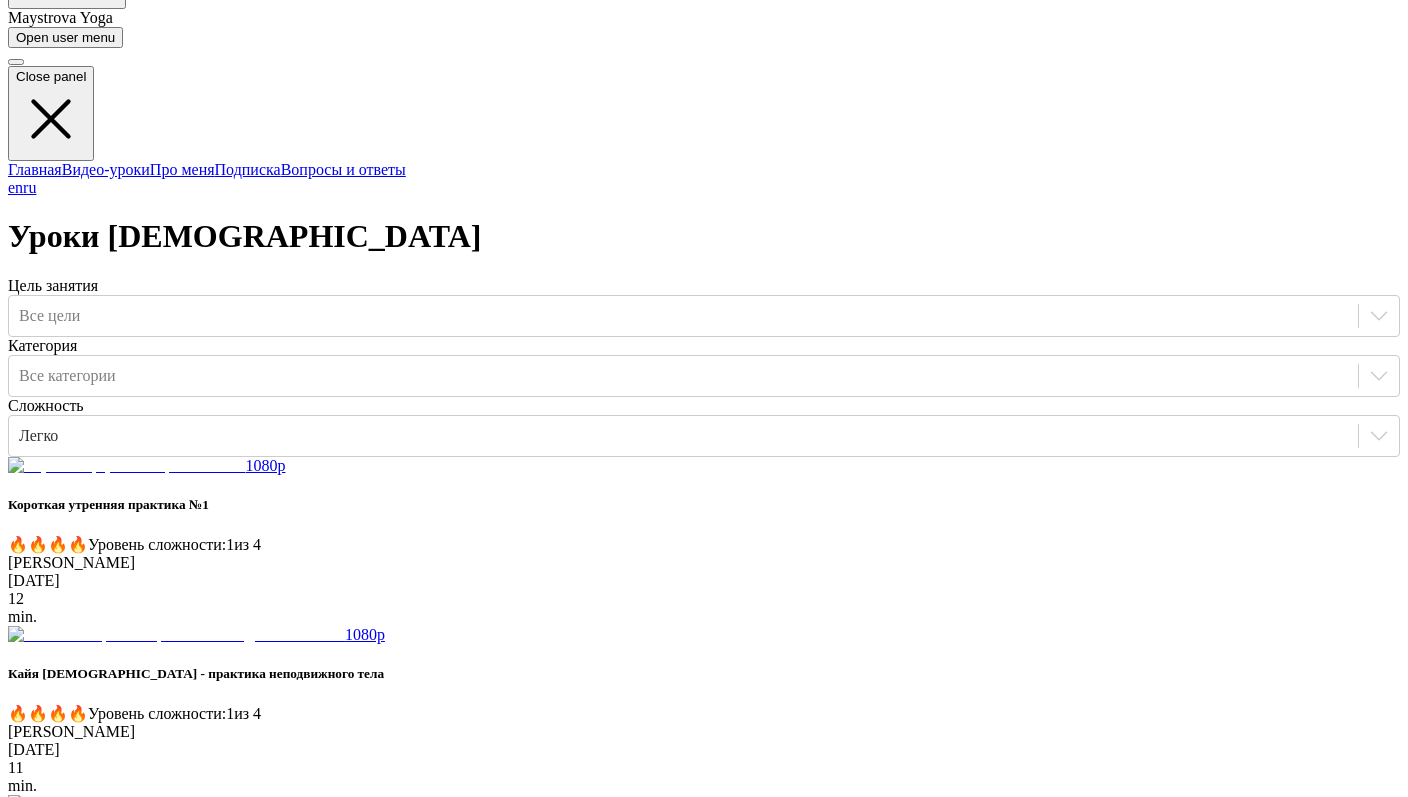 click on "Цель занятия Все цели Категория Все категории Сложность Легко" at bounding box center (704, 367) 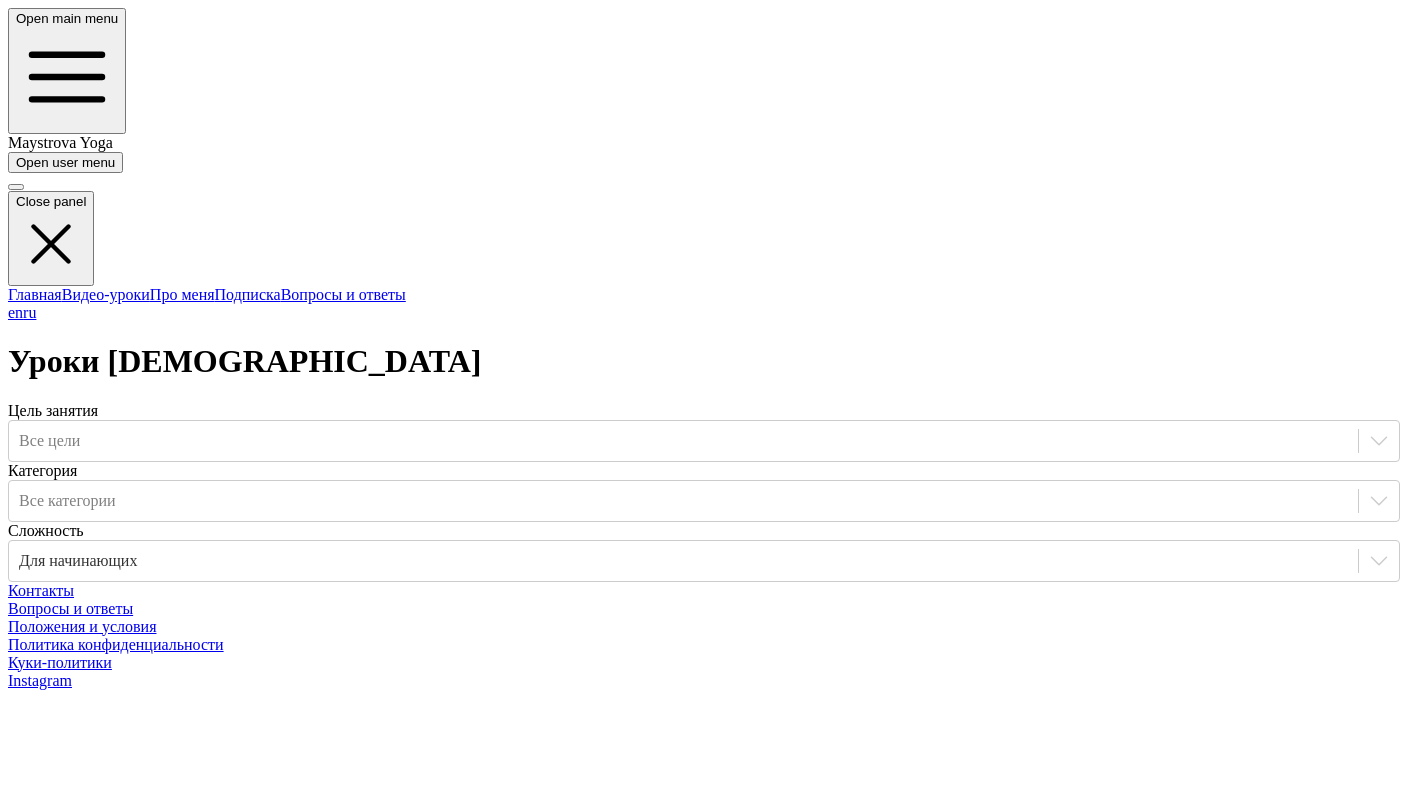 scroll, scrollTop: 123, scrollLeft: 0, axis: vertical 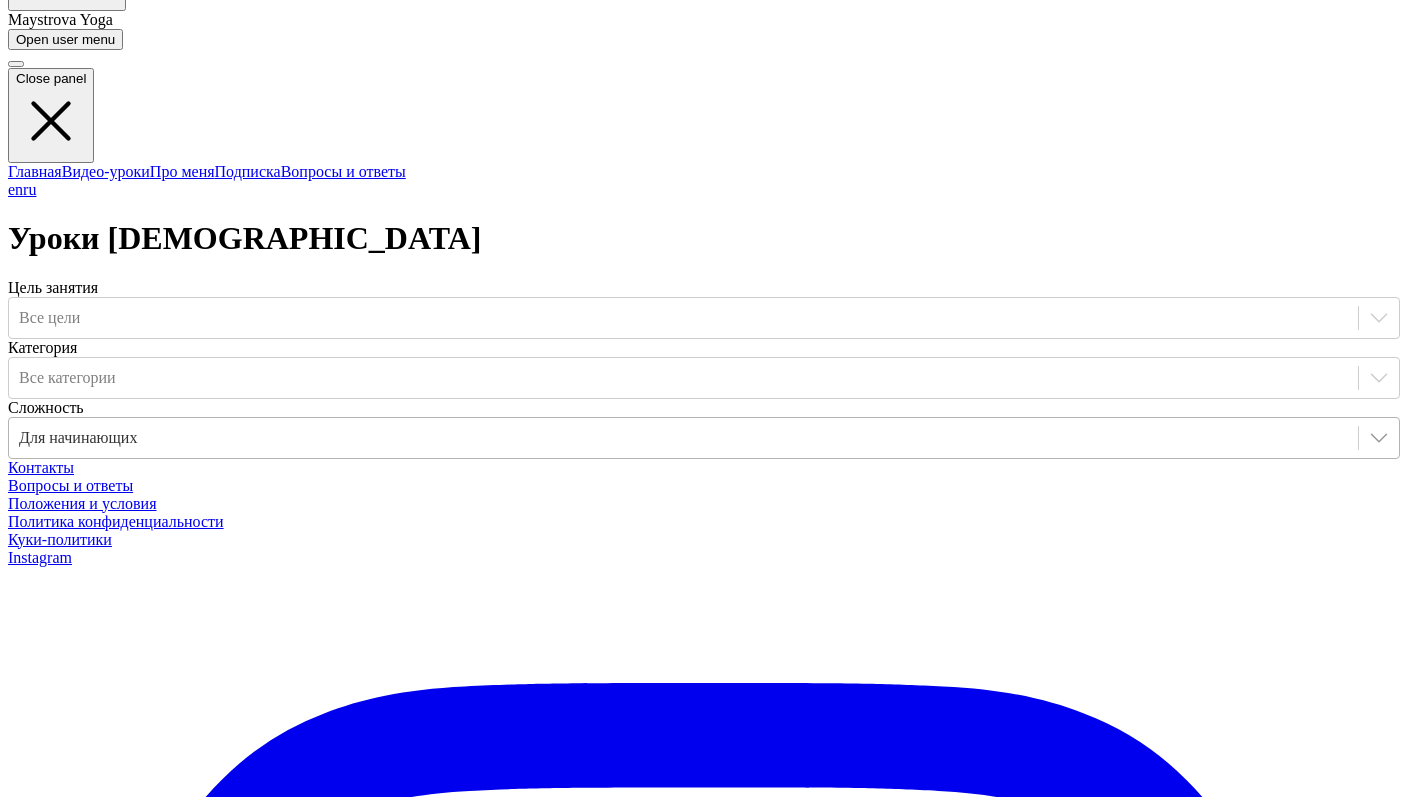 click 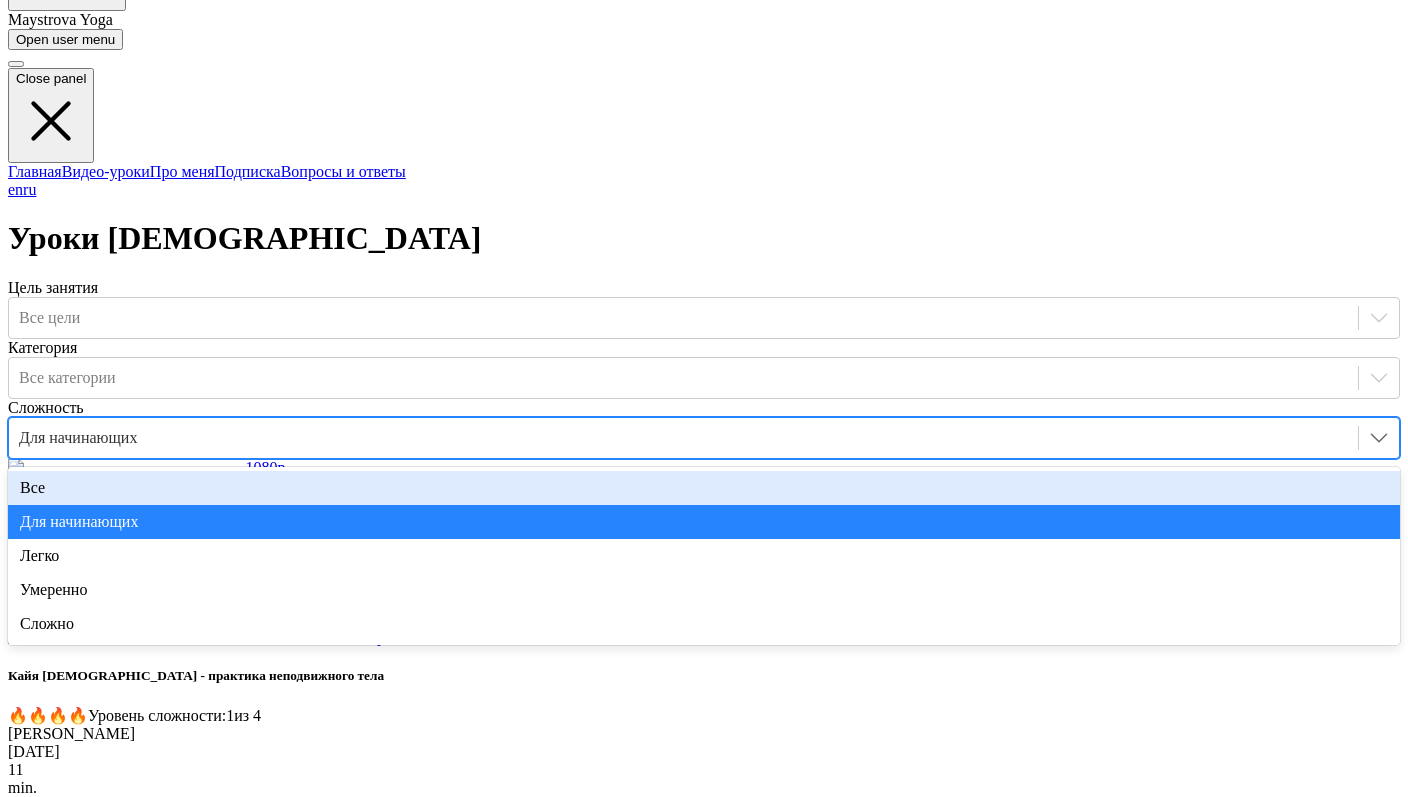 click on "Все" at bounding box center (704, 488) 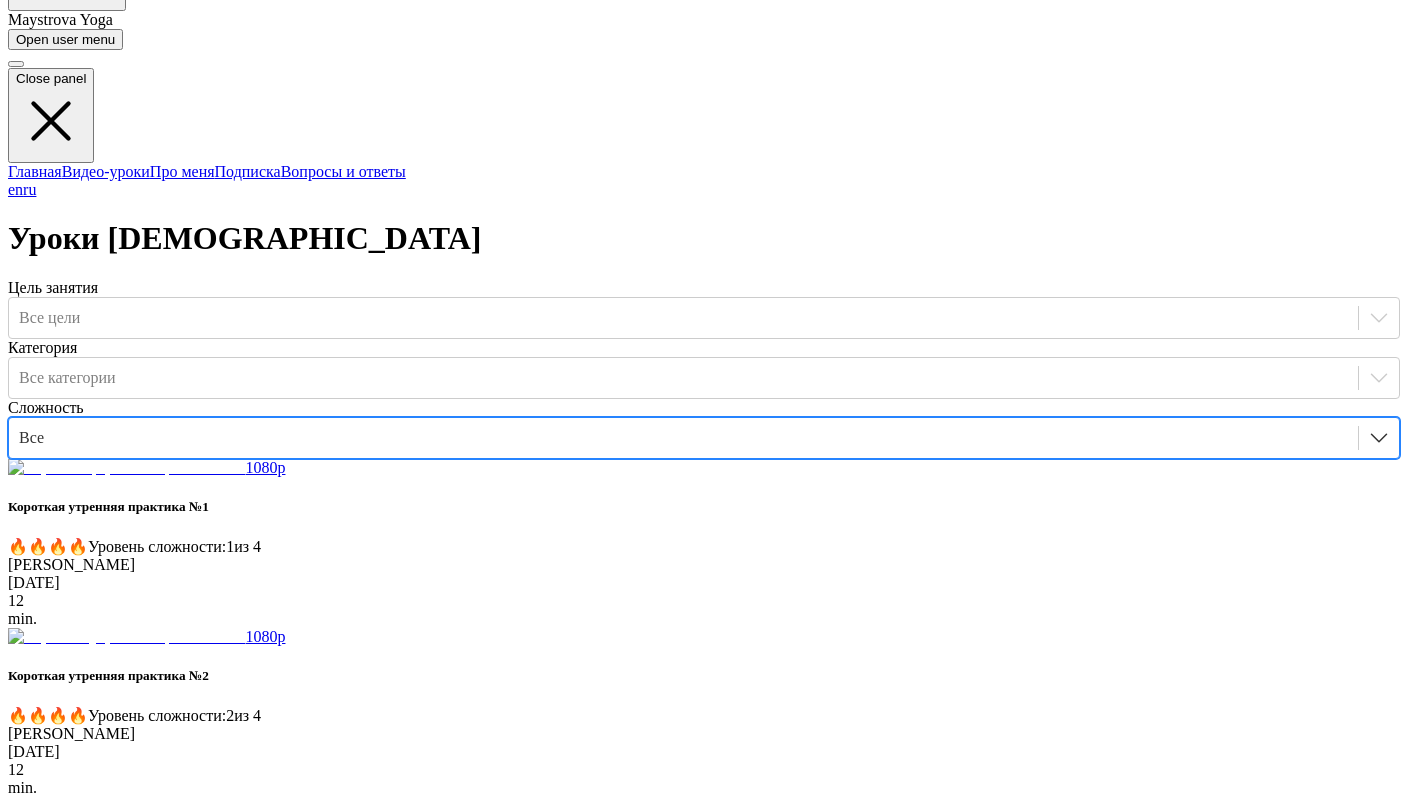 click 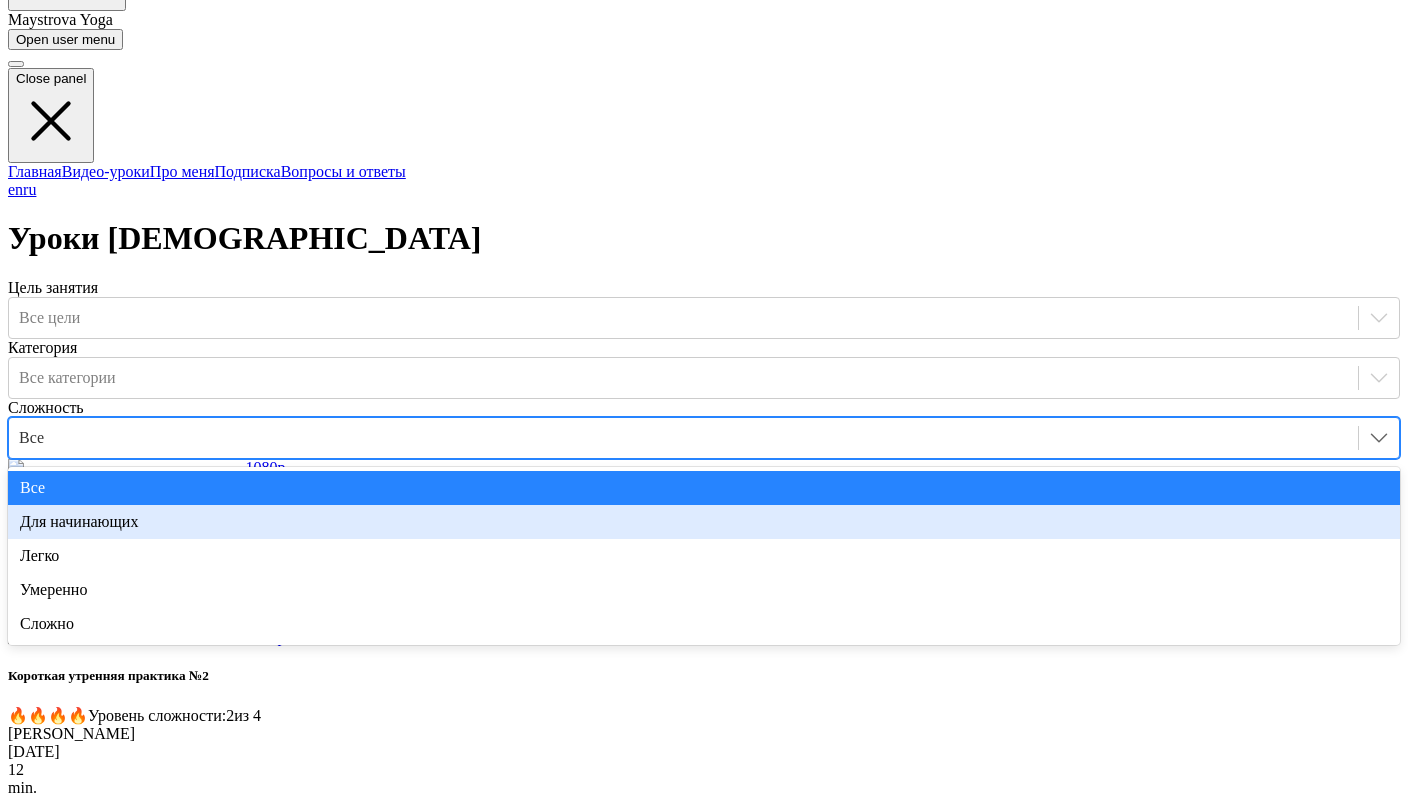 click on "Для начинающих" at bounding box center [704, 522] 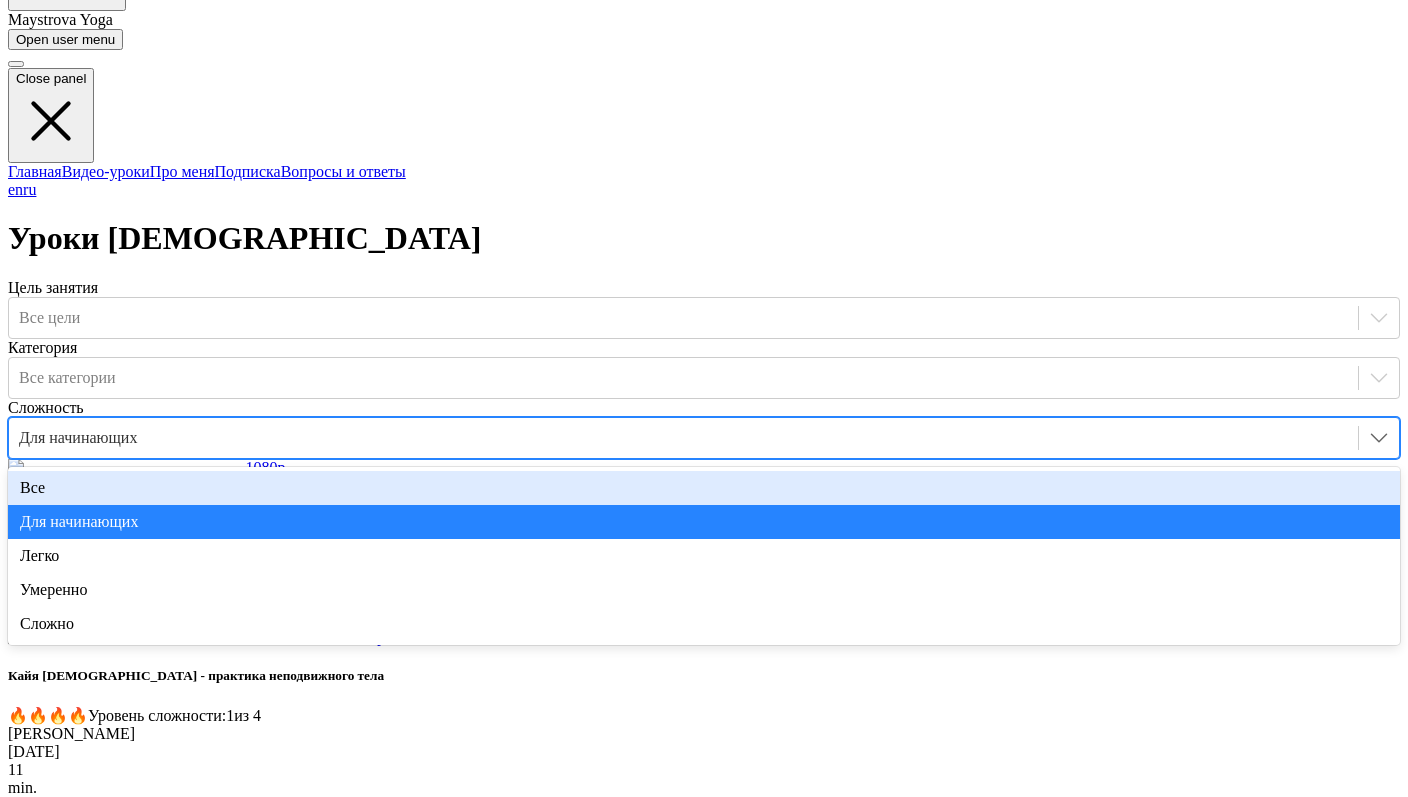 click at bounding box center [683, 438] 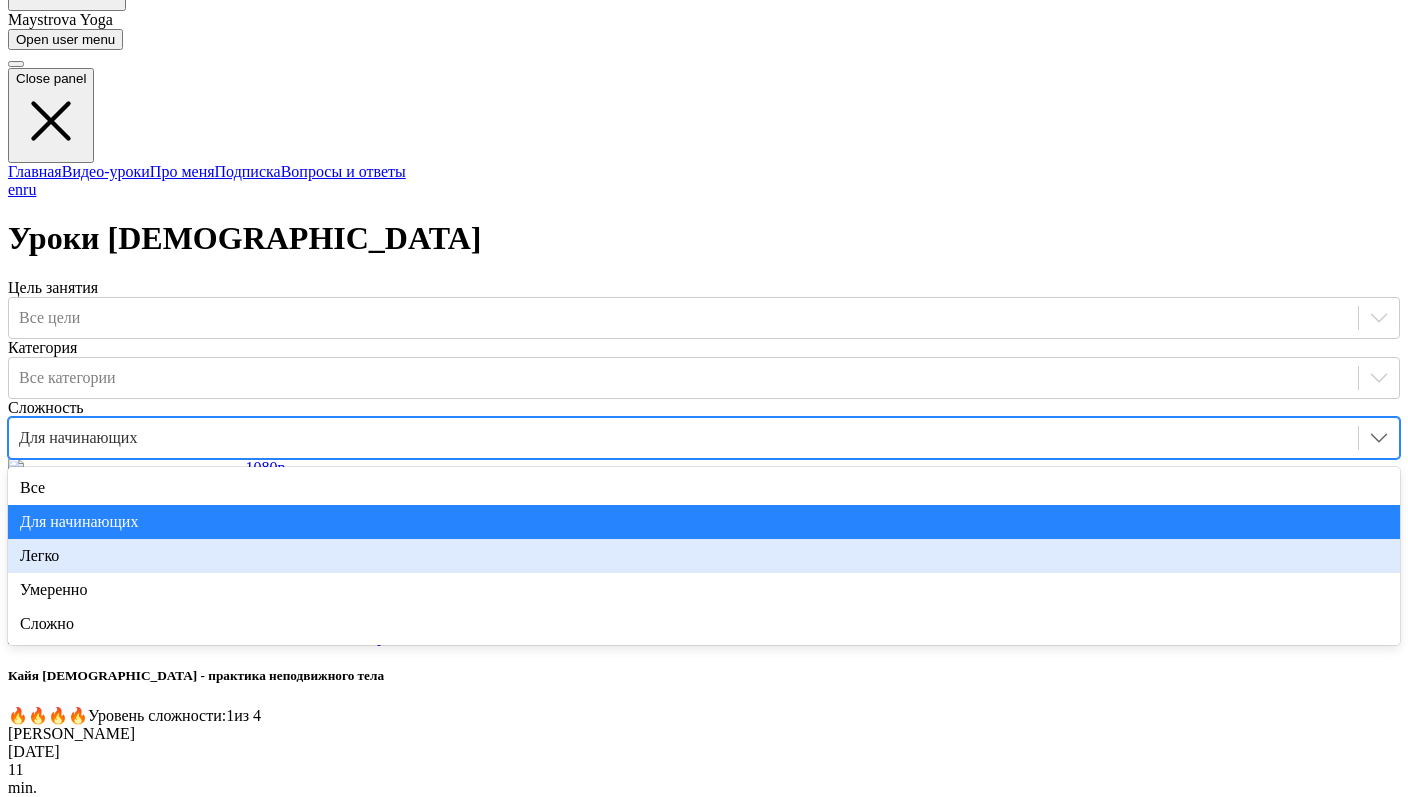 click on "Легко" at bounding box center (704, 556) 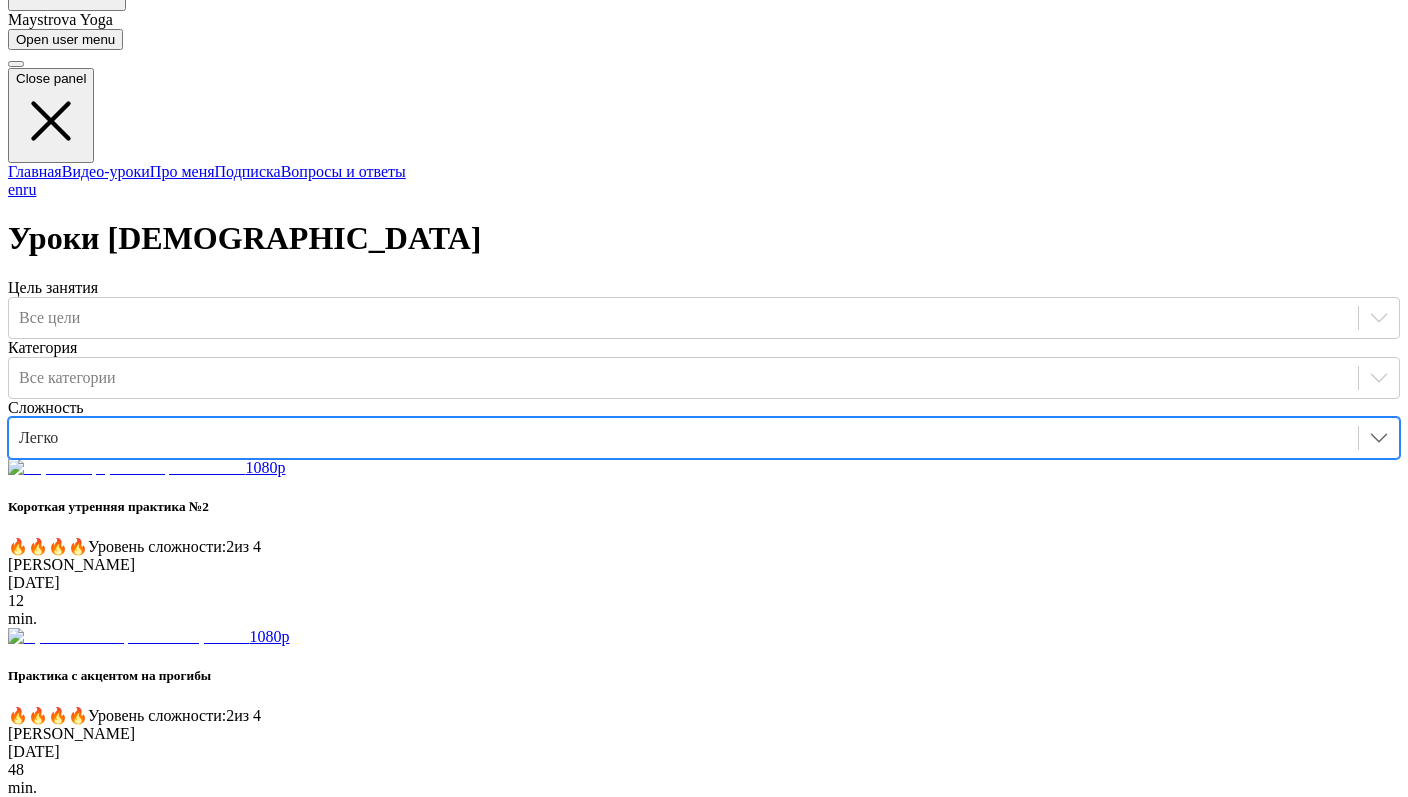 click at bounding box center [683, 438] 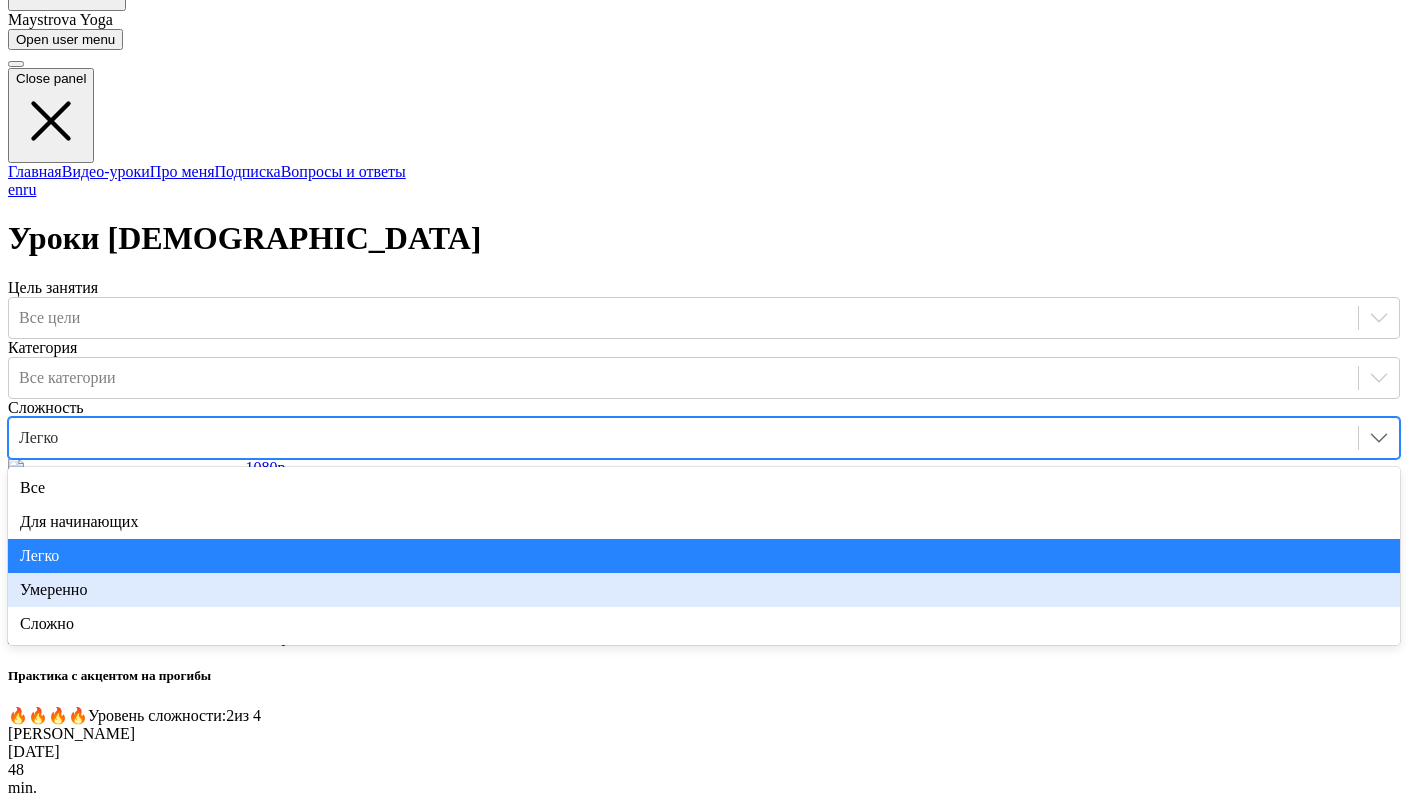 click on "Умеренно" at bounding box center [704, 590] 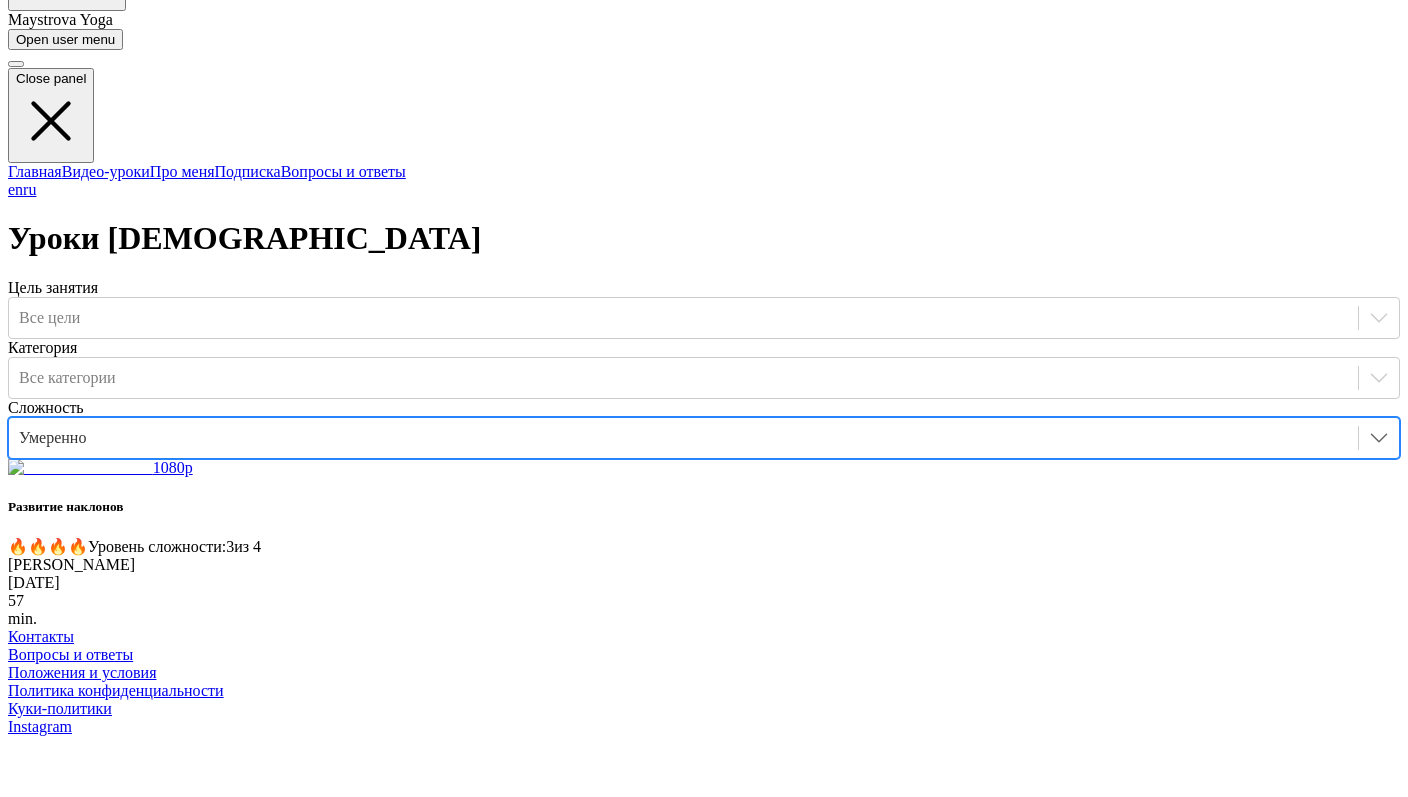 click at bounding box center [683, 438] 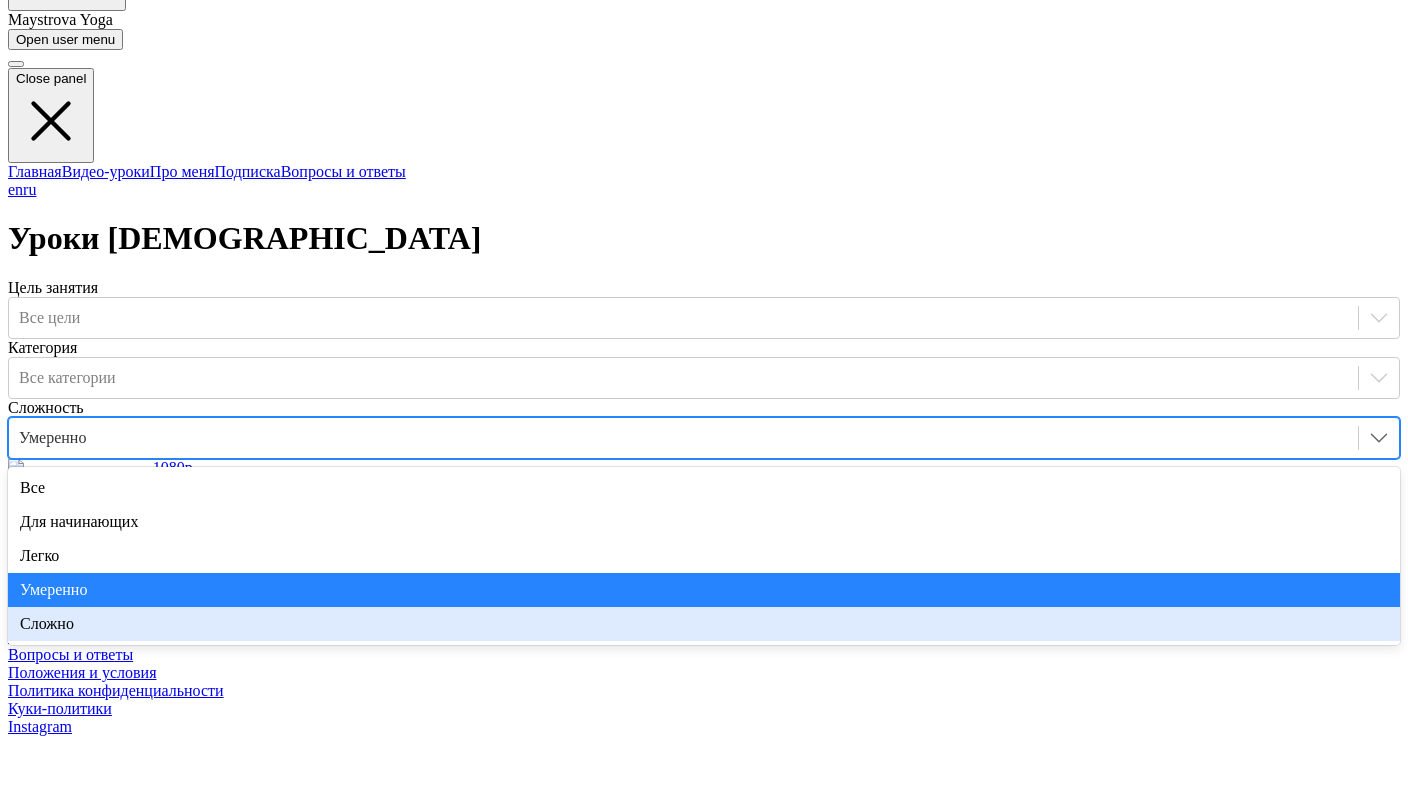 click on "Сложно" at bounding box center (704, 624) 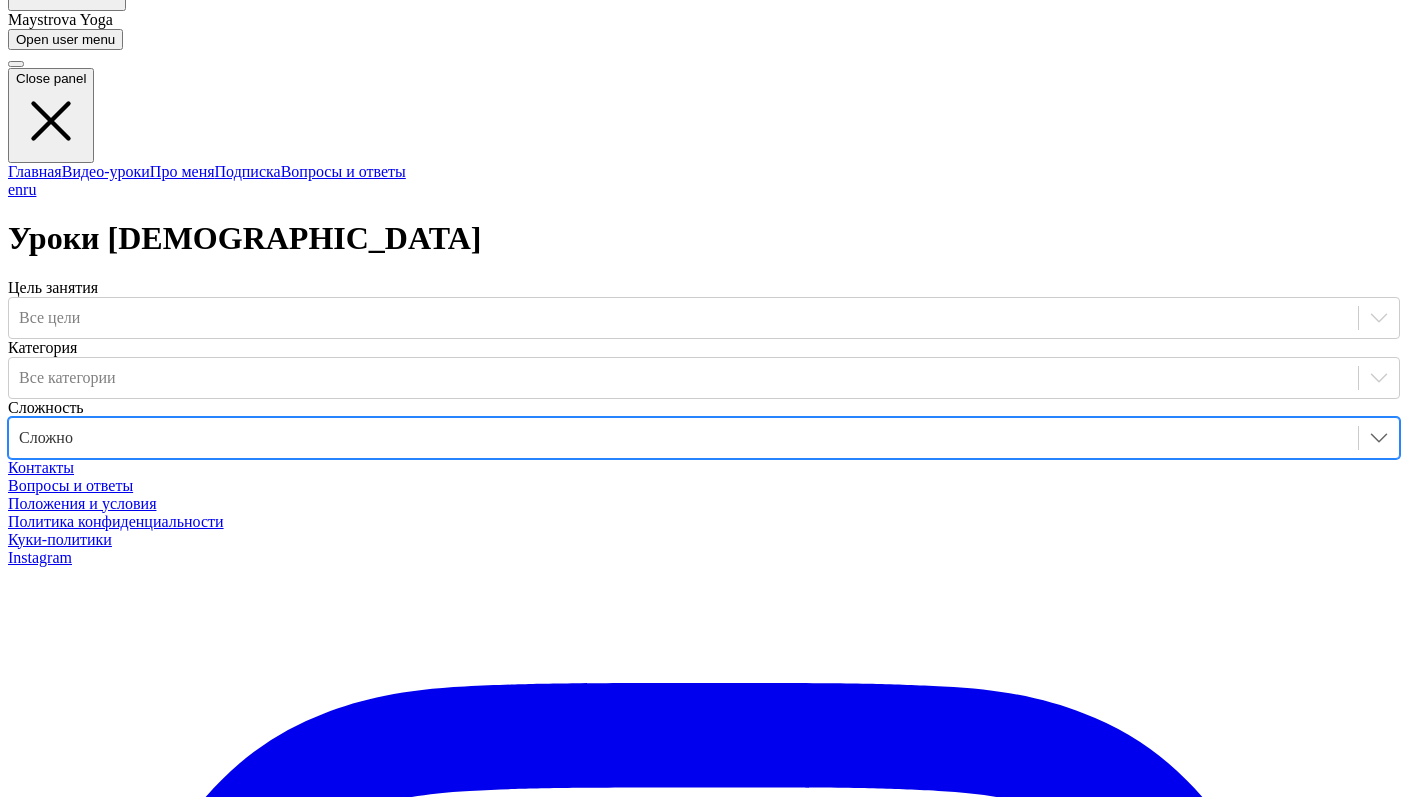 scroll, scrollTop: 0, scrollLeft: 0, axis: both 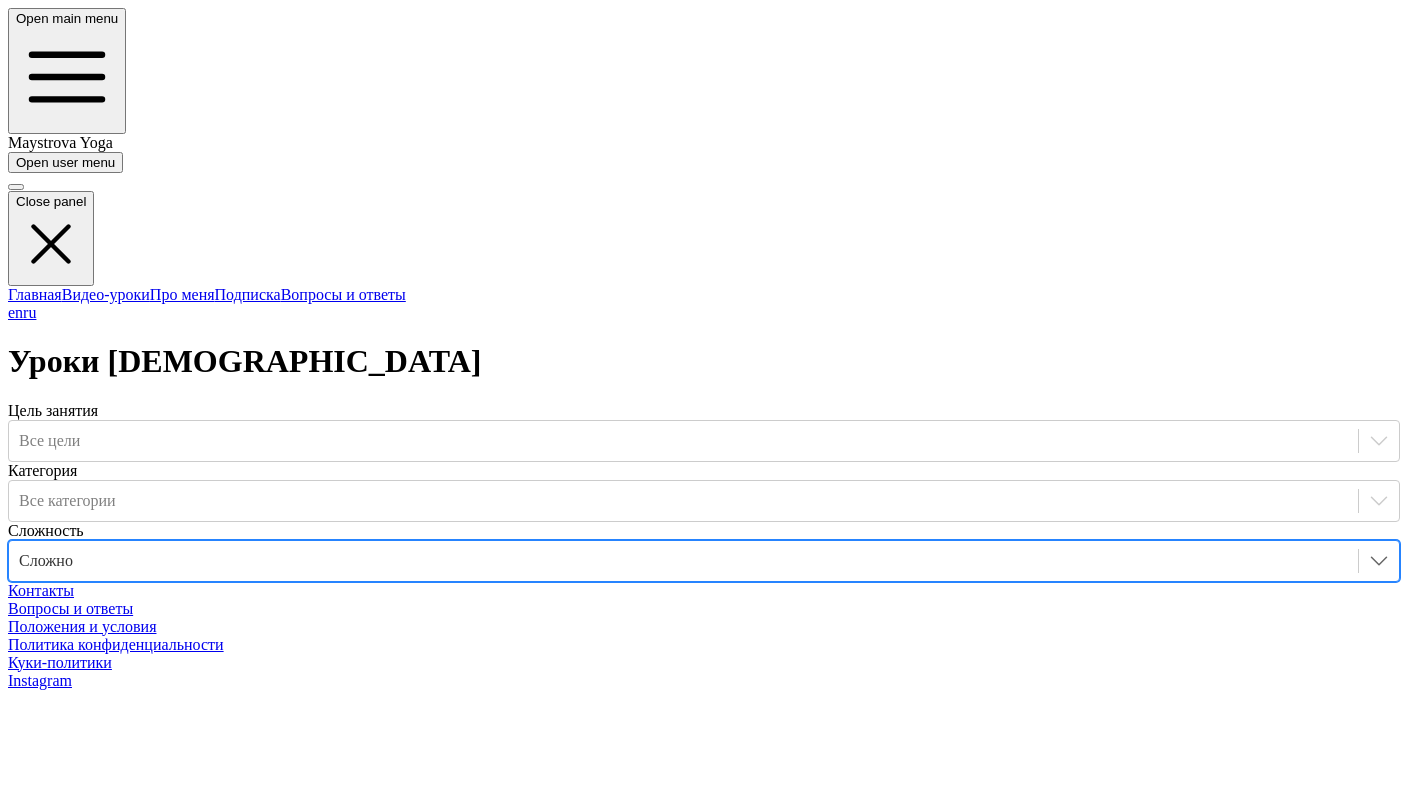 click on "Сложно" at bounding box center (704, 561) 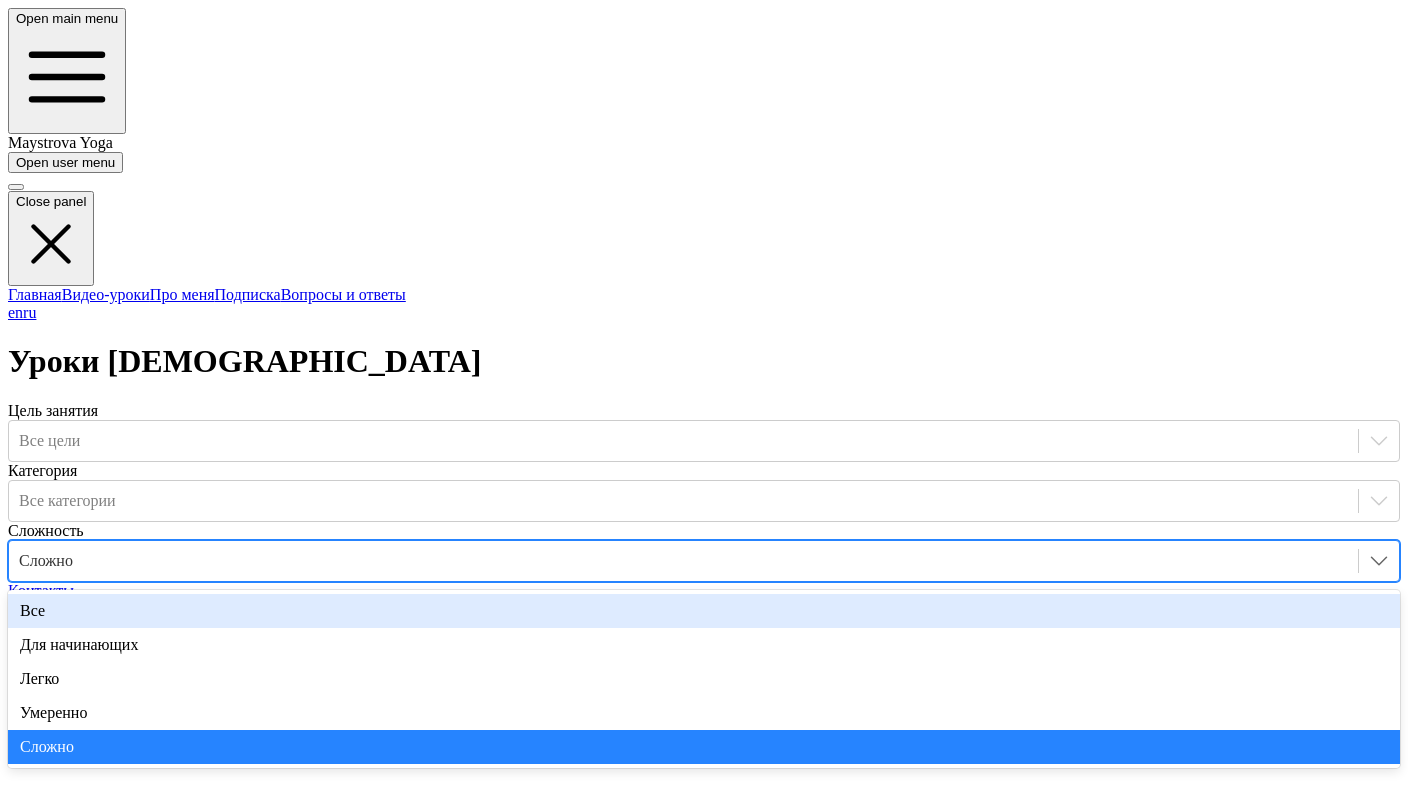 click on "Цель занятия Все цели Категория Все категории Сложность option Сложно, selected. Все, 1 of 5. 5 results available. Use Up and Down to choose options, press Enter to select the currently focused option, press Escape to exit the menu, press Tab to select the option and exit the menu. Сложно Все Для начинающих Легко Умеренно Сложно" at bounding box center [704, 492] 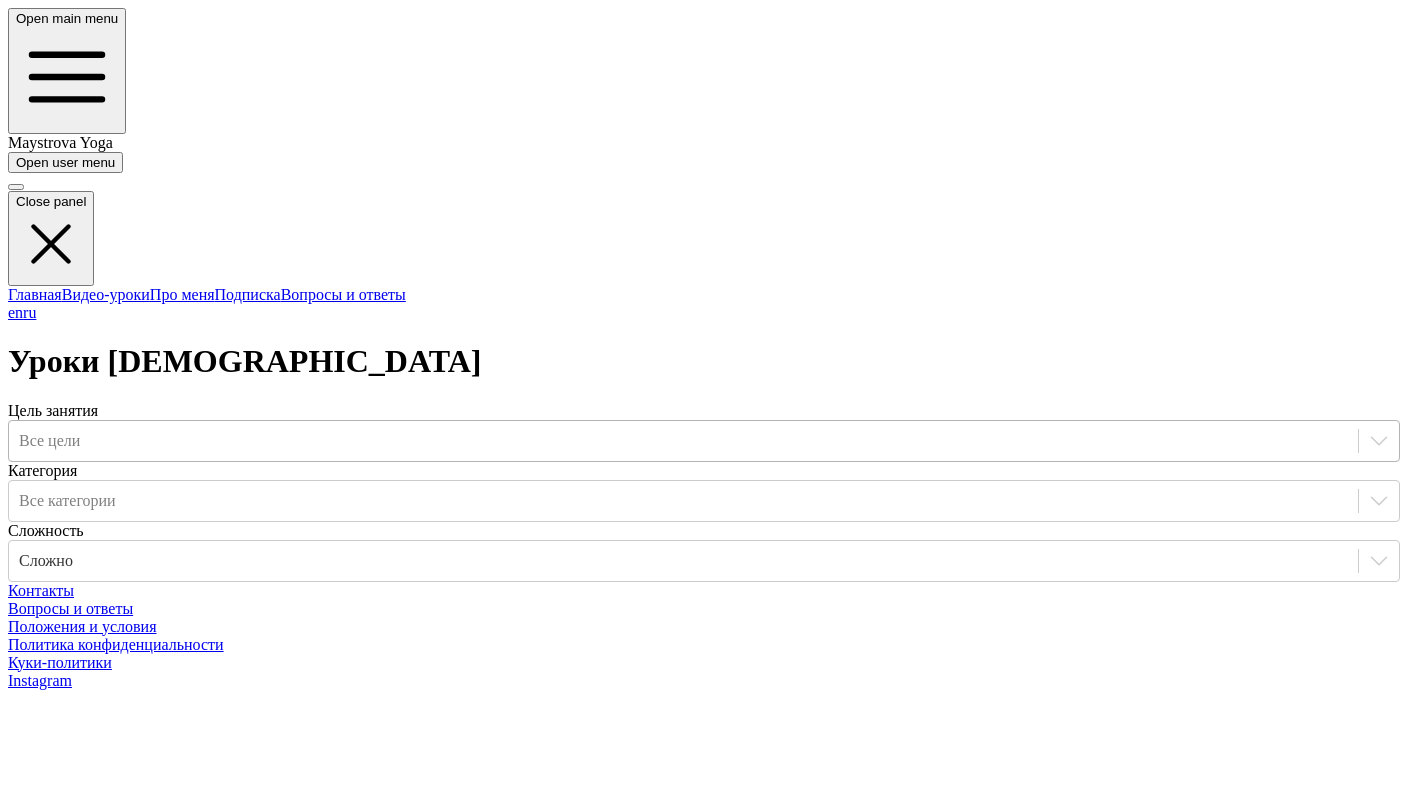 click at bounding box center [683, 441] 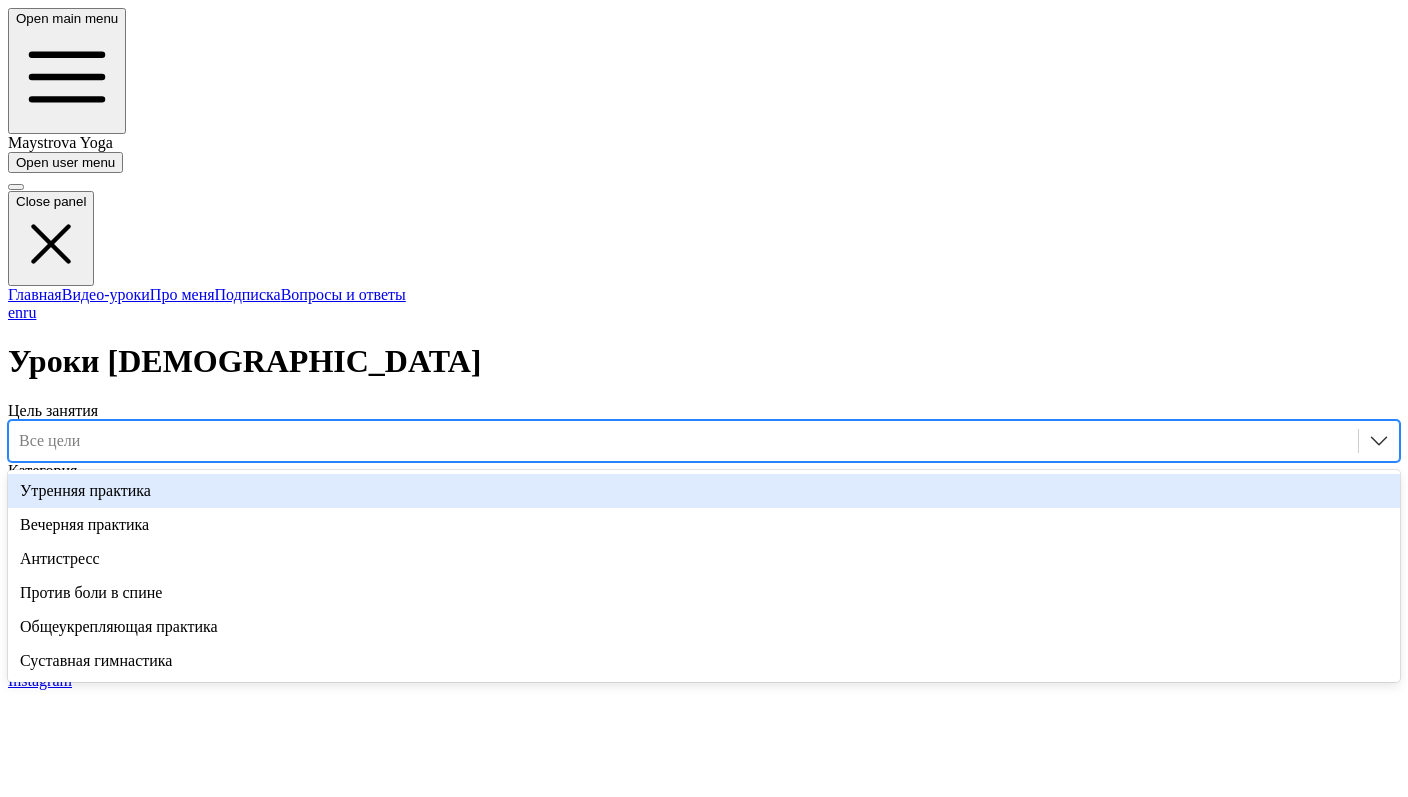 click 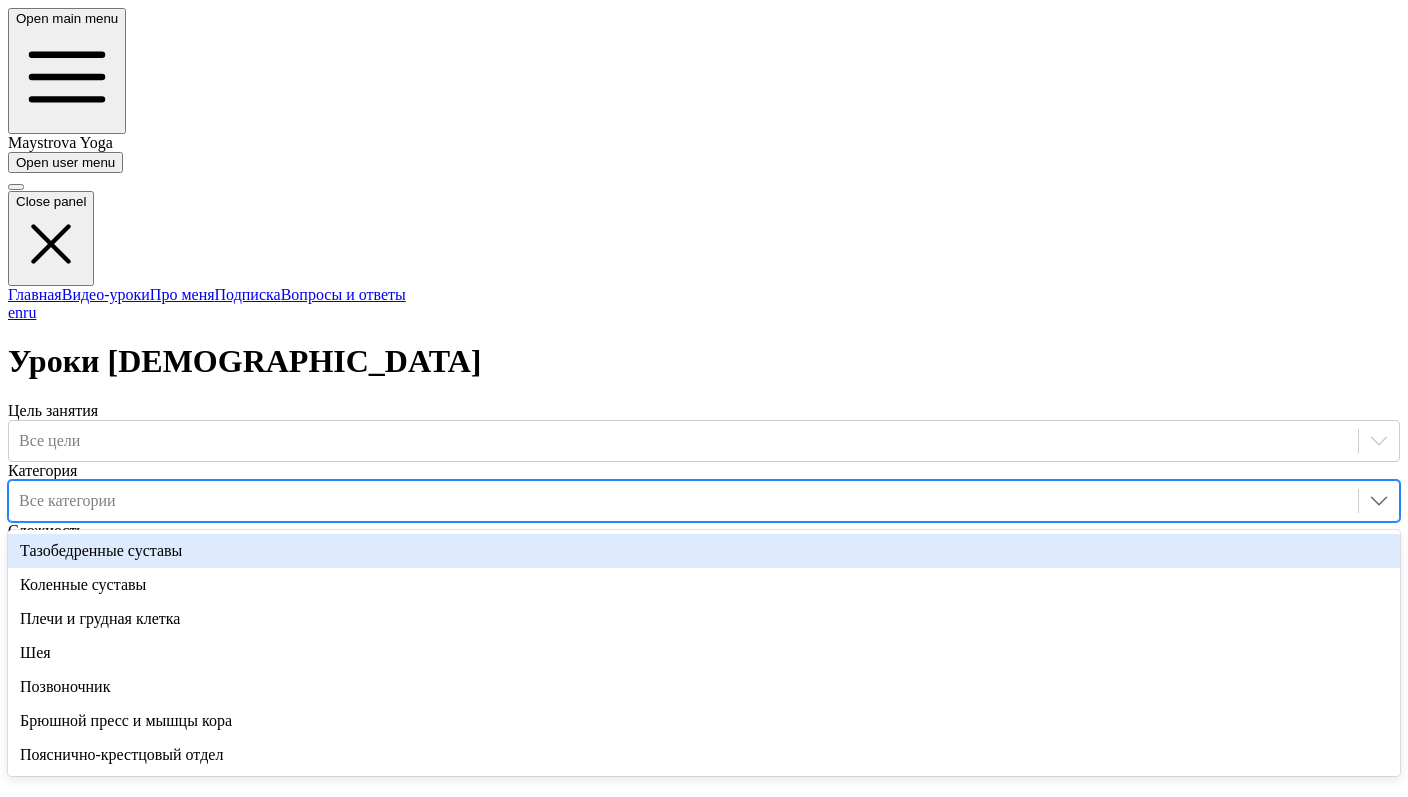 click at bounding box center [683, 501] 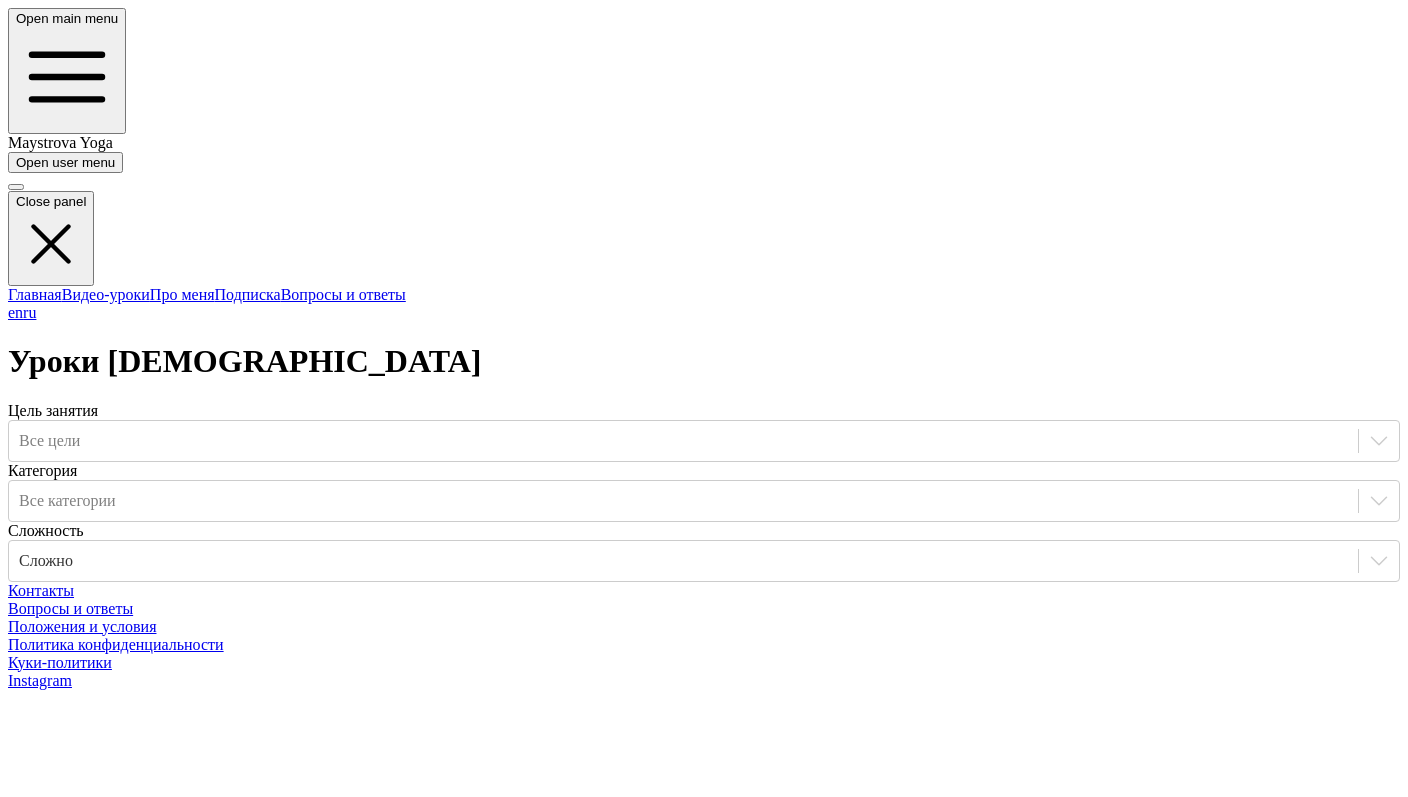 click on "Уроки йоги" at bounding box center (704, 361) 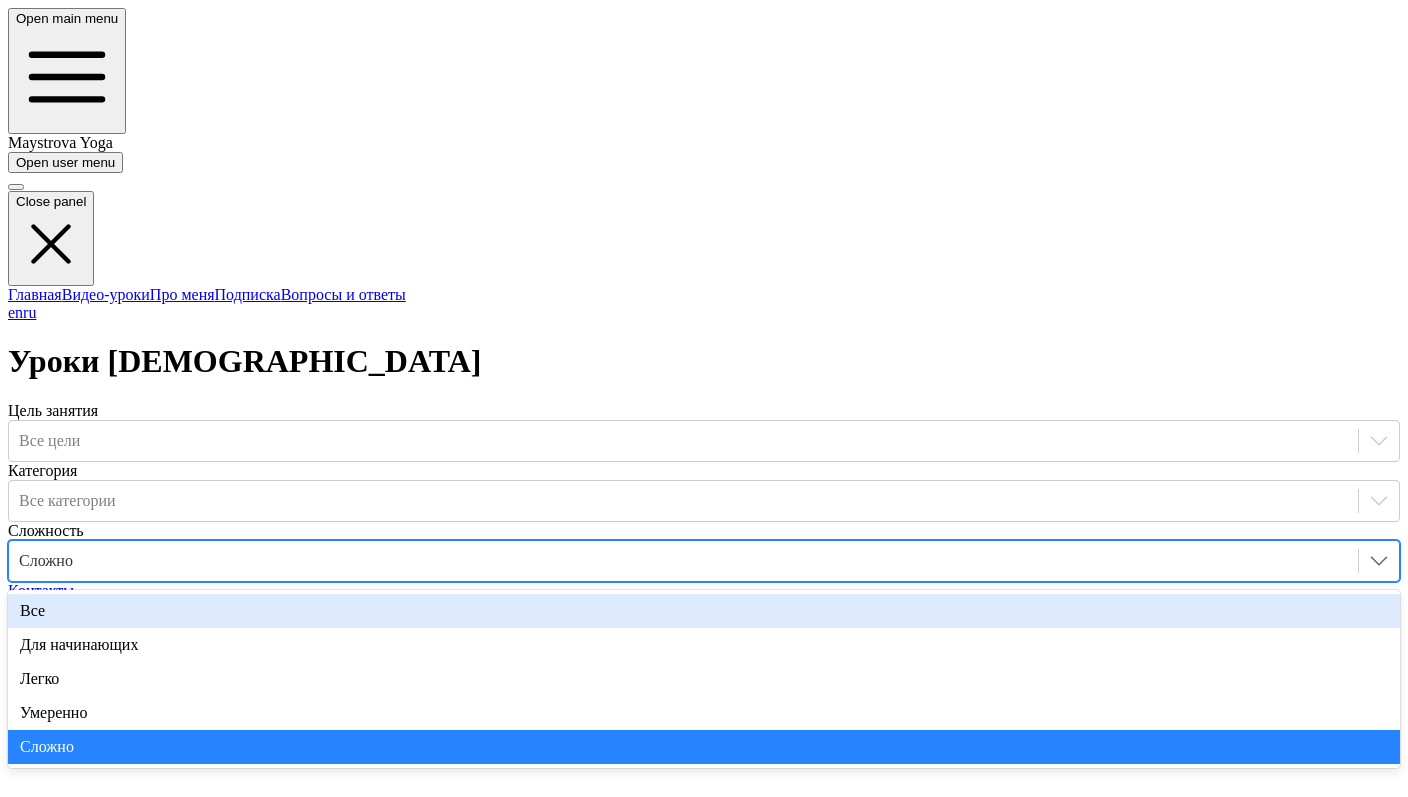 click at bounding box center [683, 561] 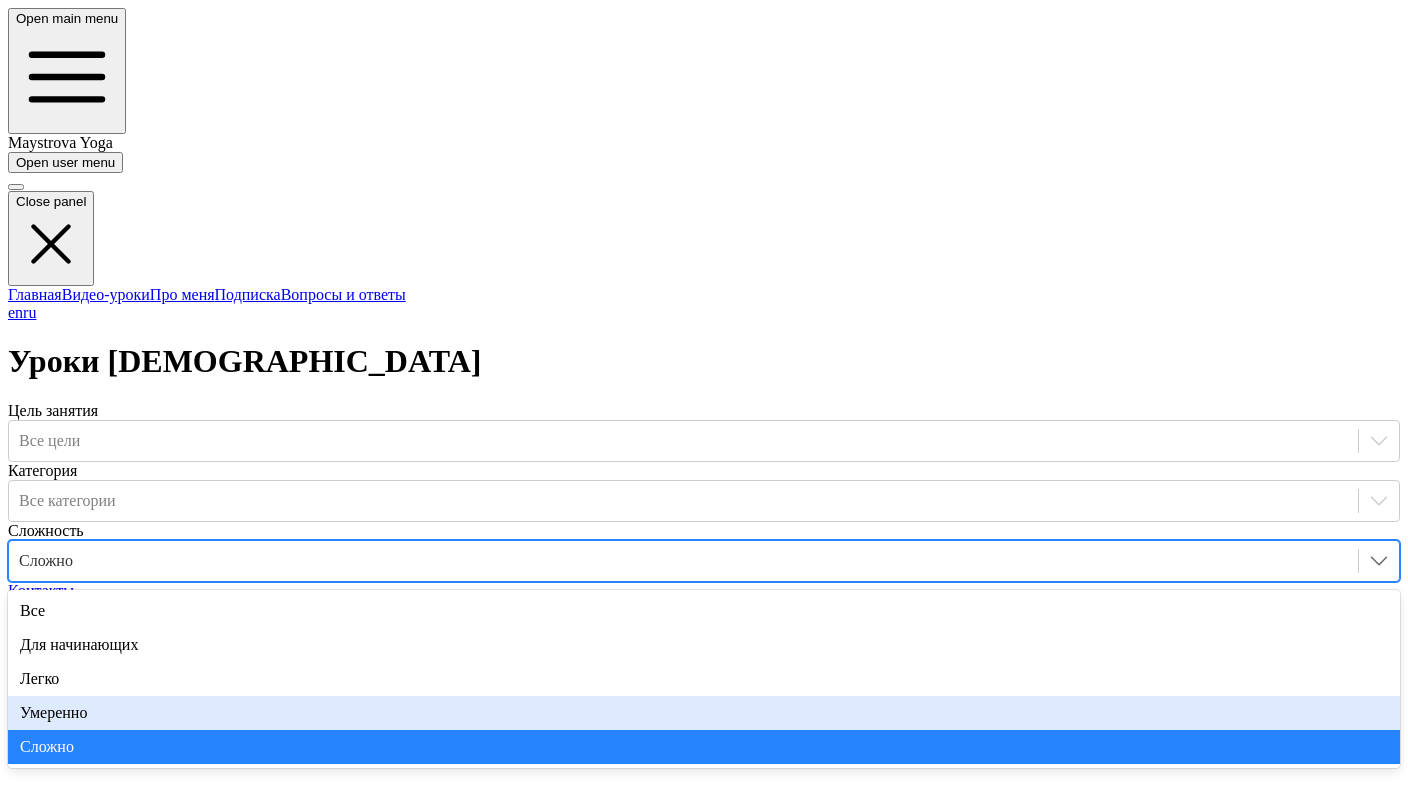 click on "Умеренно" at bounding box center (704, 713) 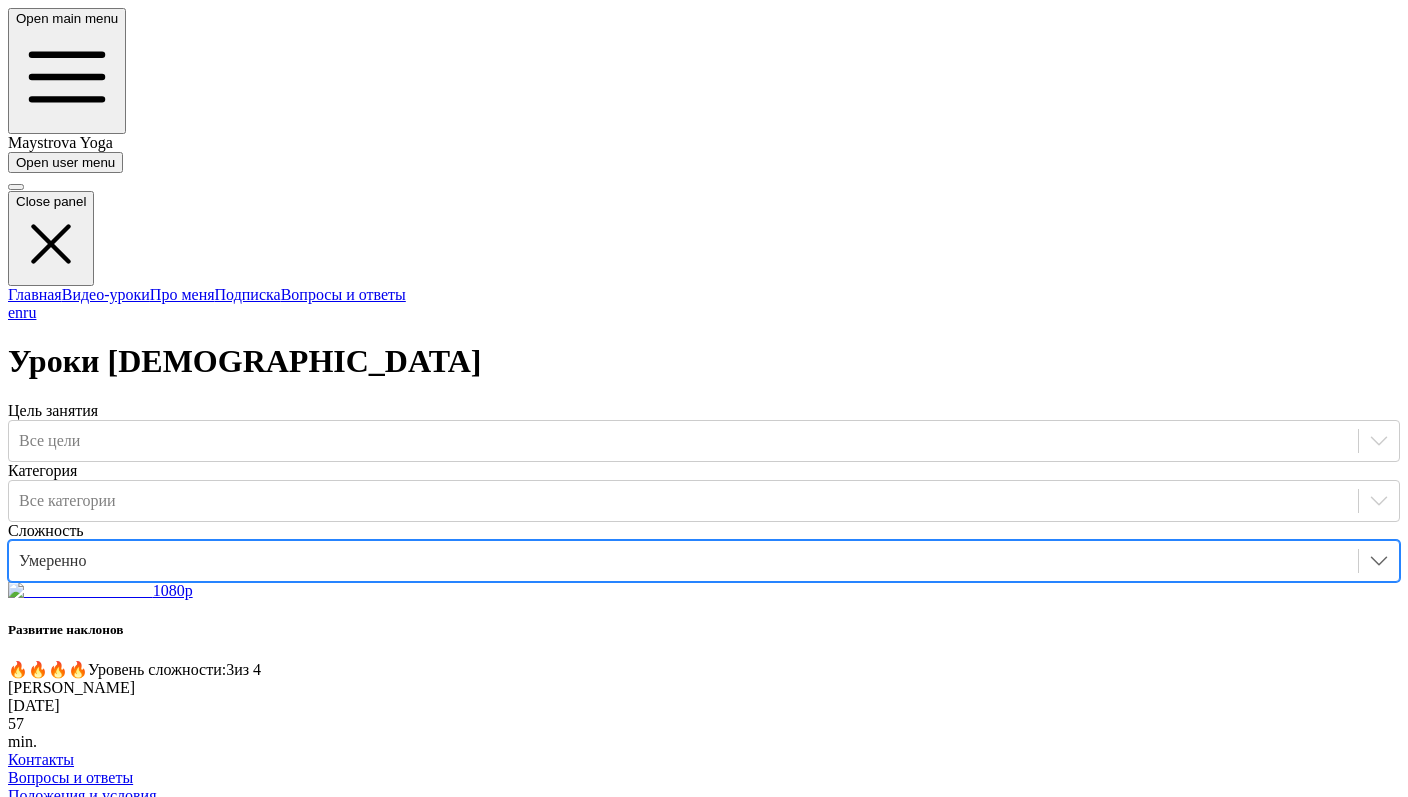 click on "1080p Развитие наклонов 🔥 🔥 🔥 🔥 Уровень сложности:  3  из 4 Екатерина Майстрова 20 July 2025 57 min." at bounding box center [704, 666] 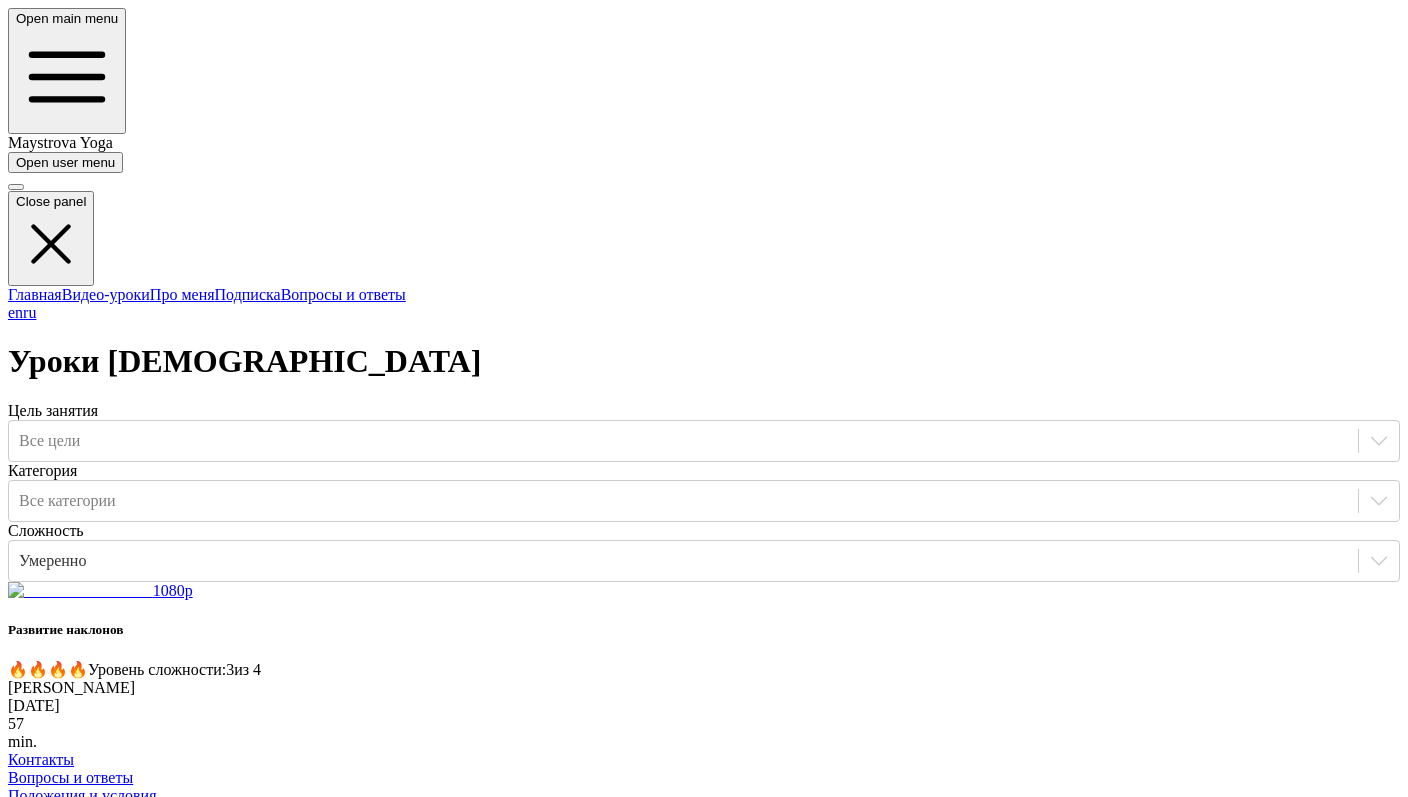 click on "1080p Развитие наклонов 🔥 🔥 🔥 🔥 Уровень сложности:  3  из 4 Екатерина Майстрова 20 July 2025 57 min." at bounding box center (704, 666) 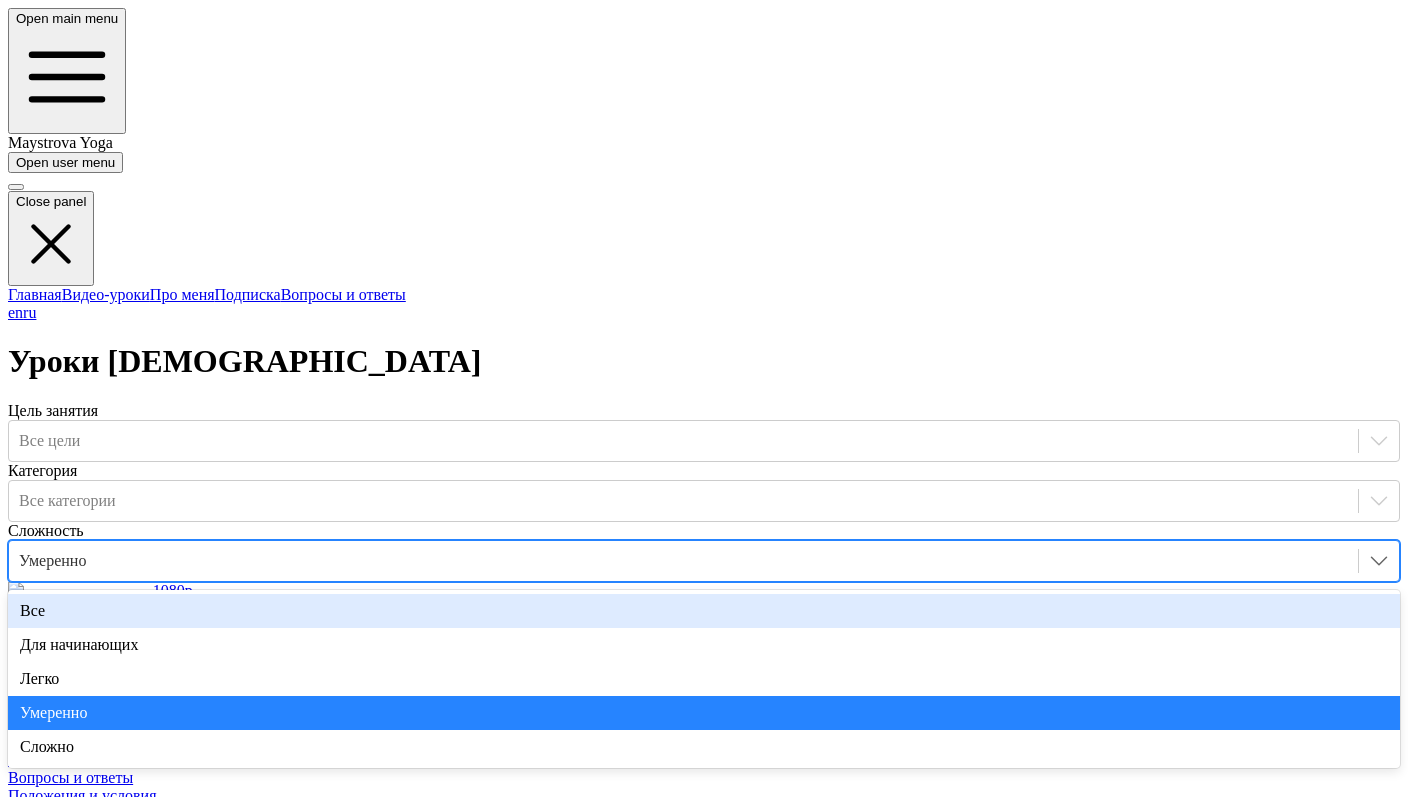 click at bounding box center [683, 561] 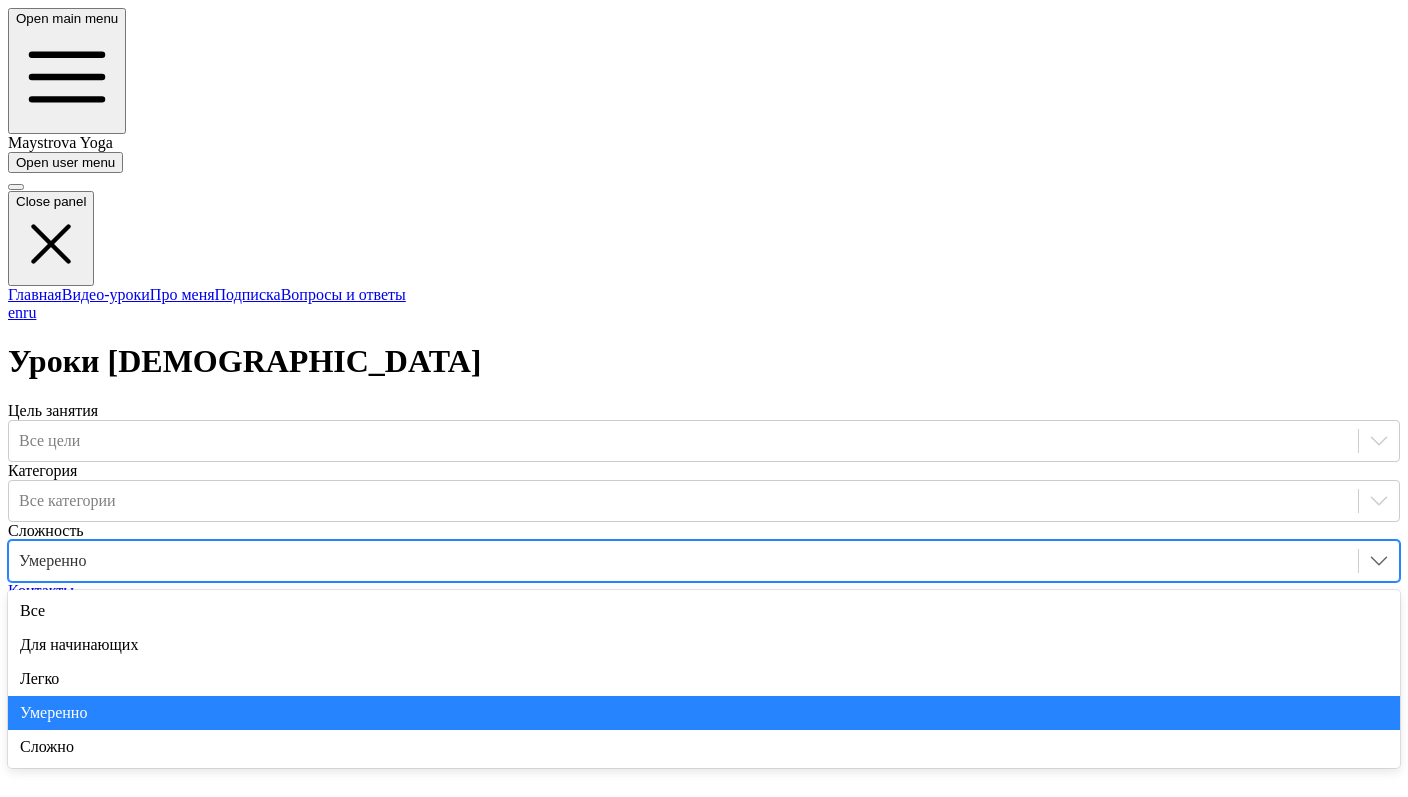 scroll, scrollTop: 0, scrollLeft: 0, axis: both 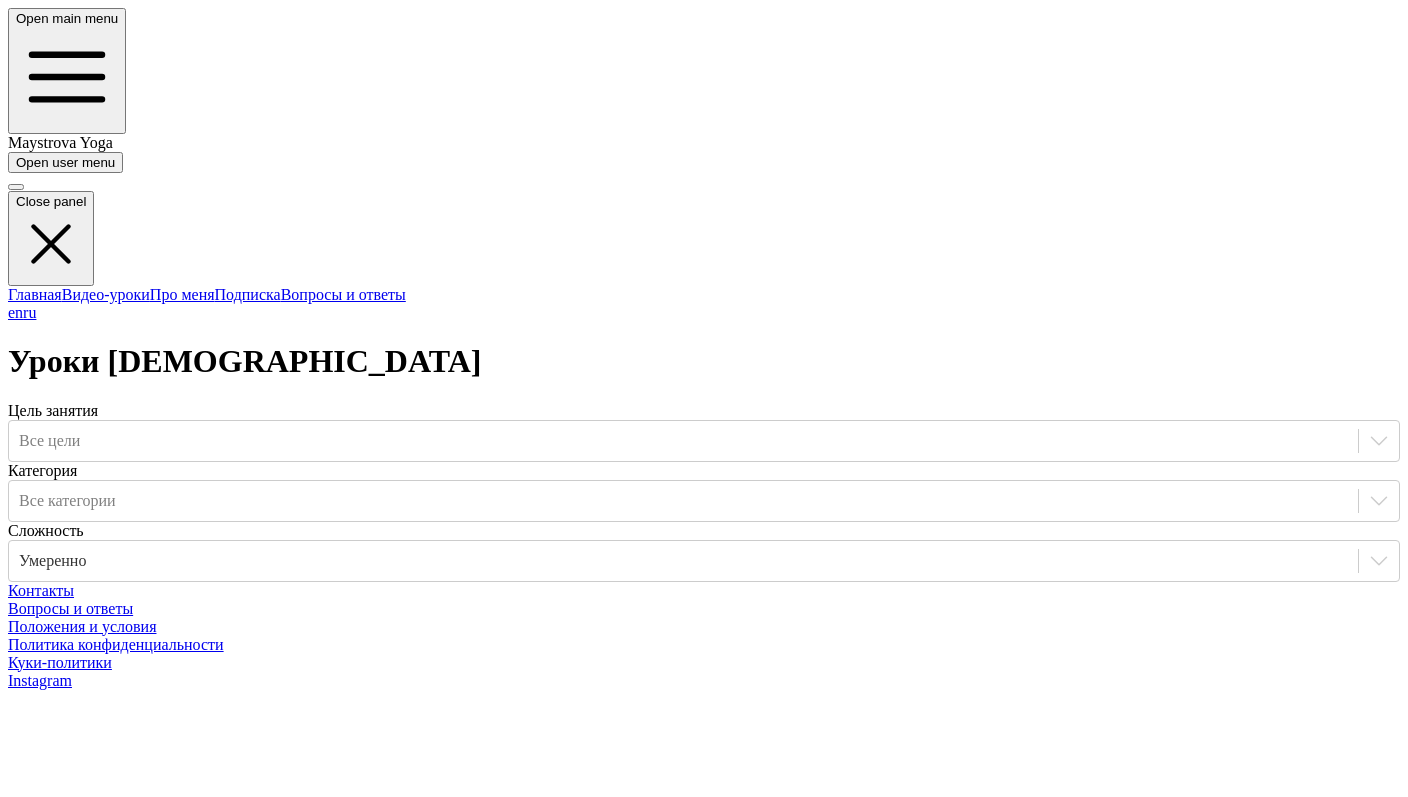 click on "Уроки йоги Цель занятия Все цели Категория Все категории Сложность Умеренно" at bounding box center (704, 462) 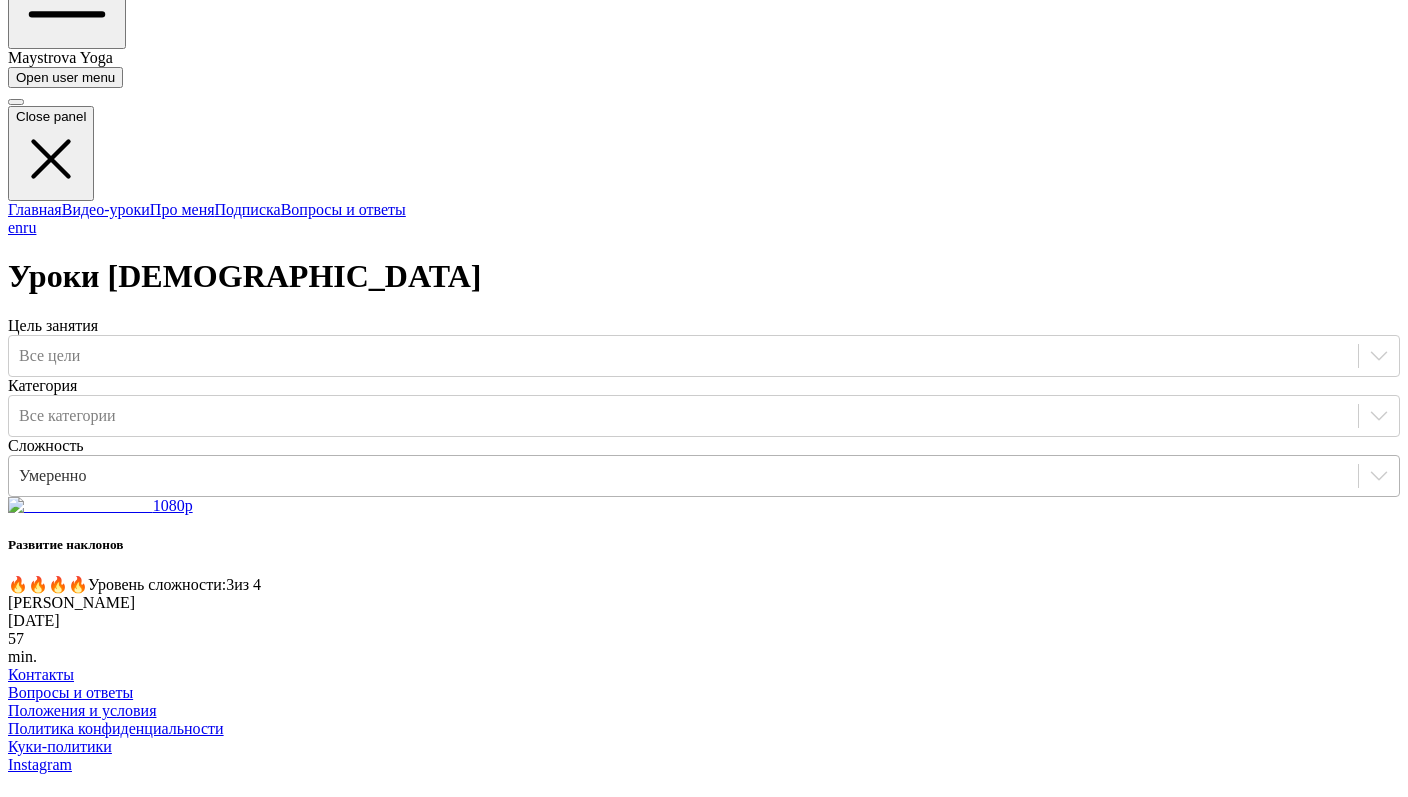scroll, scrollTop: 86, scrollLeft: 0, axis: vertical 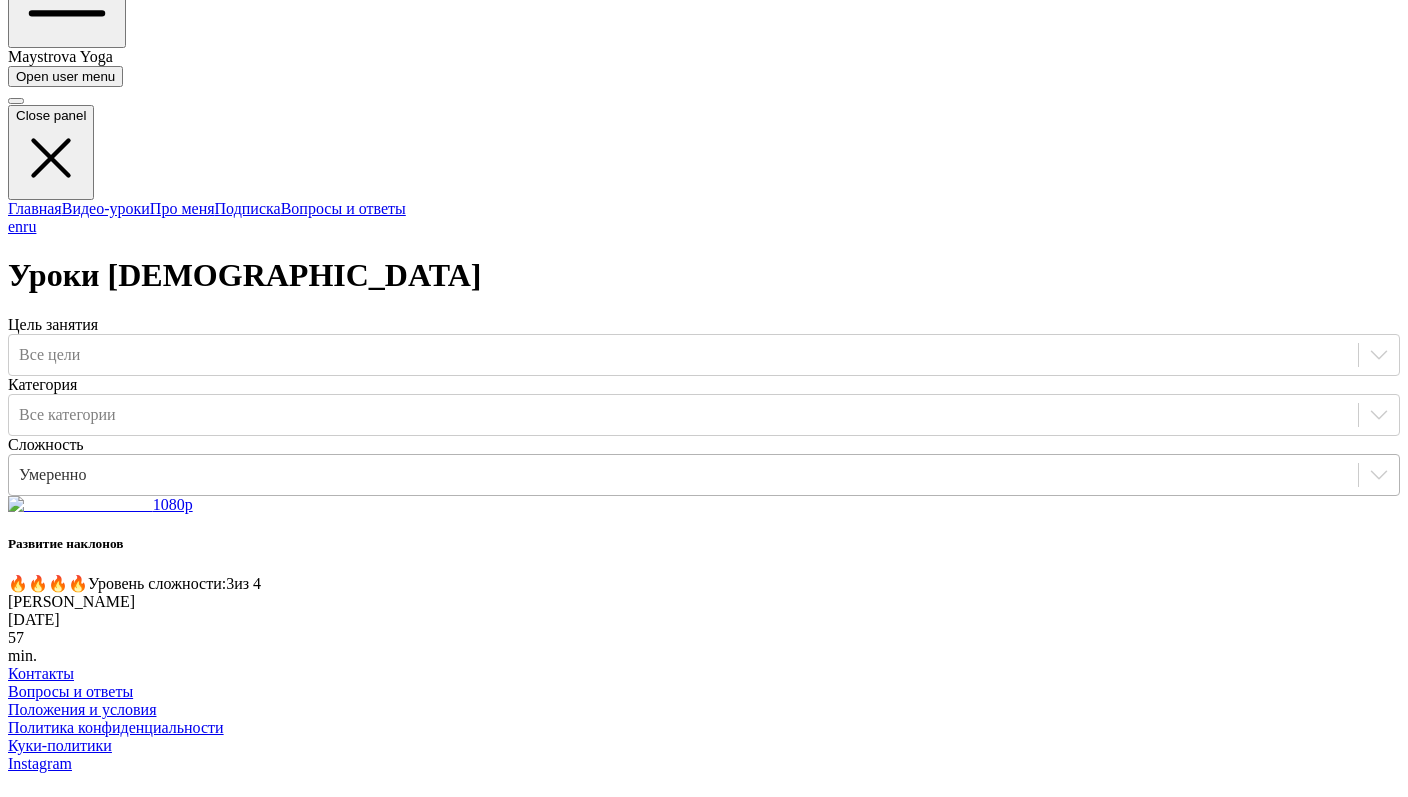 click at bounding box center [683, 475] 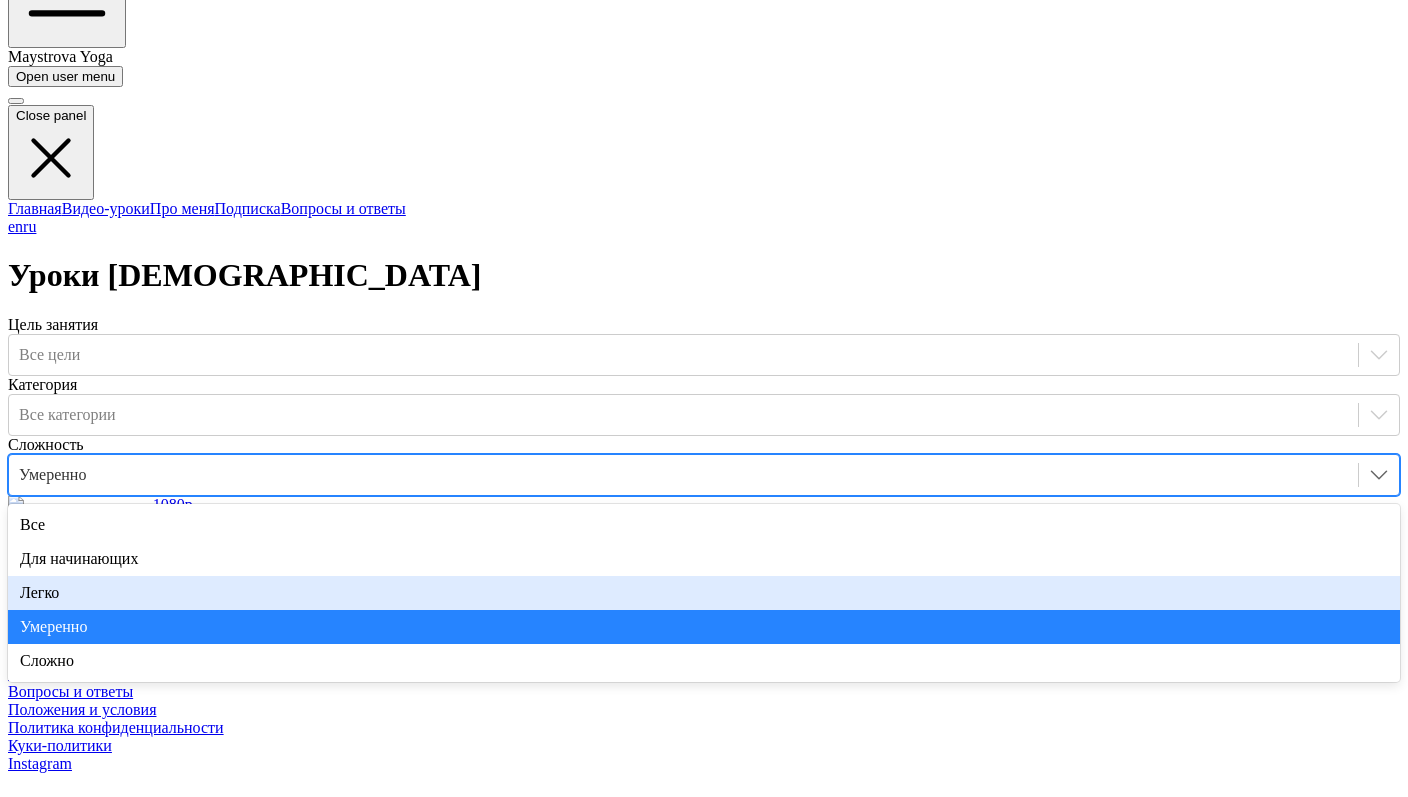 click on "Легко" at bounding box center (704, 593) 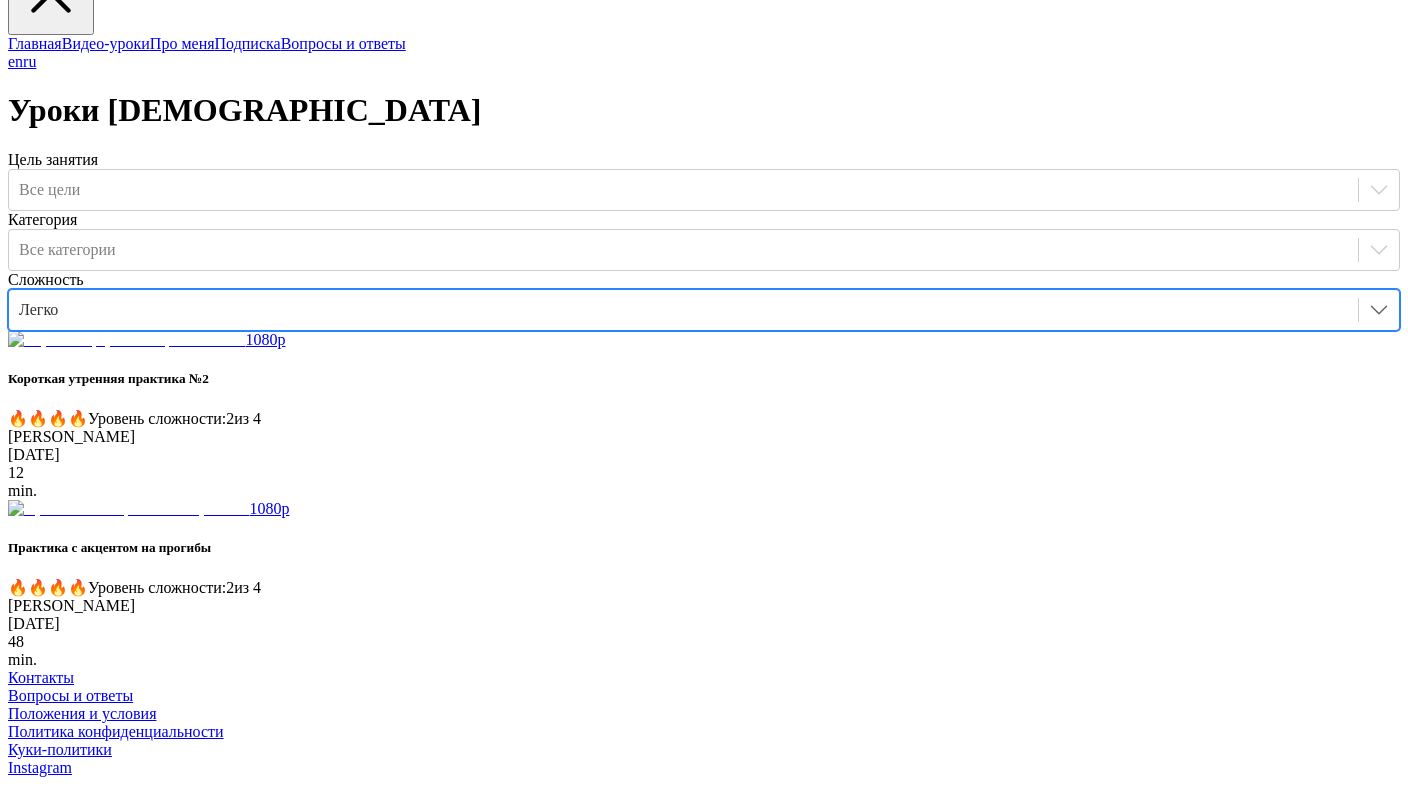 scroll, scrollTop: 0, scrollLeft: 0, axis: both 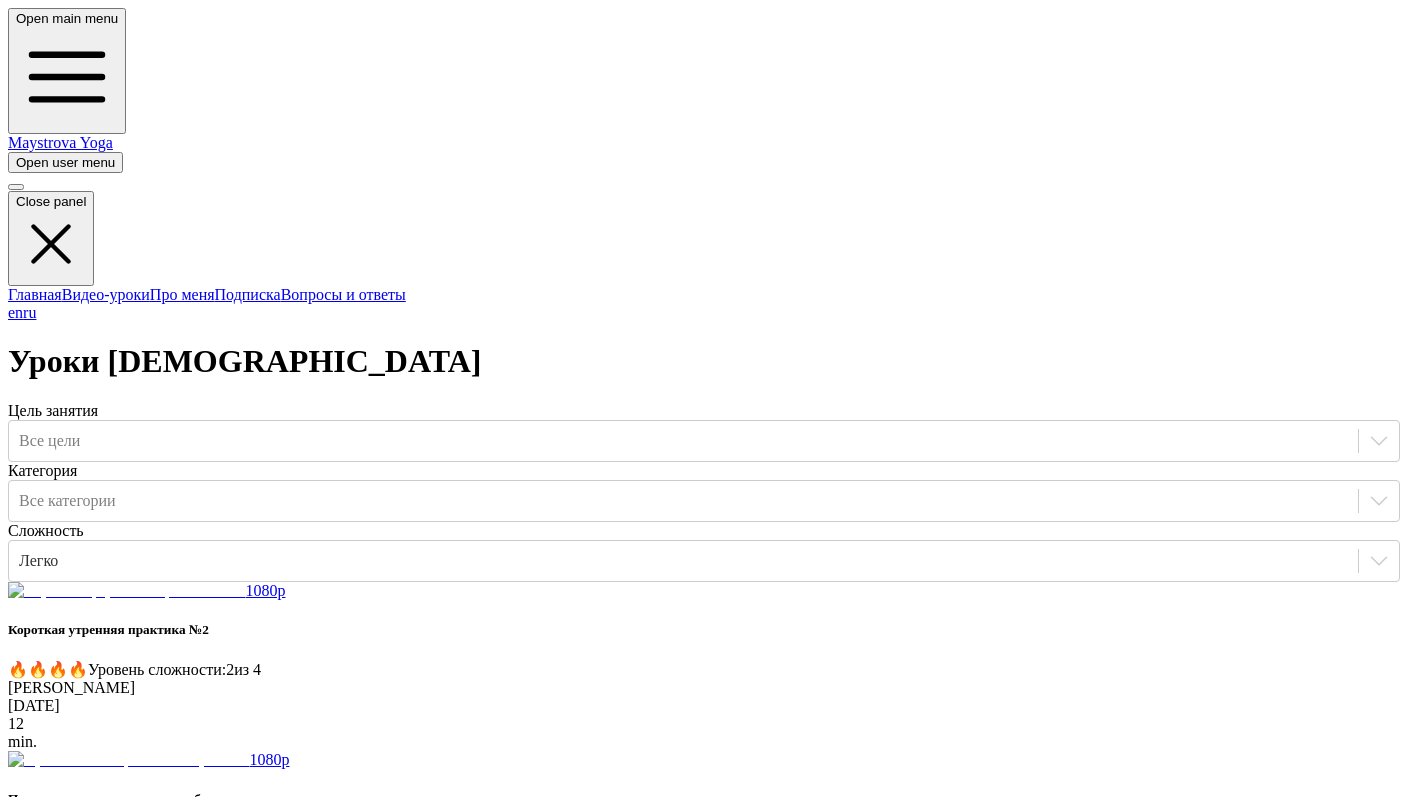 click on "Уроки йоги Цель занятия Все цели Категория Все категории Сложность Легко 1080p Короткая утренняя практика №2 🔥 🔥 🔥 🔥 Уровень сложности:  2  из 4 [PERSON_NAME] [DATE] 12 min. 1080p Практика с акцентом на прогибы 🔥 🔥 🔥 🔥 Уровень сложности:  2  из 4 [PERSON_NAME] [DATE] 48 min." at bounding box center (704, 631) 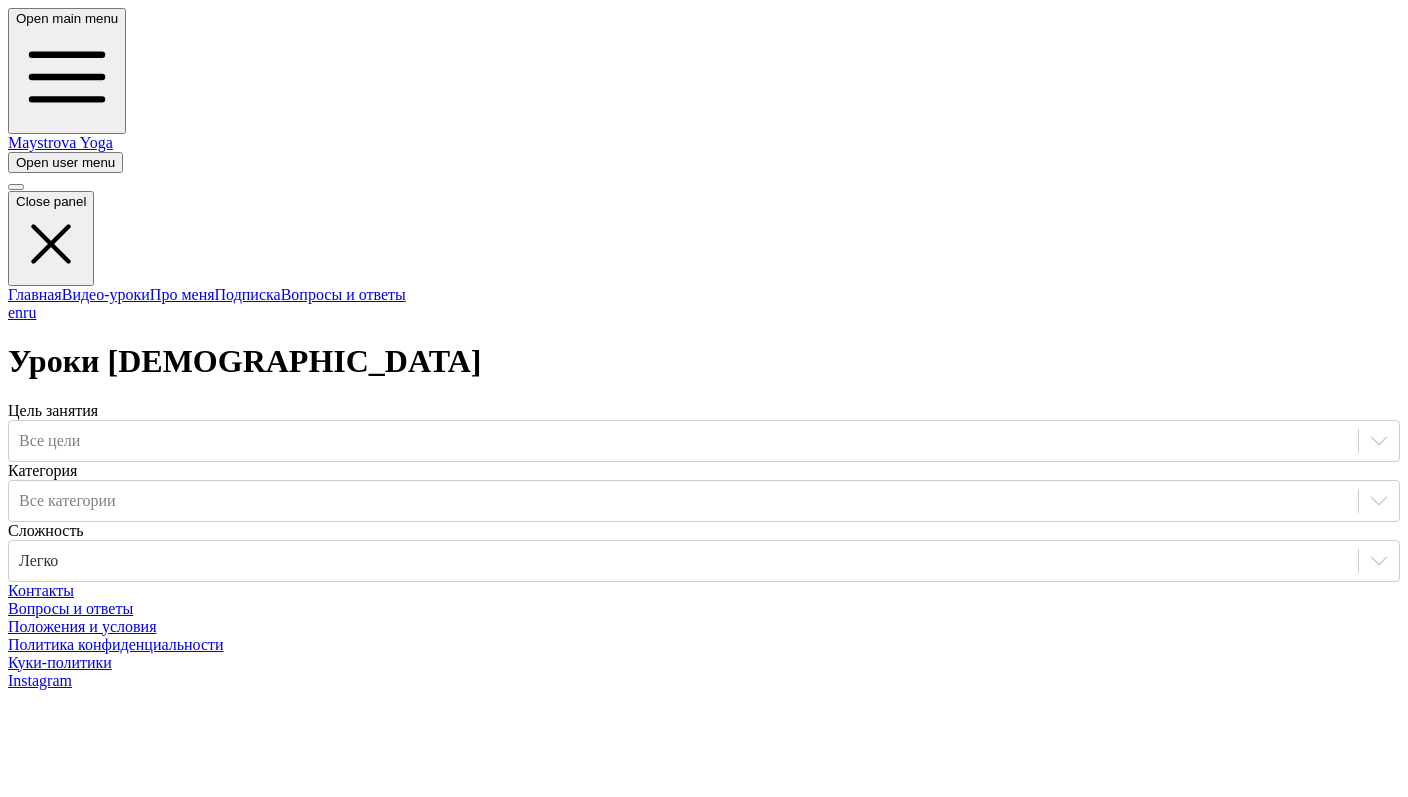 scroll, scrollTop: 0, scrollLeft: 0, axis: both 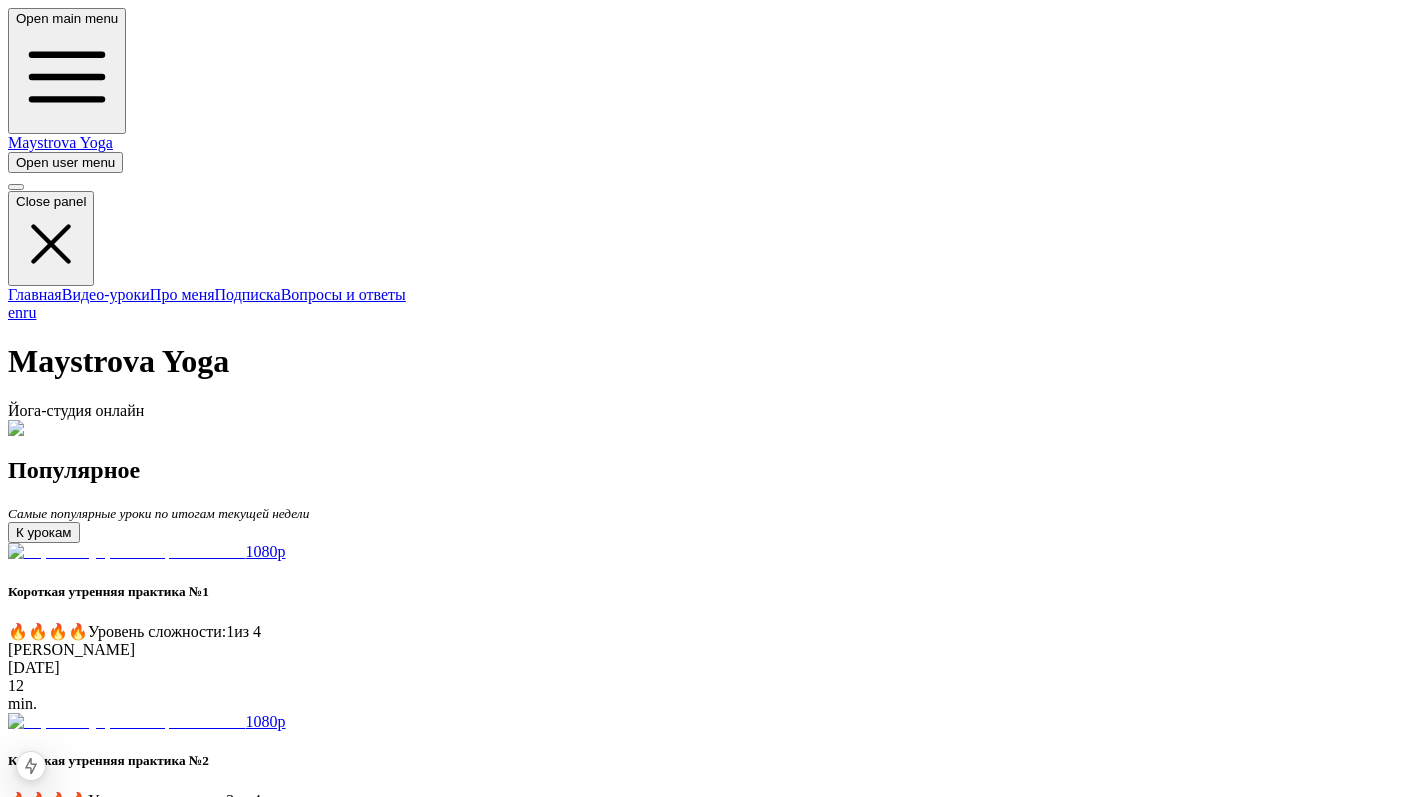 click at bounding box center (67, 429) 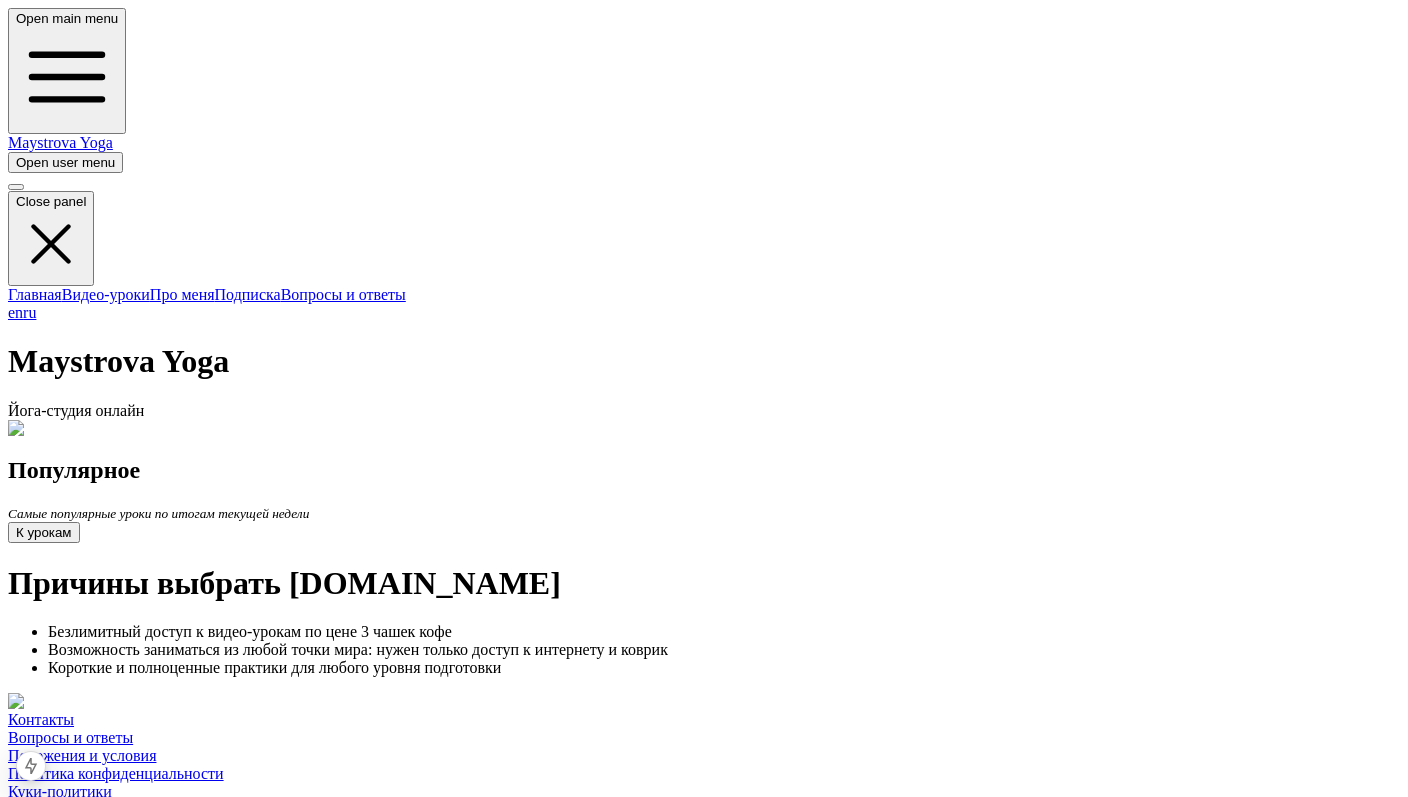 scroll, scrollTop: 0, scrollLeft: 0, axis: both 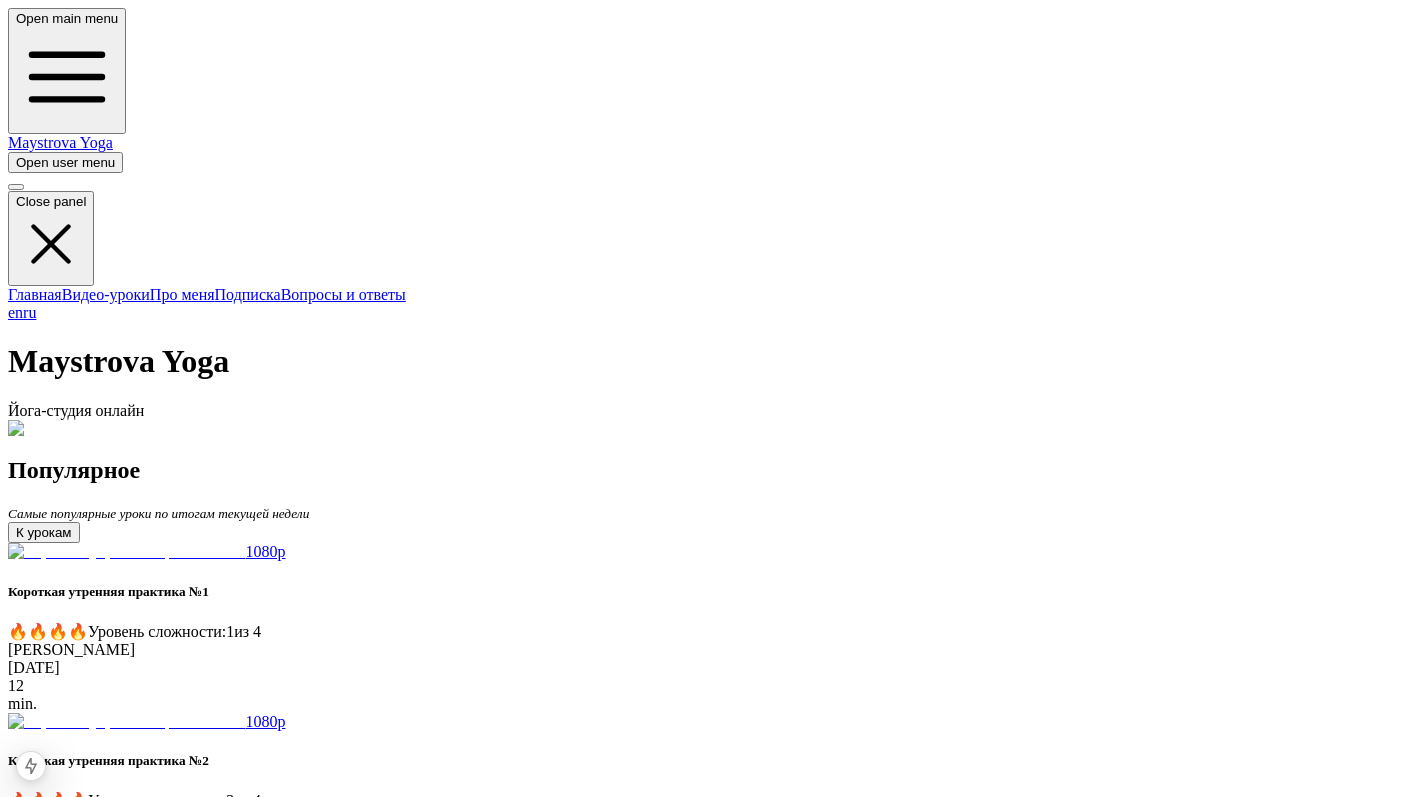 click at bounding box center [16, 18] 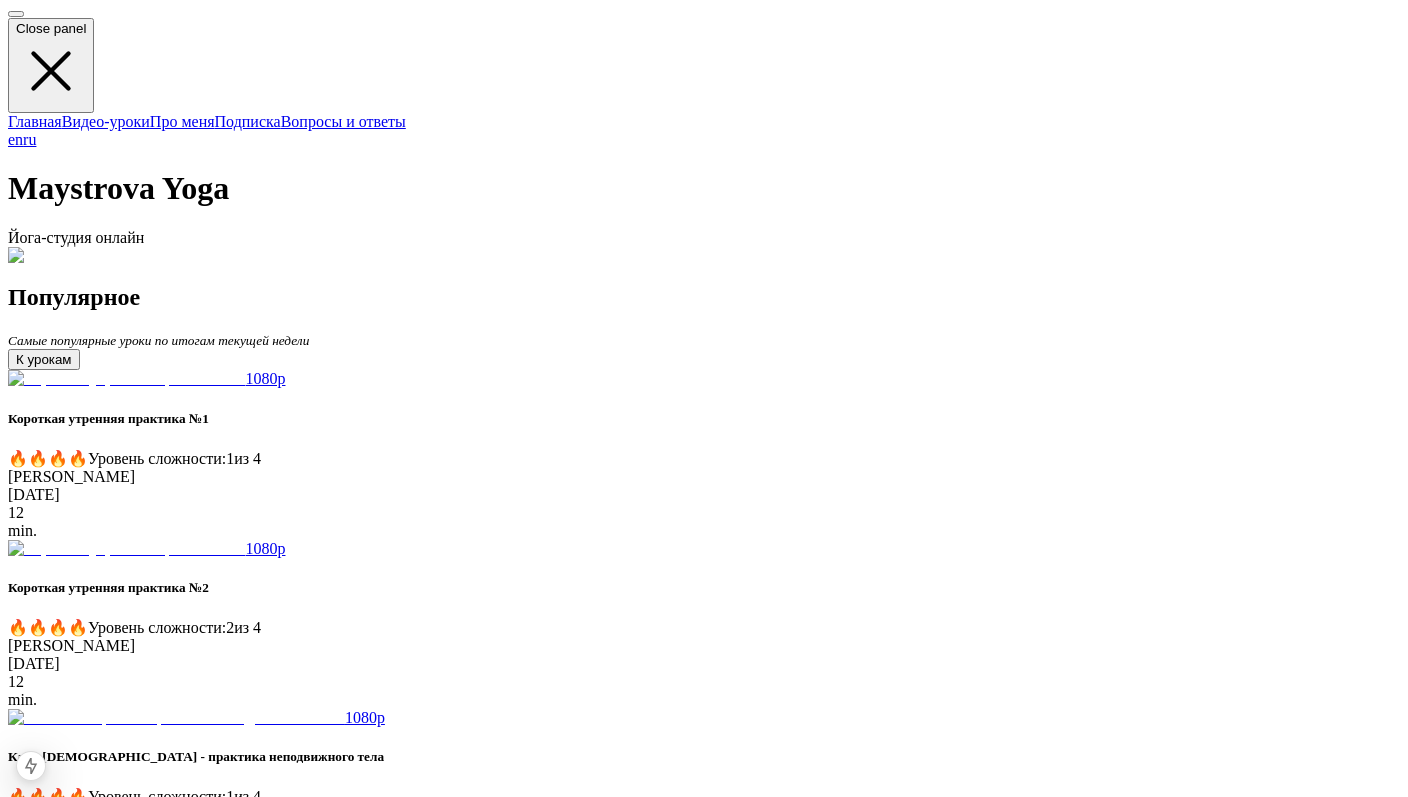 scroll, scrollTop: 0, scrollLeft: 0, axis: both 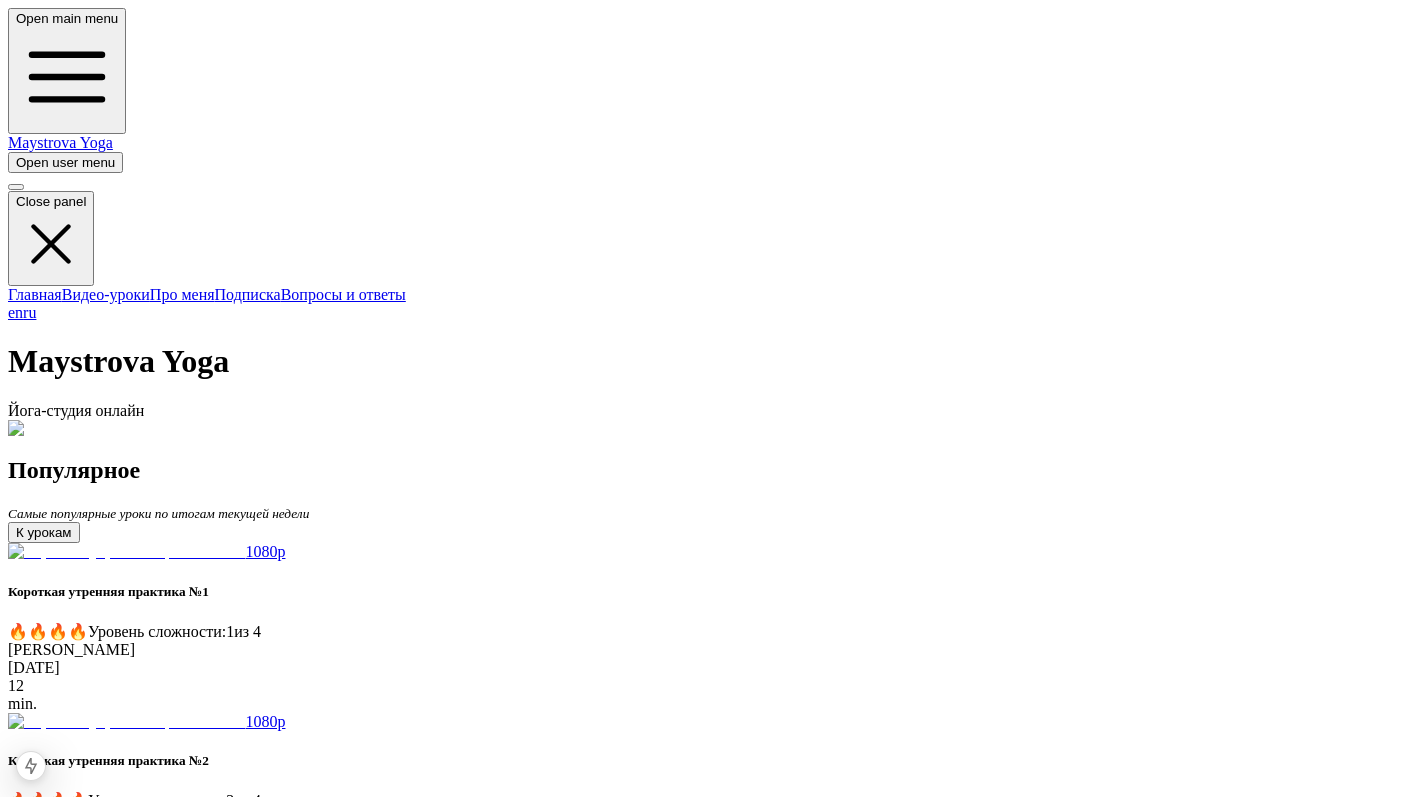 click at bounding box center [16, 18] 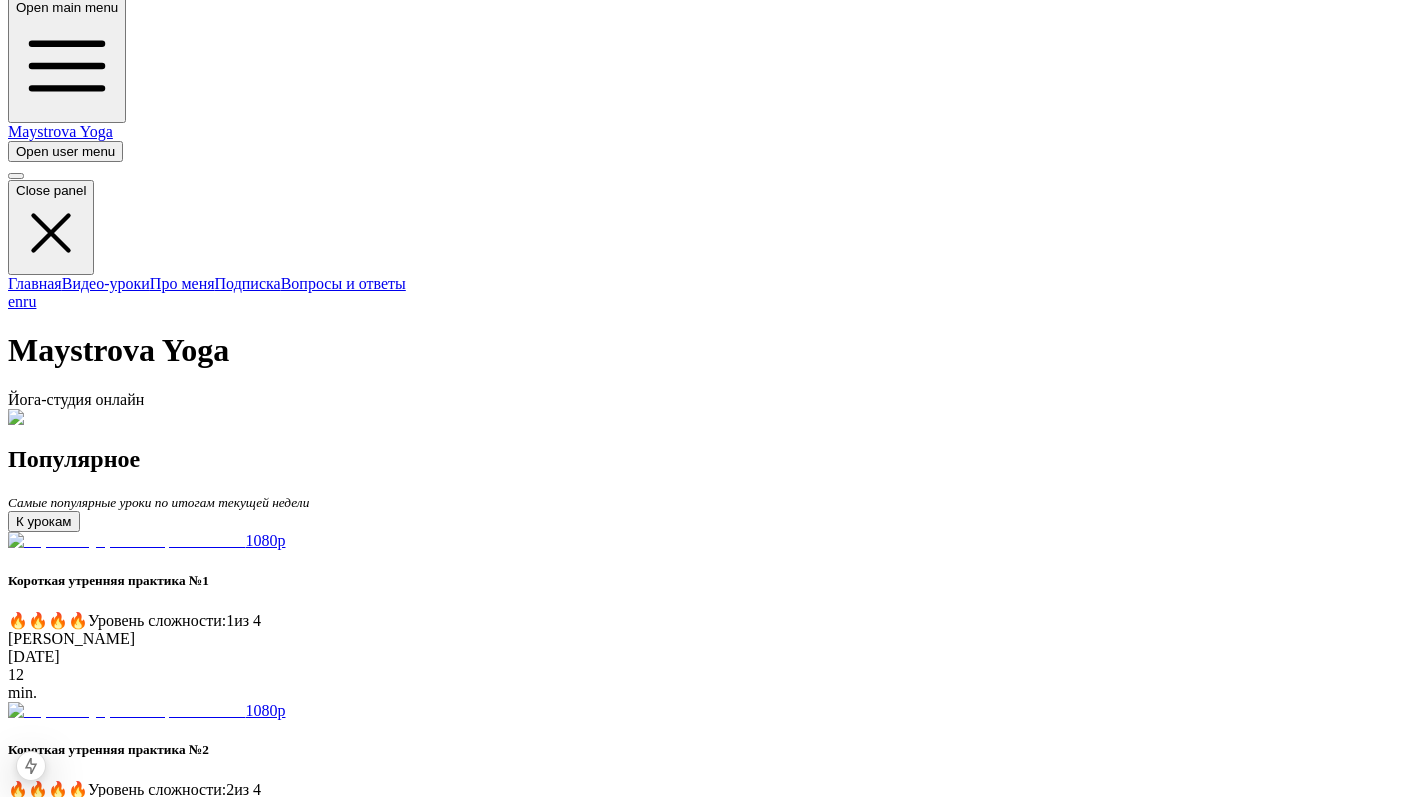 scroll, scrollTop: 0, scrollLeft: 0, axis: both 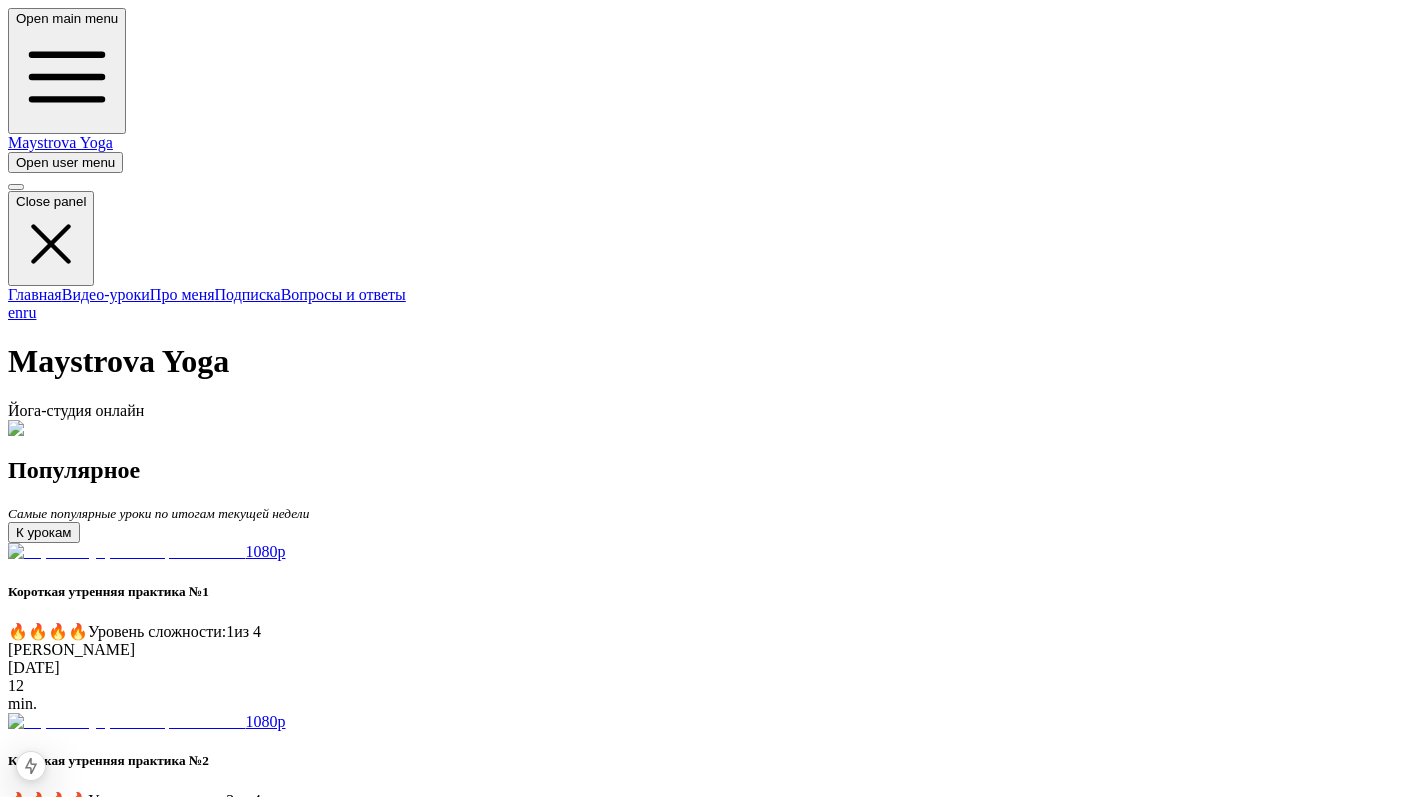 click at bounding box center [16, 162] 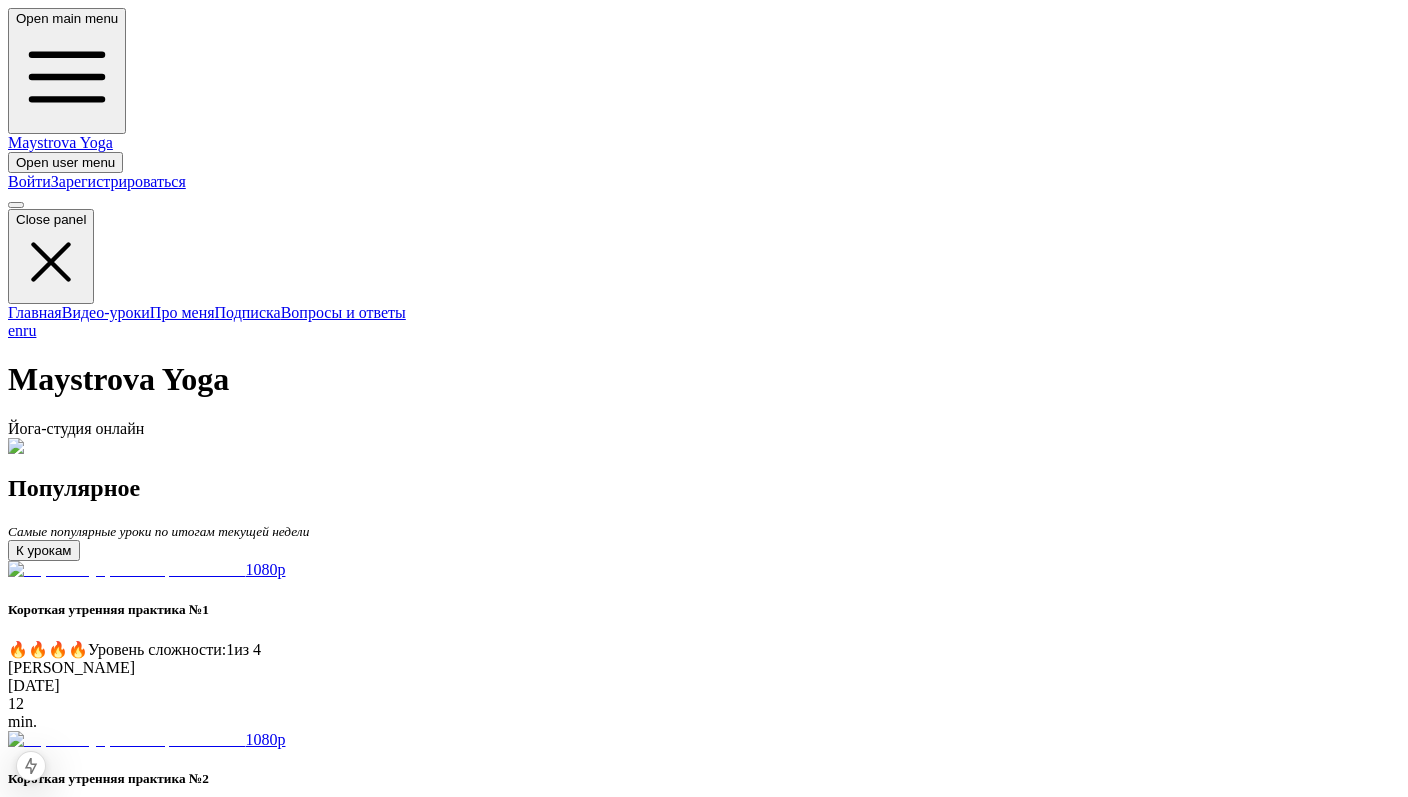 click at bounding box center [67, 447] 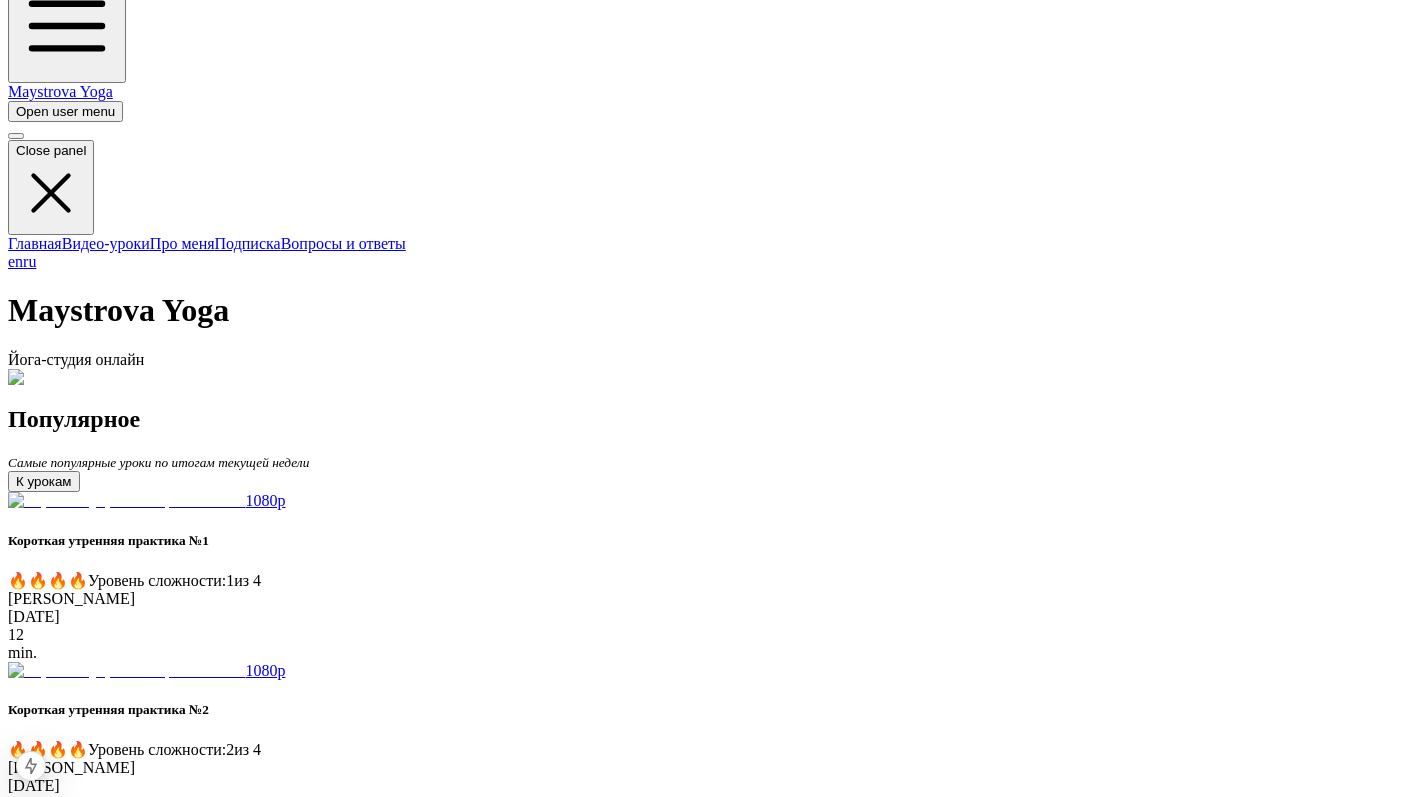 scroll, scrollTop: 0, scrollLeft: 0, axis: both 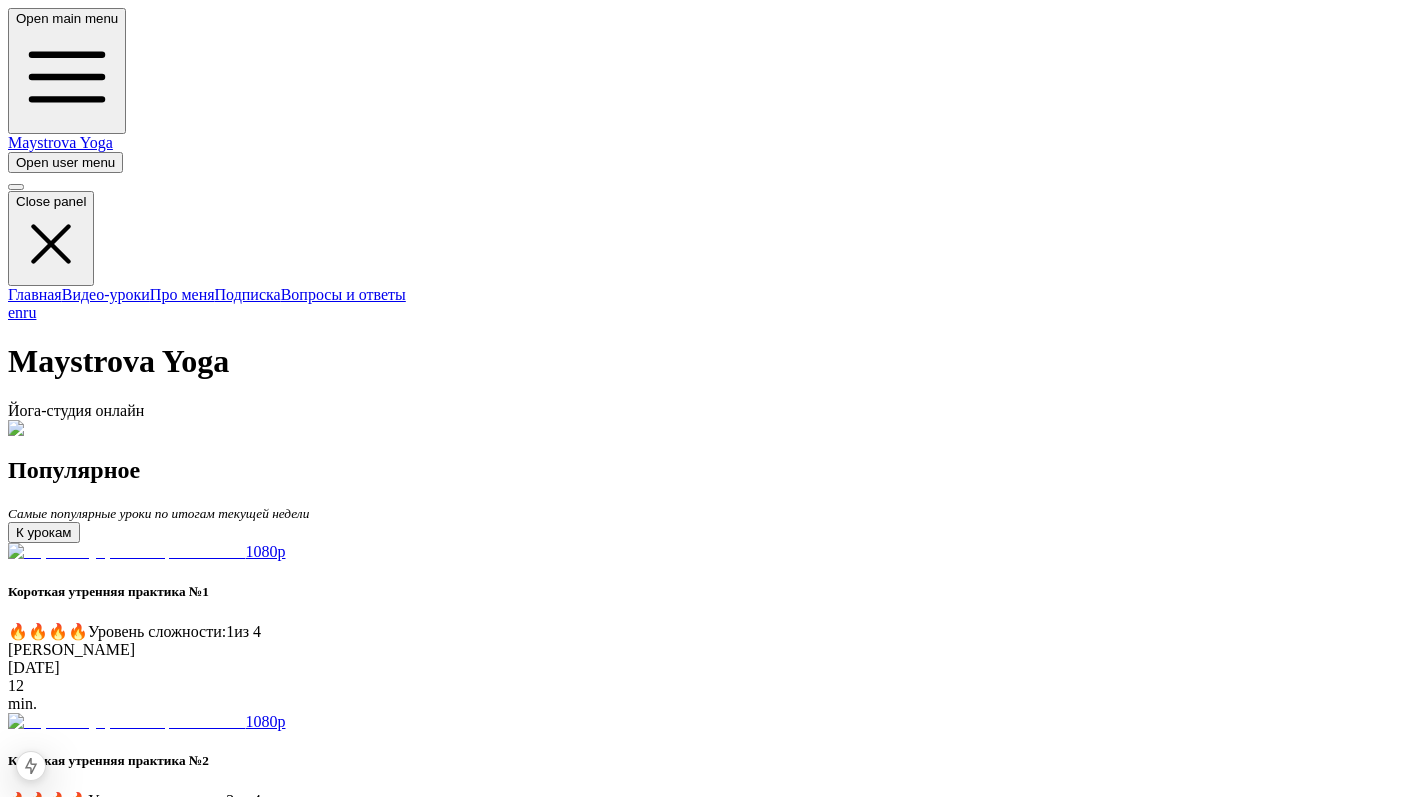 click at bounding box center (704, 8) 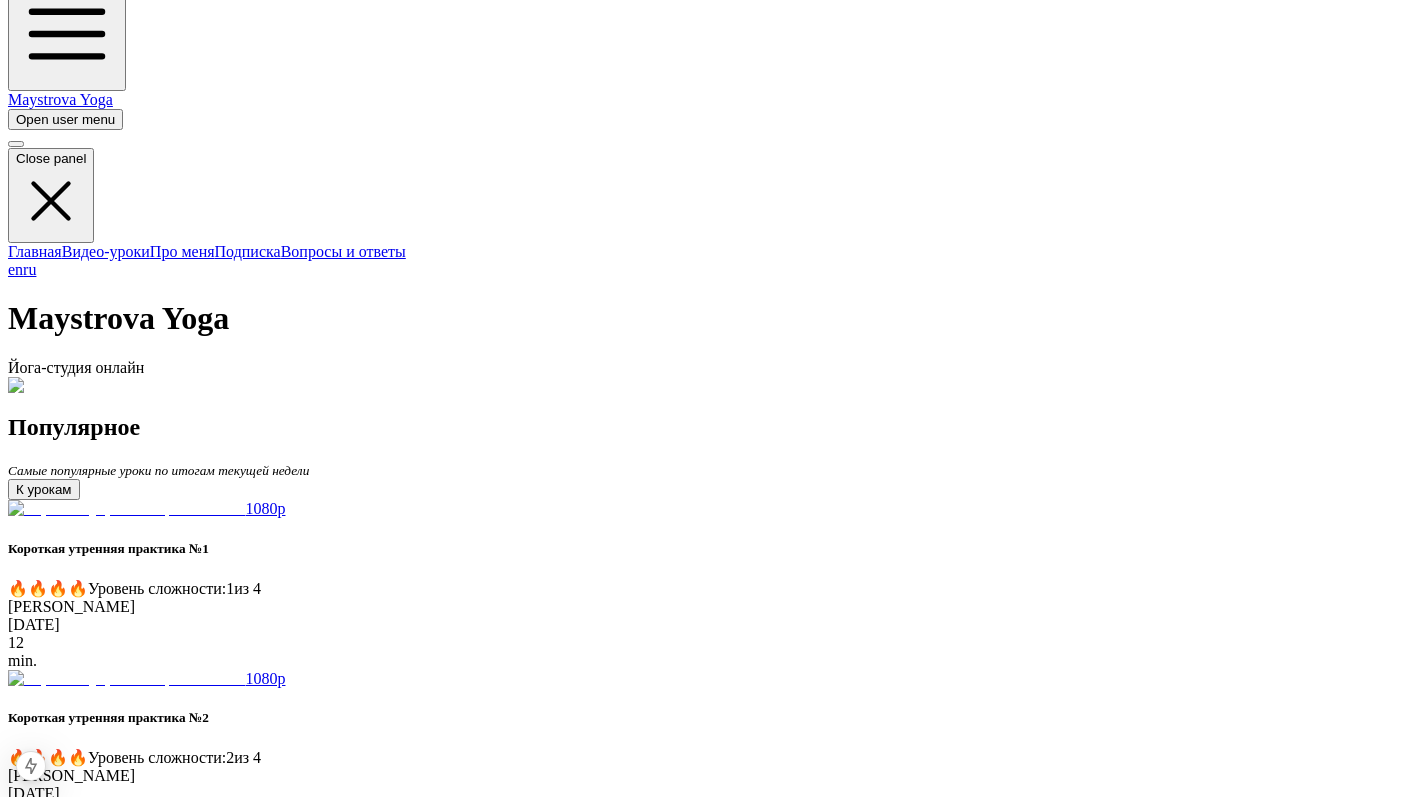 scroll, scrollTop: 0, scrollLeft: 0, axis: both 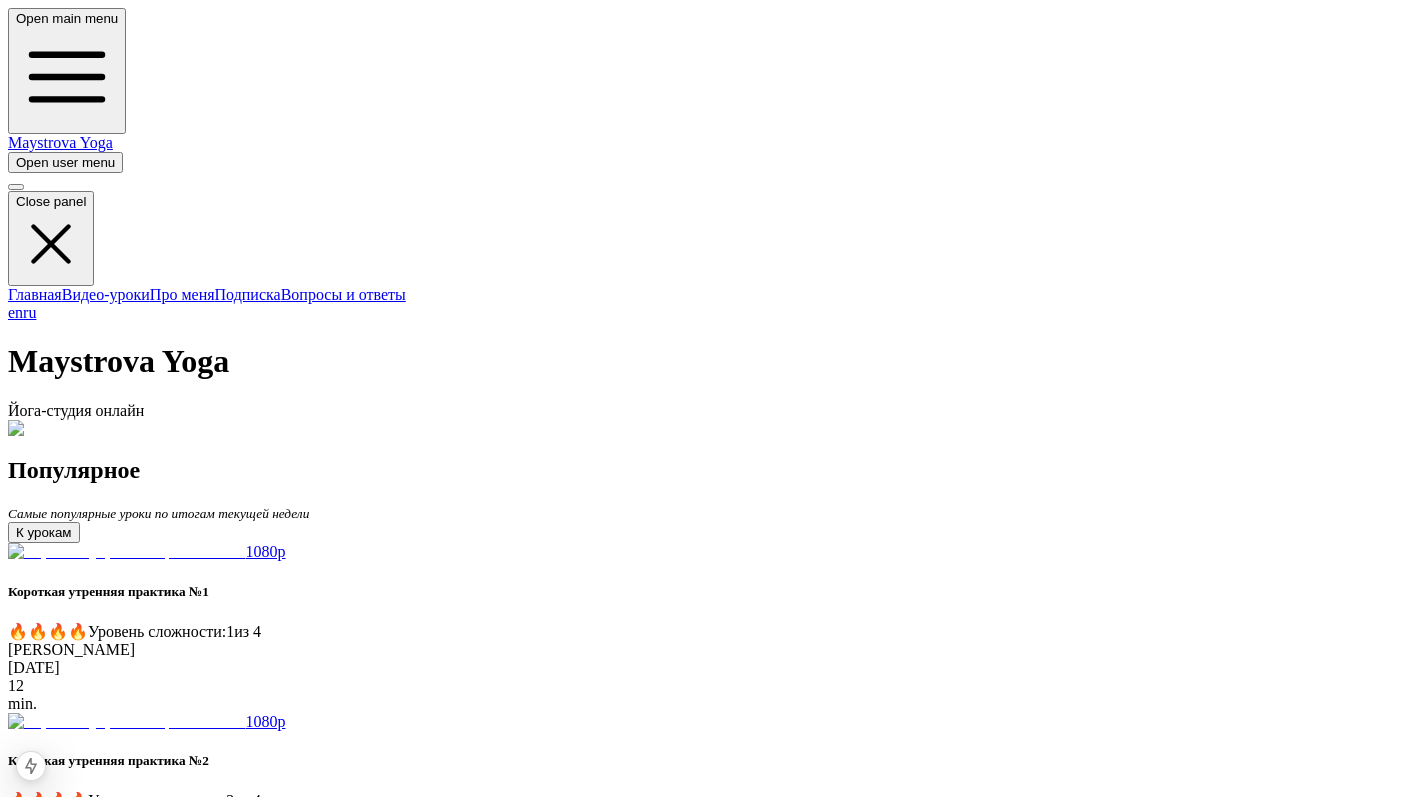 click at bounding box center [704, 8] 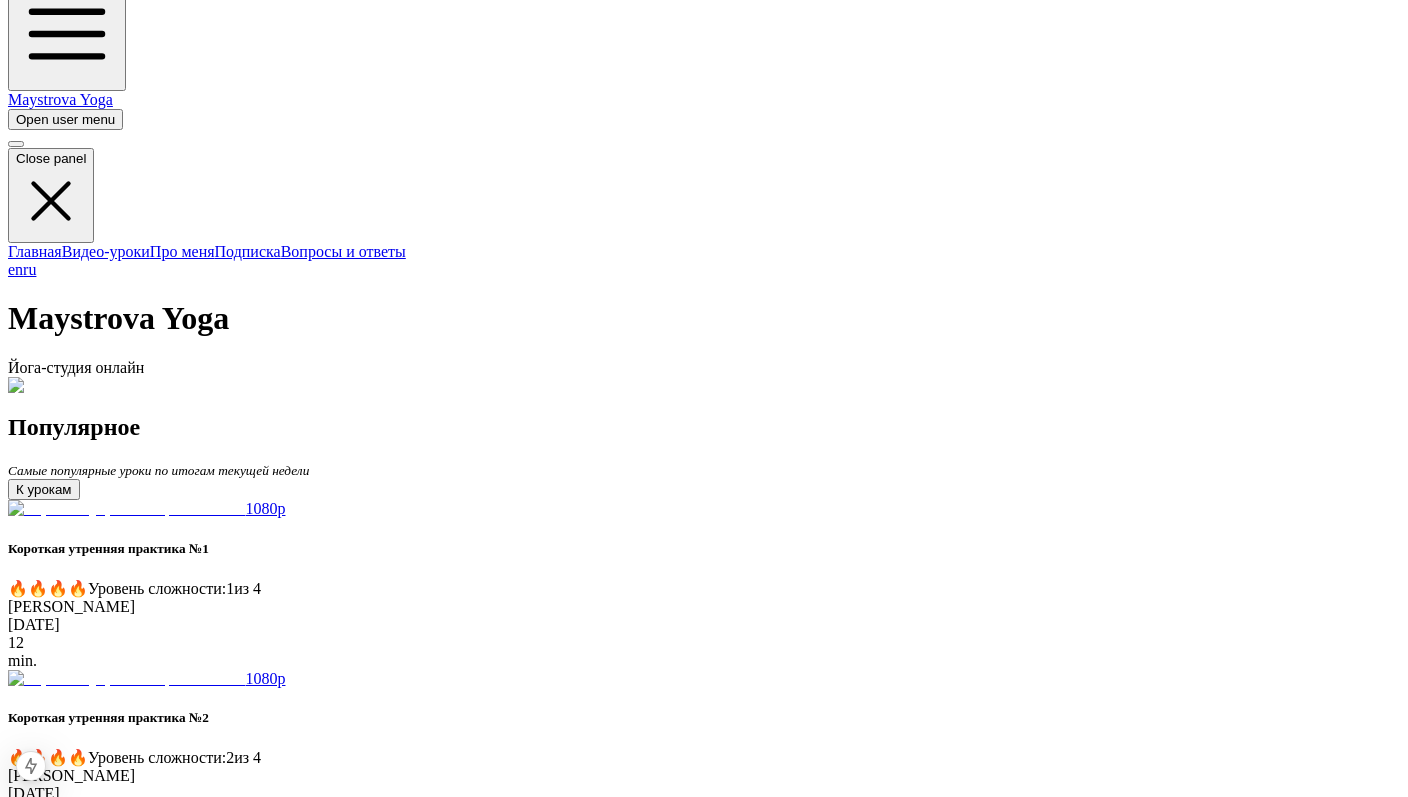 scroll, scrollTop: 0, scrollLeft: 0, axis: both 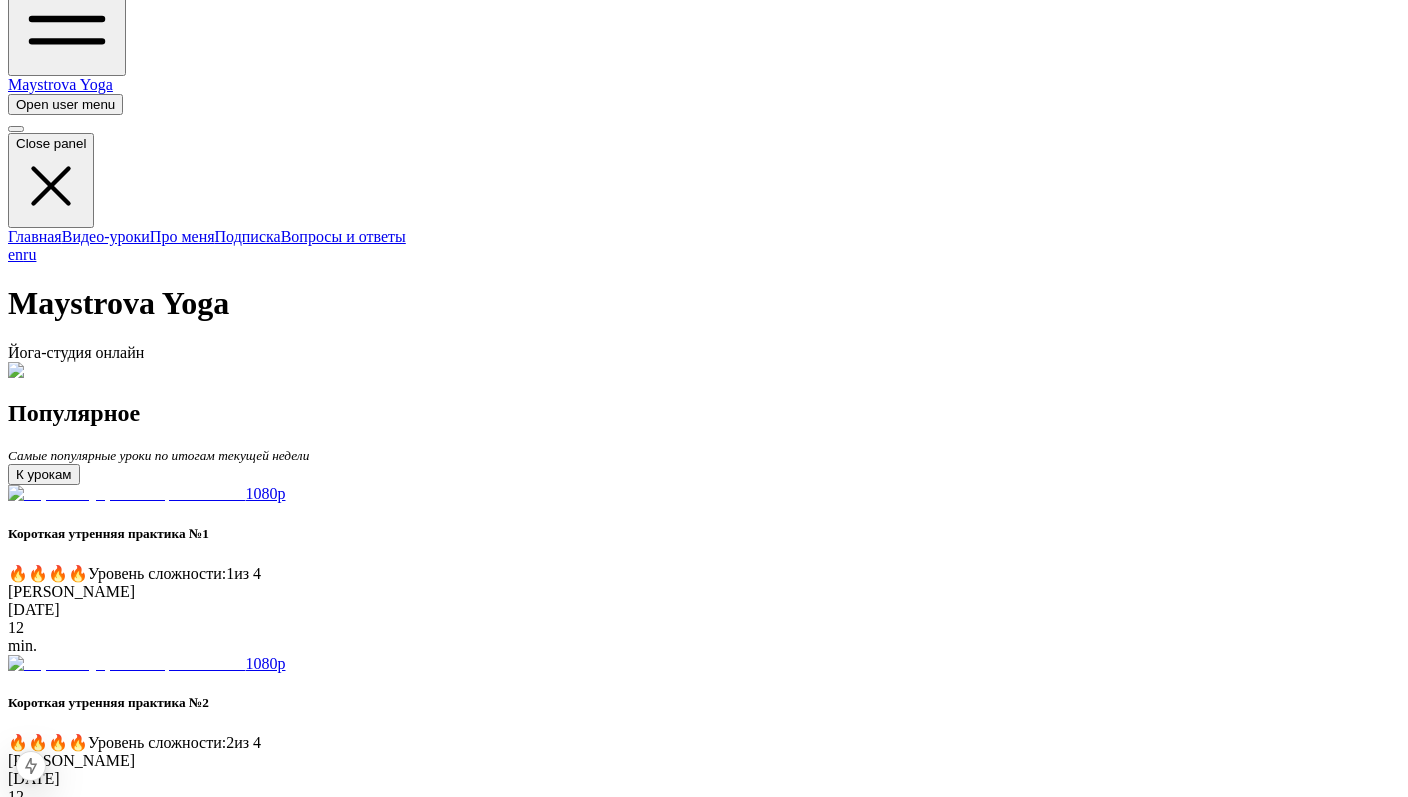 drag, startPoint x: 45, startPoint y: 8, endPoint x: 127, endPoint y: 37, distance: 86.977005 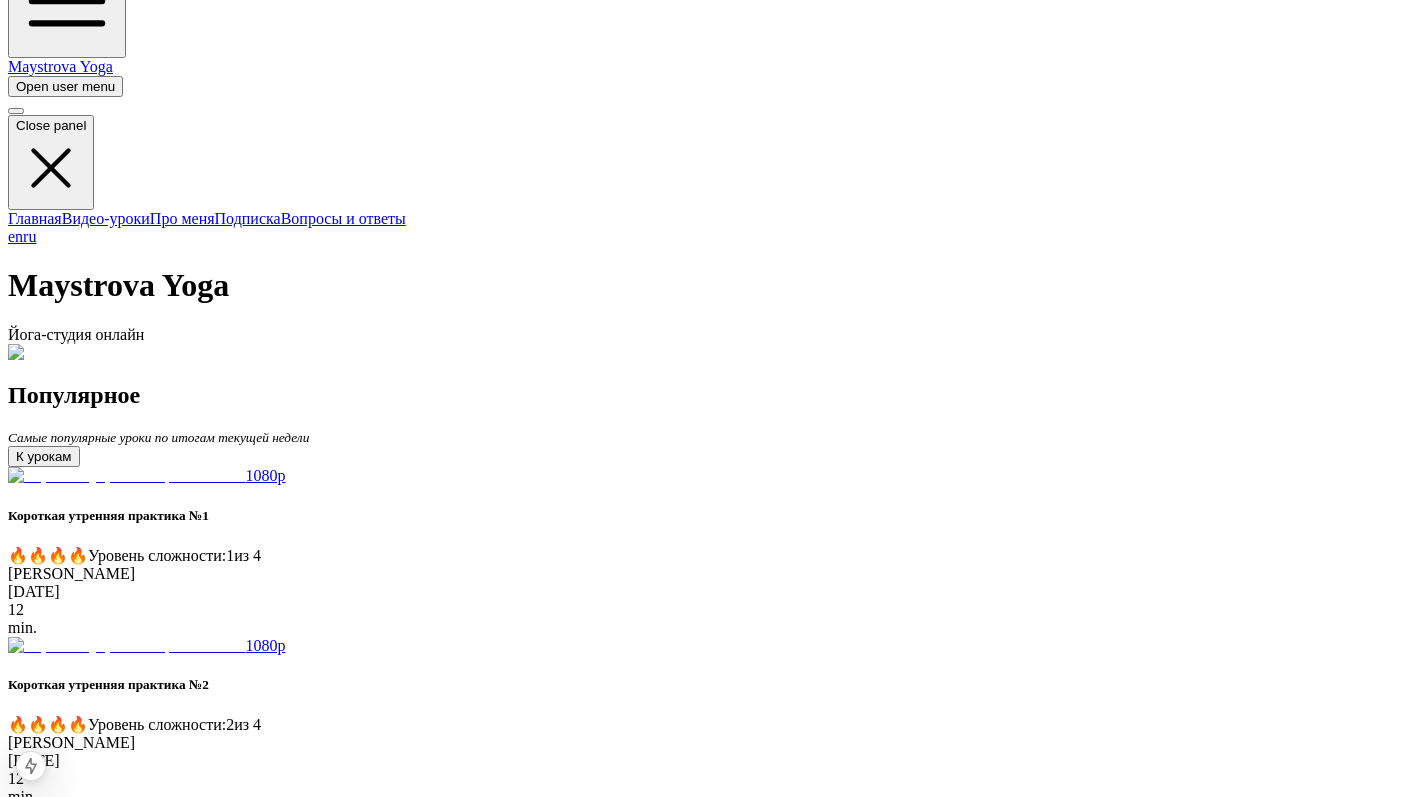 scroll, scrollTop: 0, scrollLeft: 0, axis: both 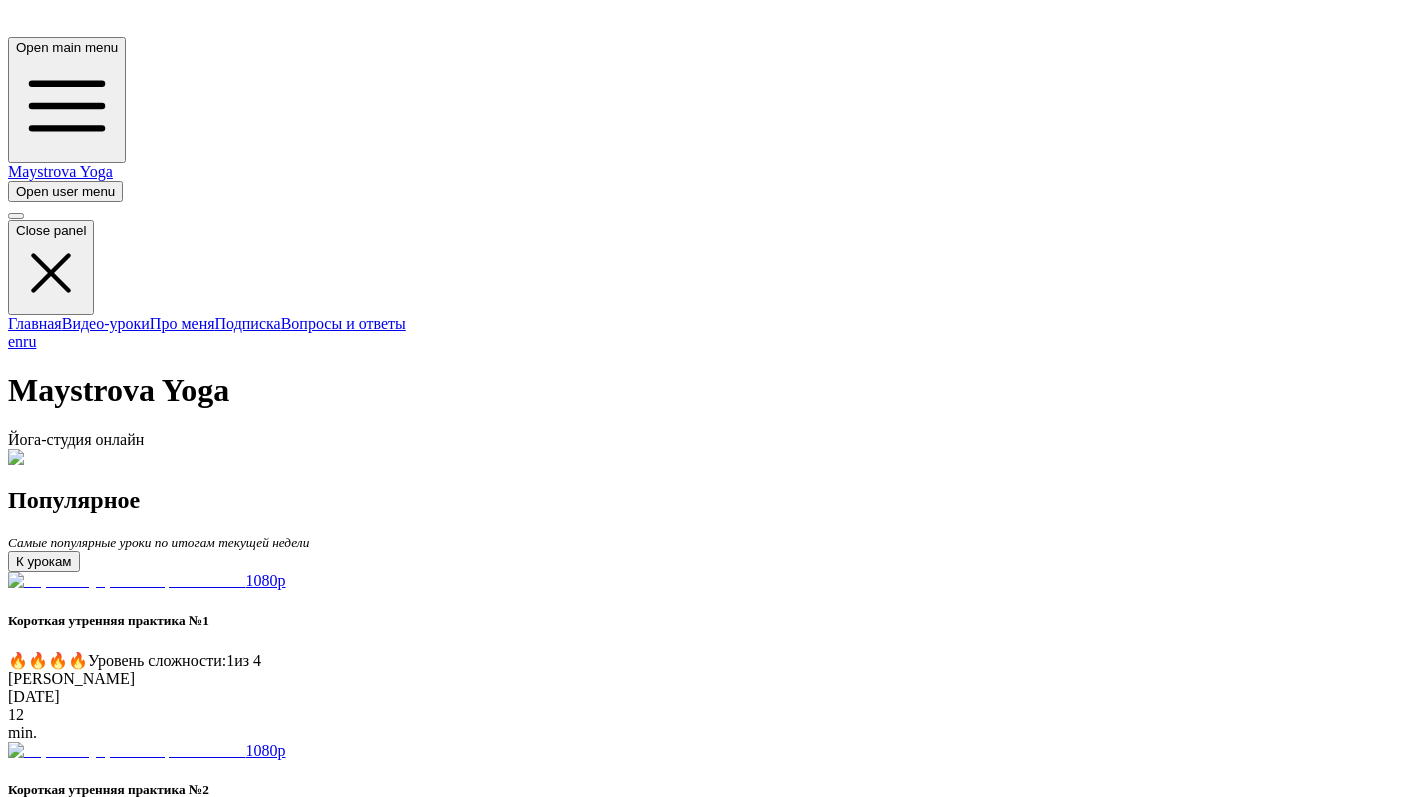 click at bounding box center [67, 458] 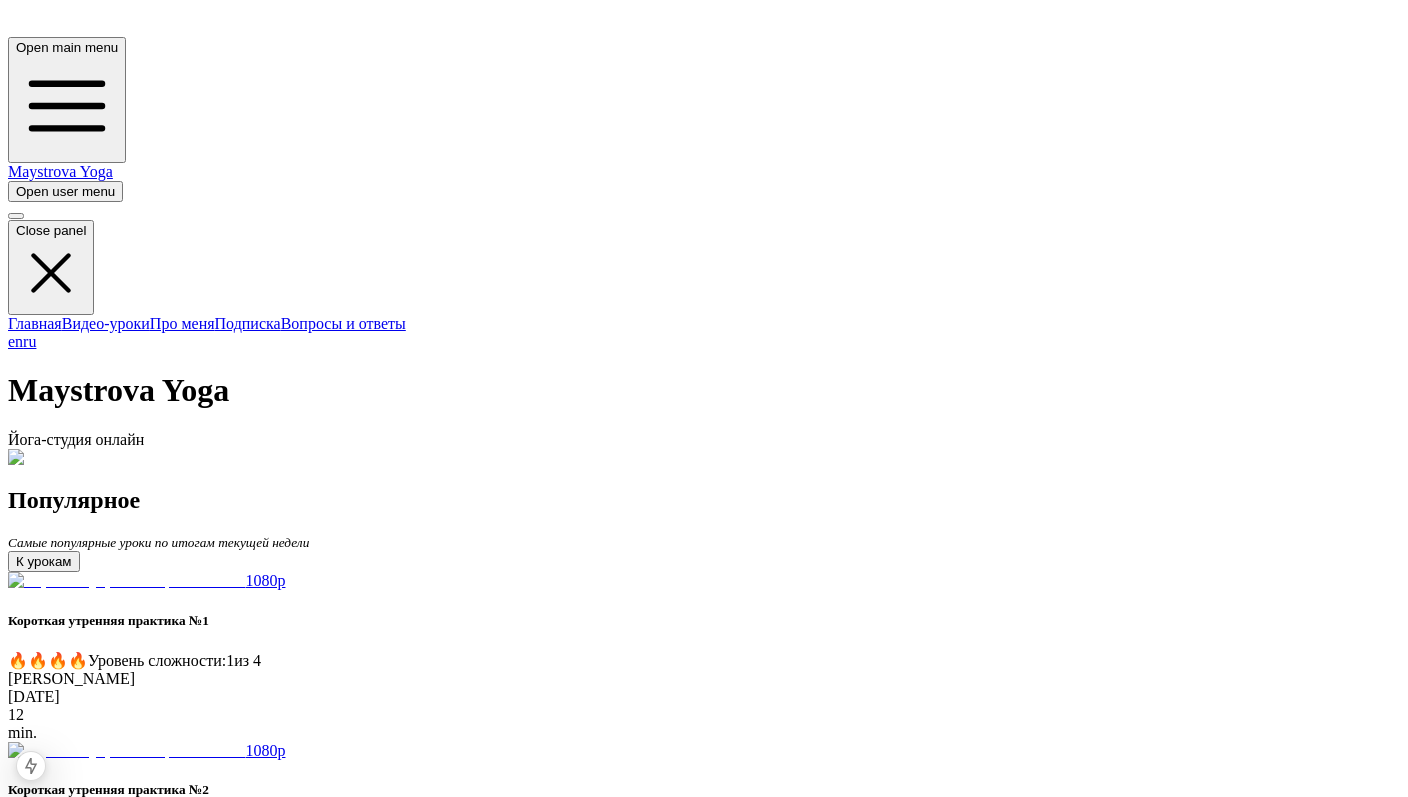 click at bounding box center [67, 458] 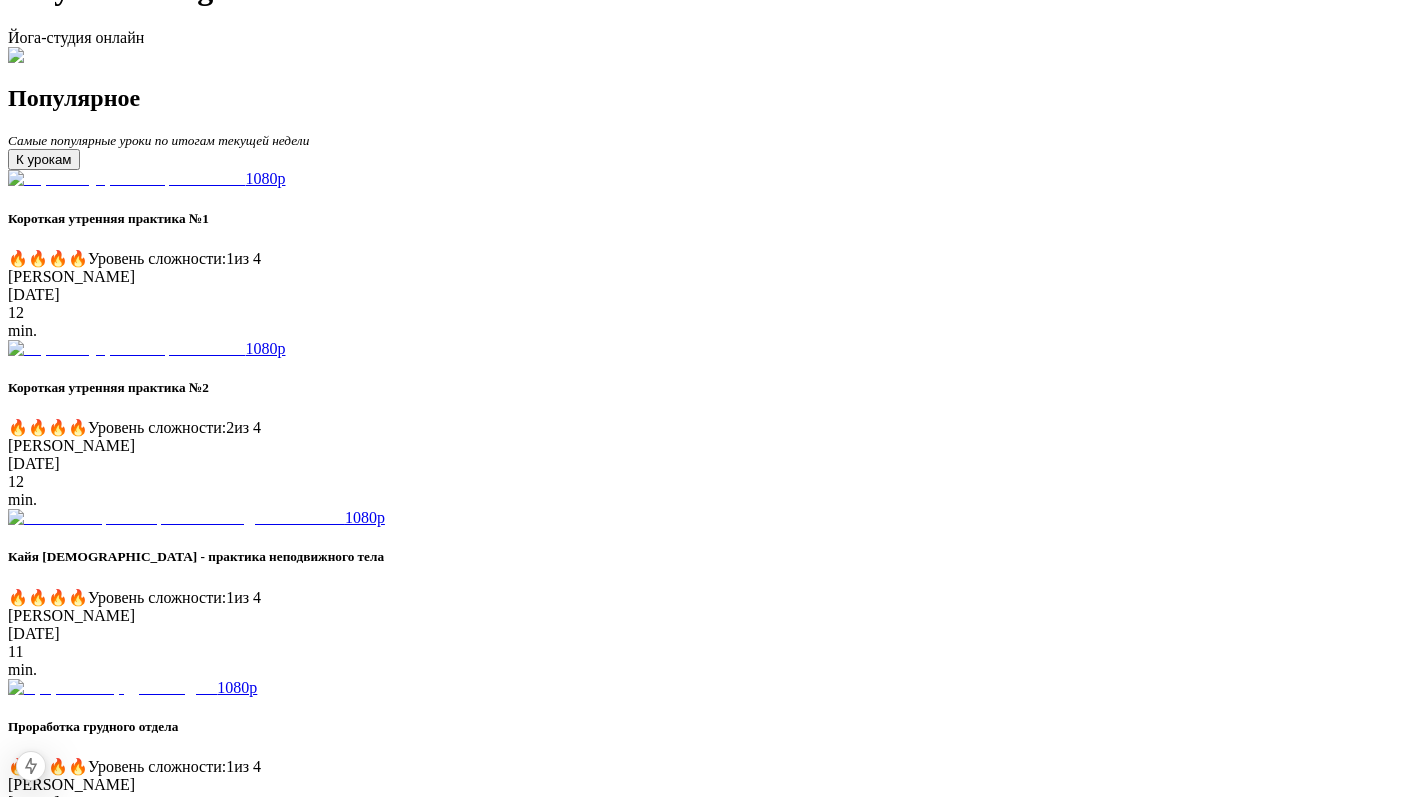 scroll, scrollTop: 397, scrollLeft: 0, axis: vertical 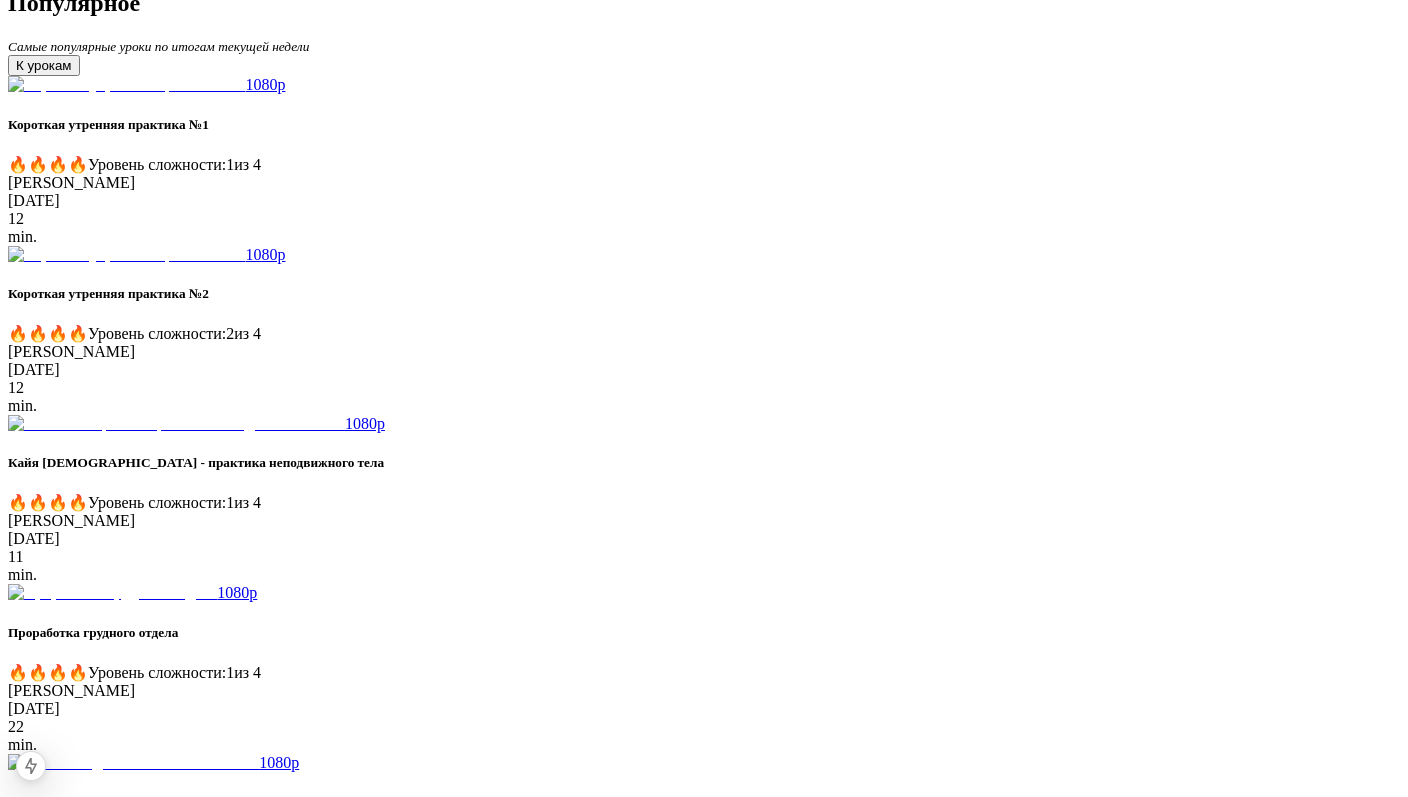 click at bounding box center (704, -459) 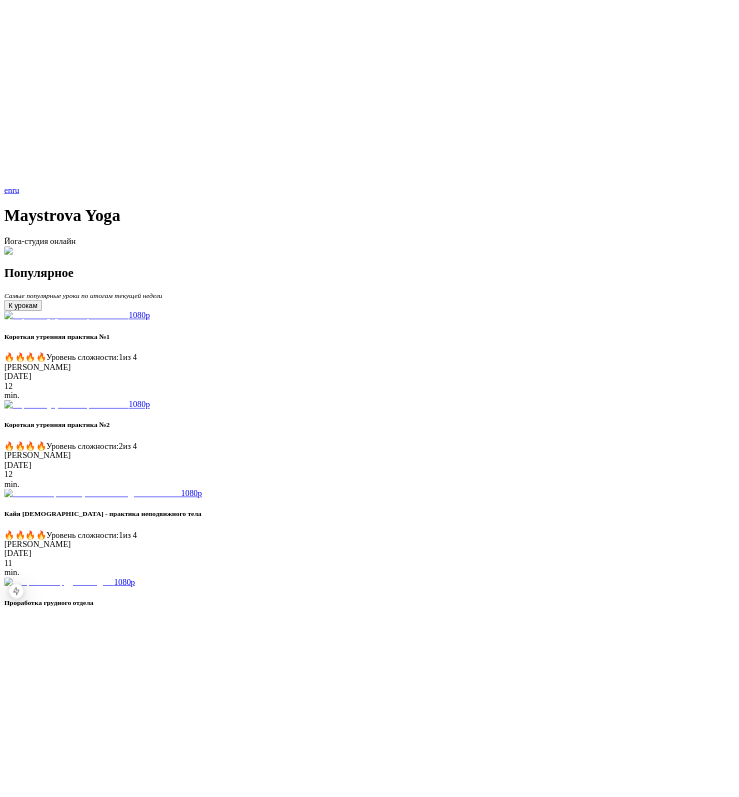 scroll, scrollTop: 549, scrollLeft: 0, axis: vertical 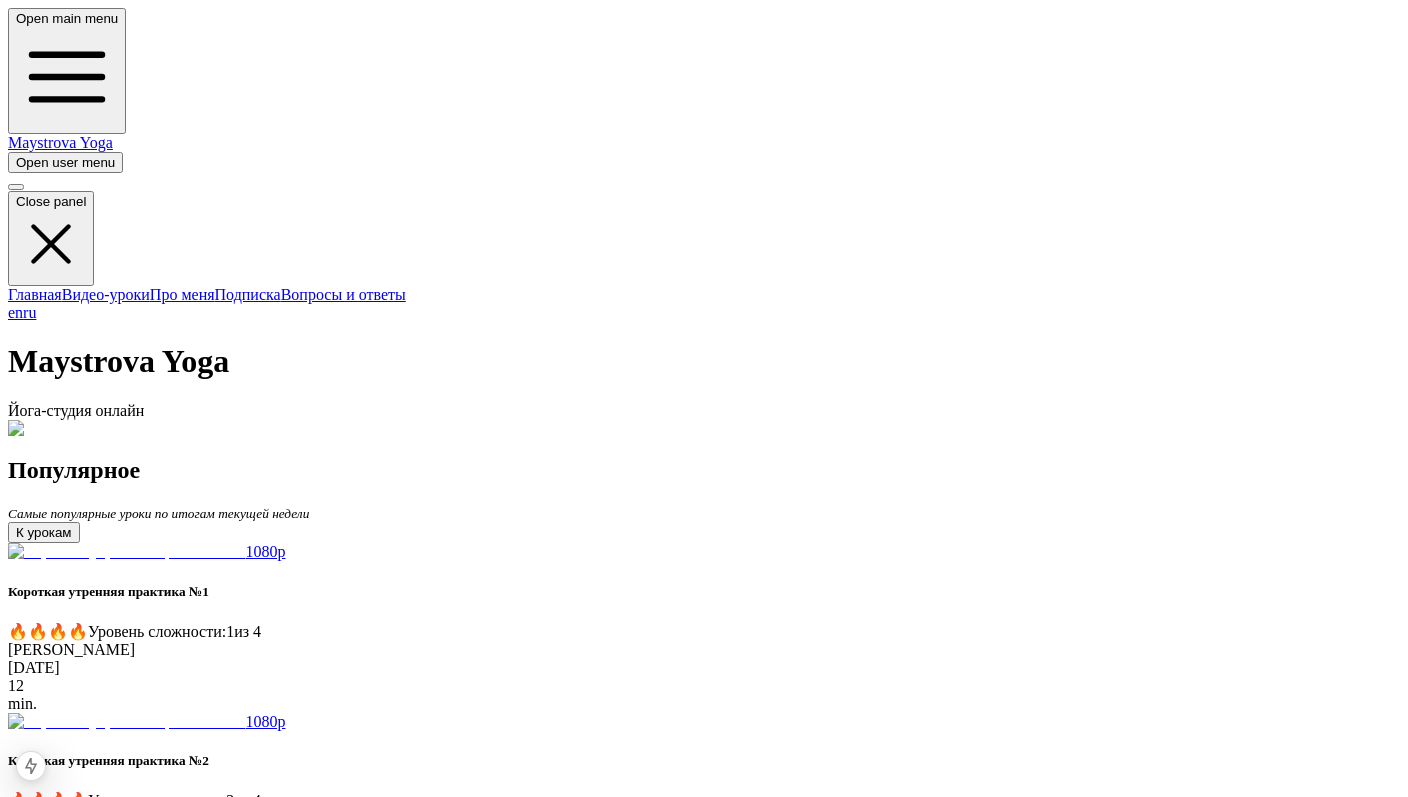 click on "Maystrova Yoga" at bounding box center [60, 142] 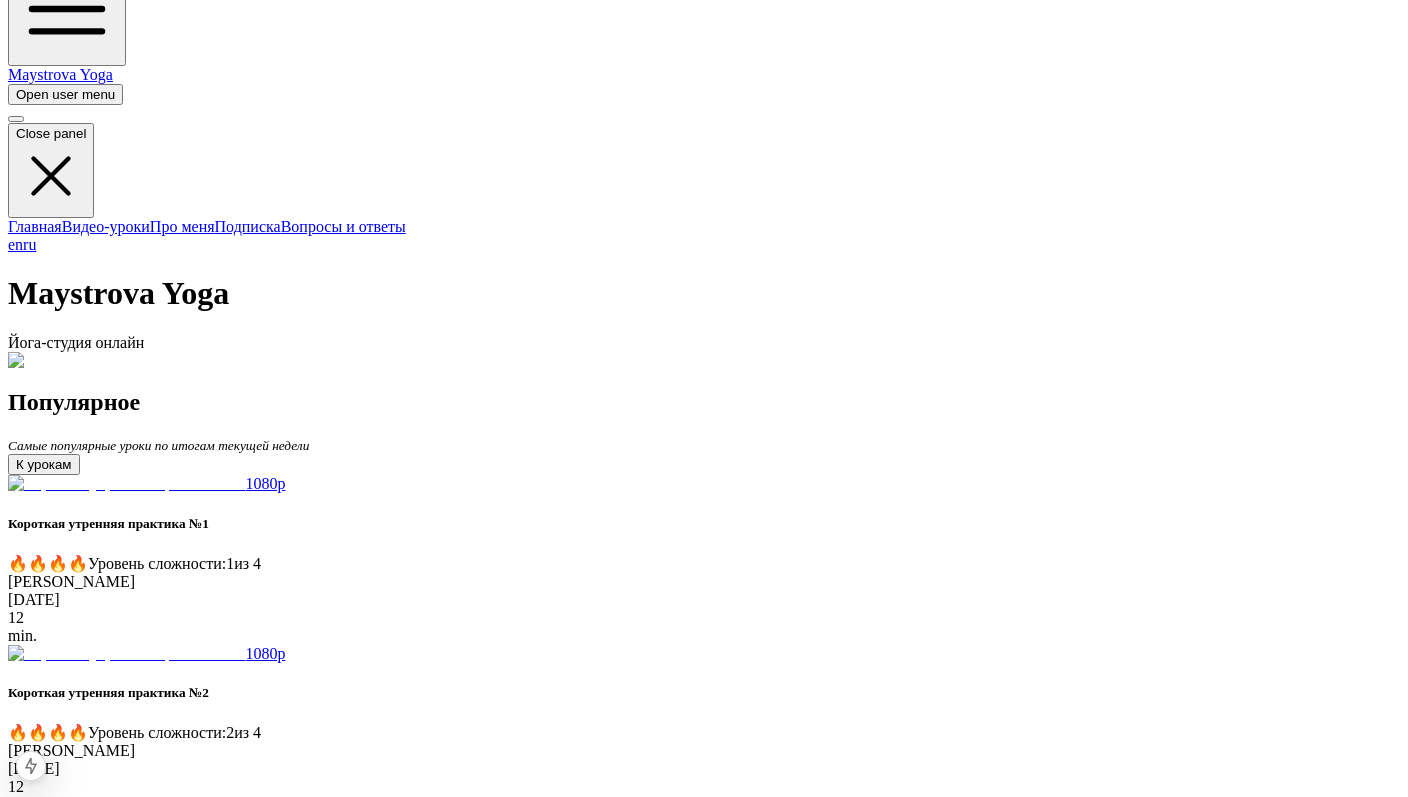 scroll, scrollTop: 0, scrollLeft: 0, axis: both 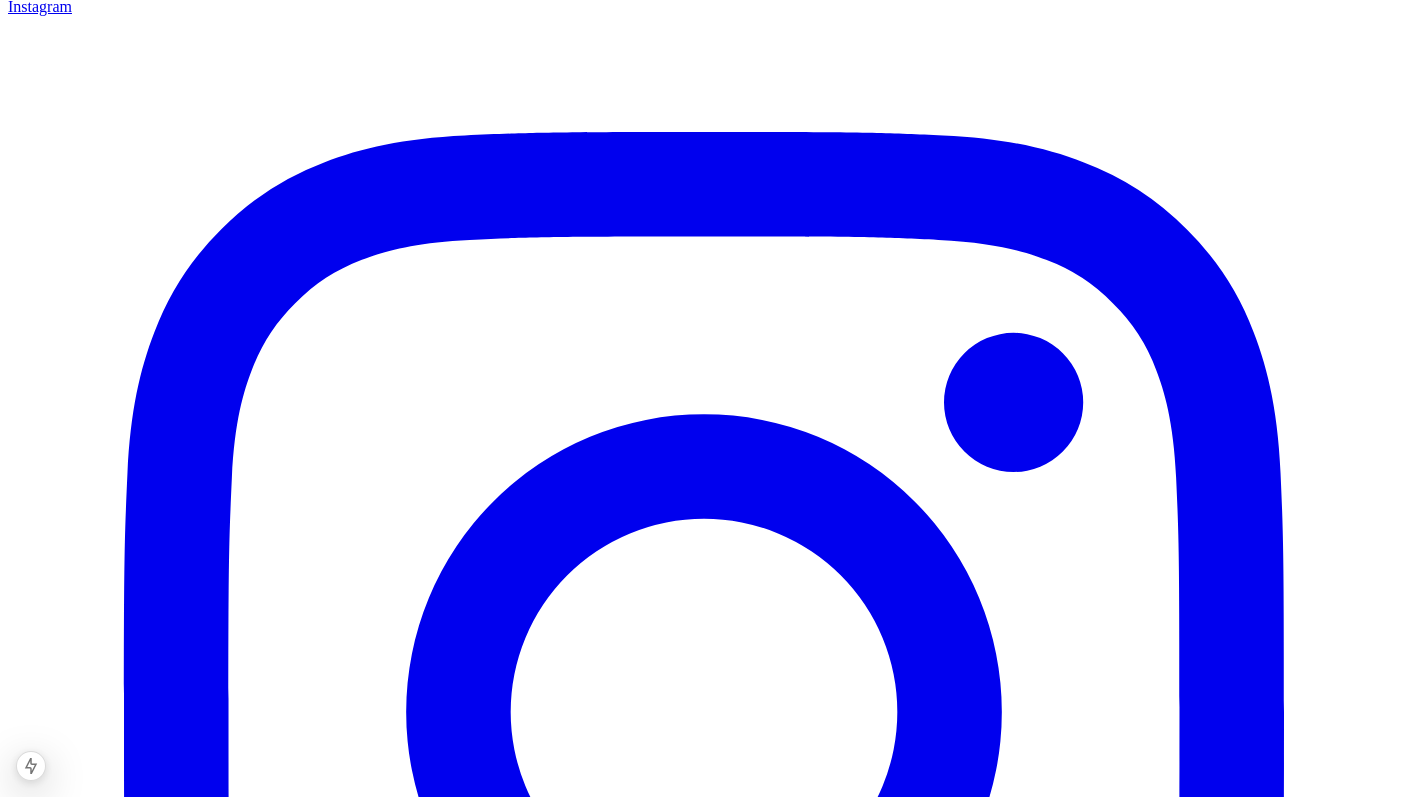 click at bounding box center (16, -785) 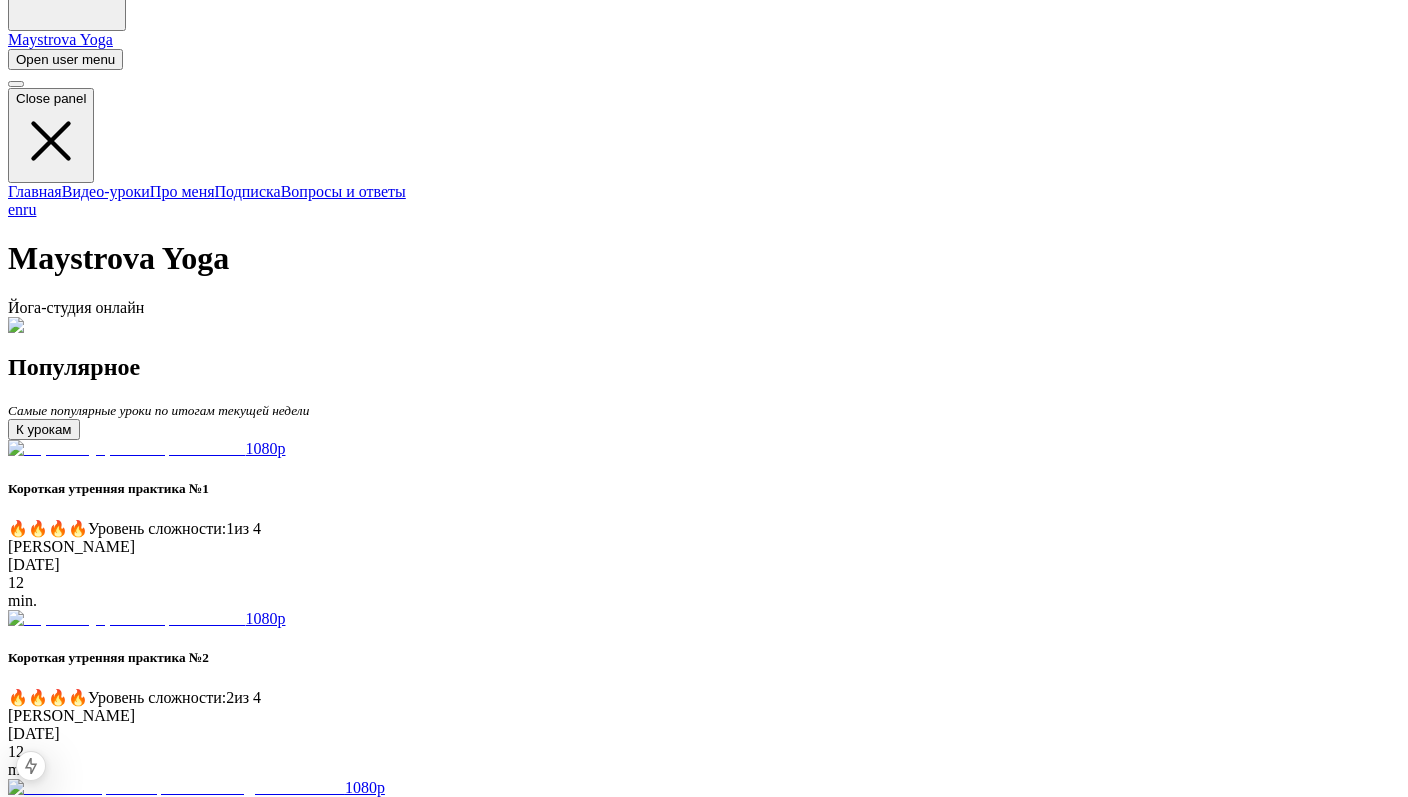scroll, scrollTop: 69, scrollLeft: 0, axis: vertical 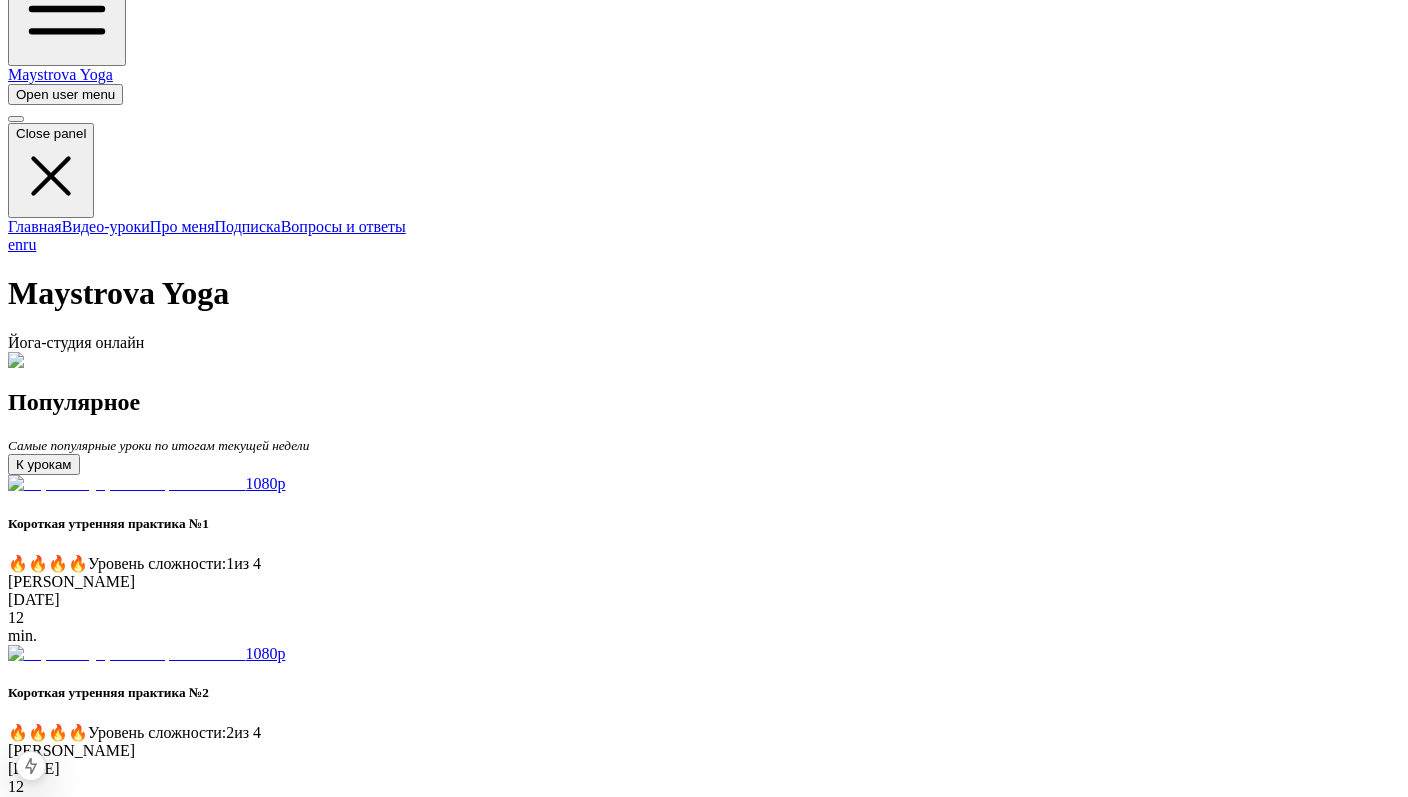click at bounding box center [67, 361] 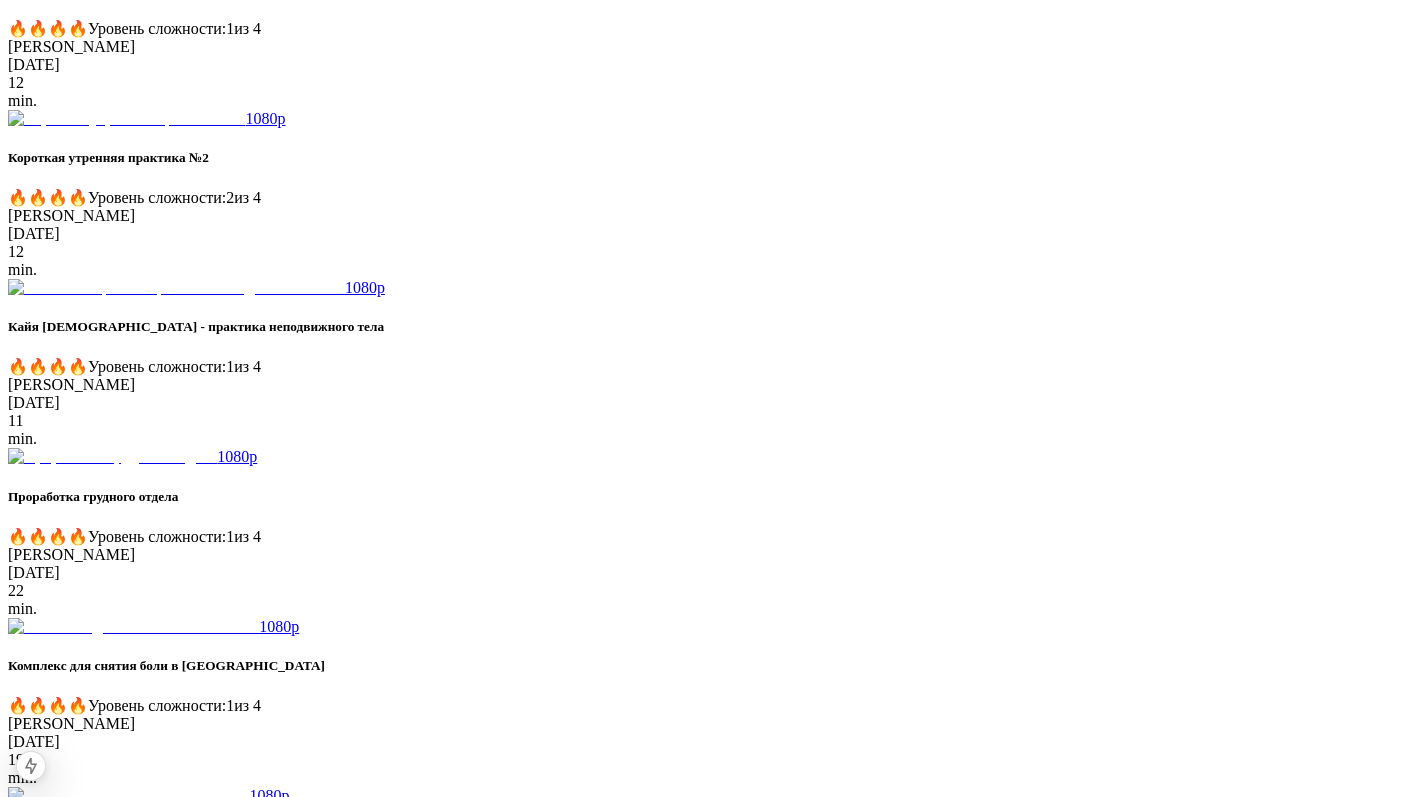 scroll, scrollTop: 742, scrollLeft: 0, axis: vertical 